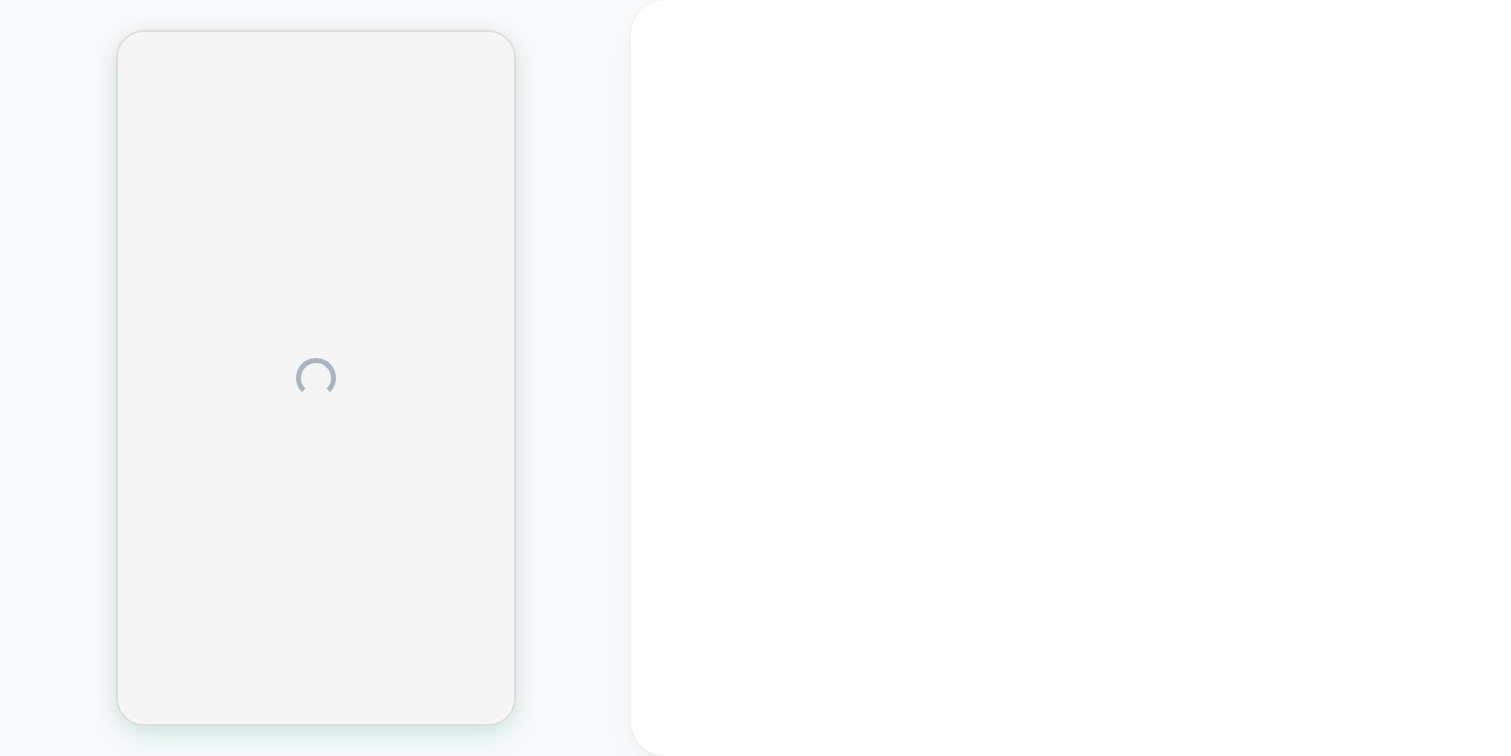 scroll, scrollTop: 0, scrollLeft: 0, axis: both 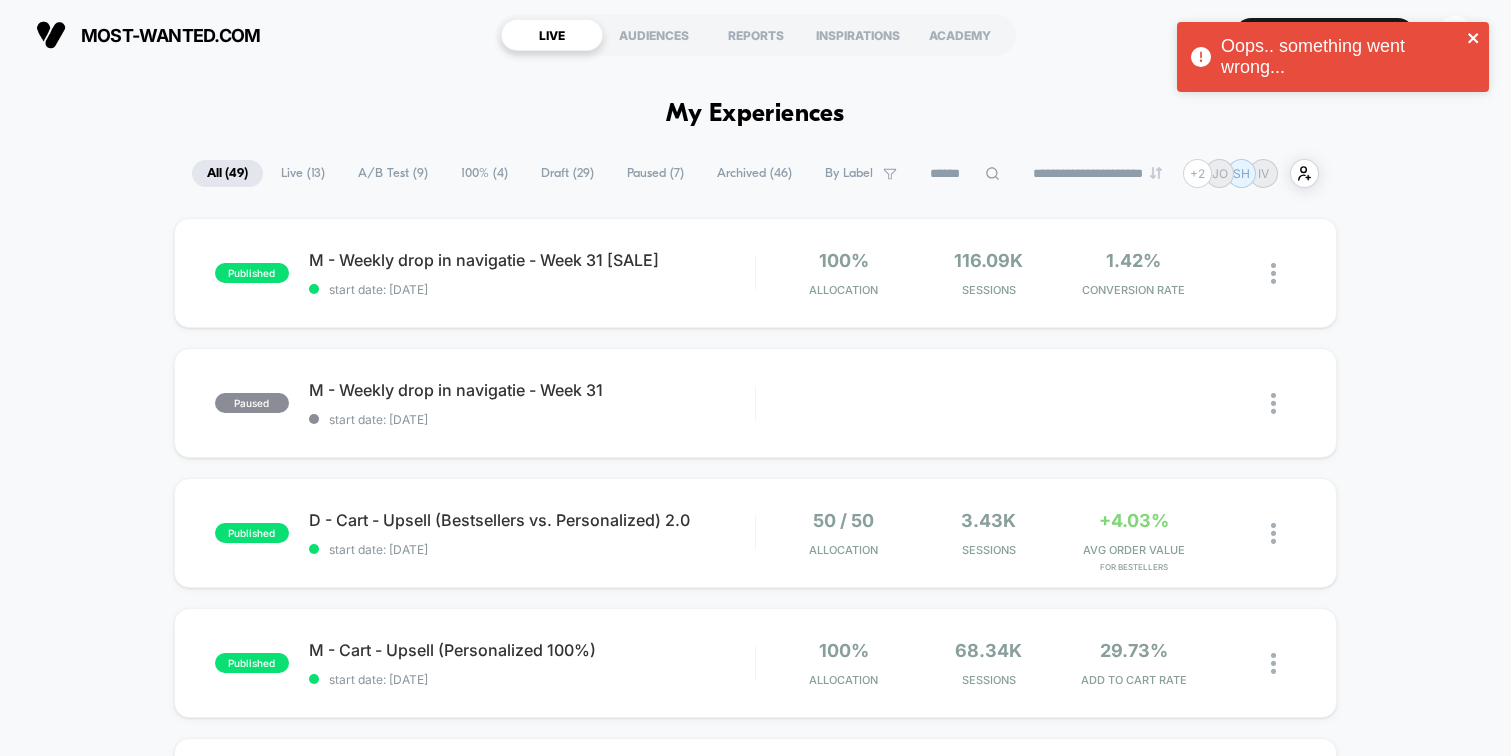 click 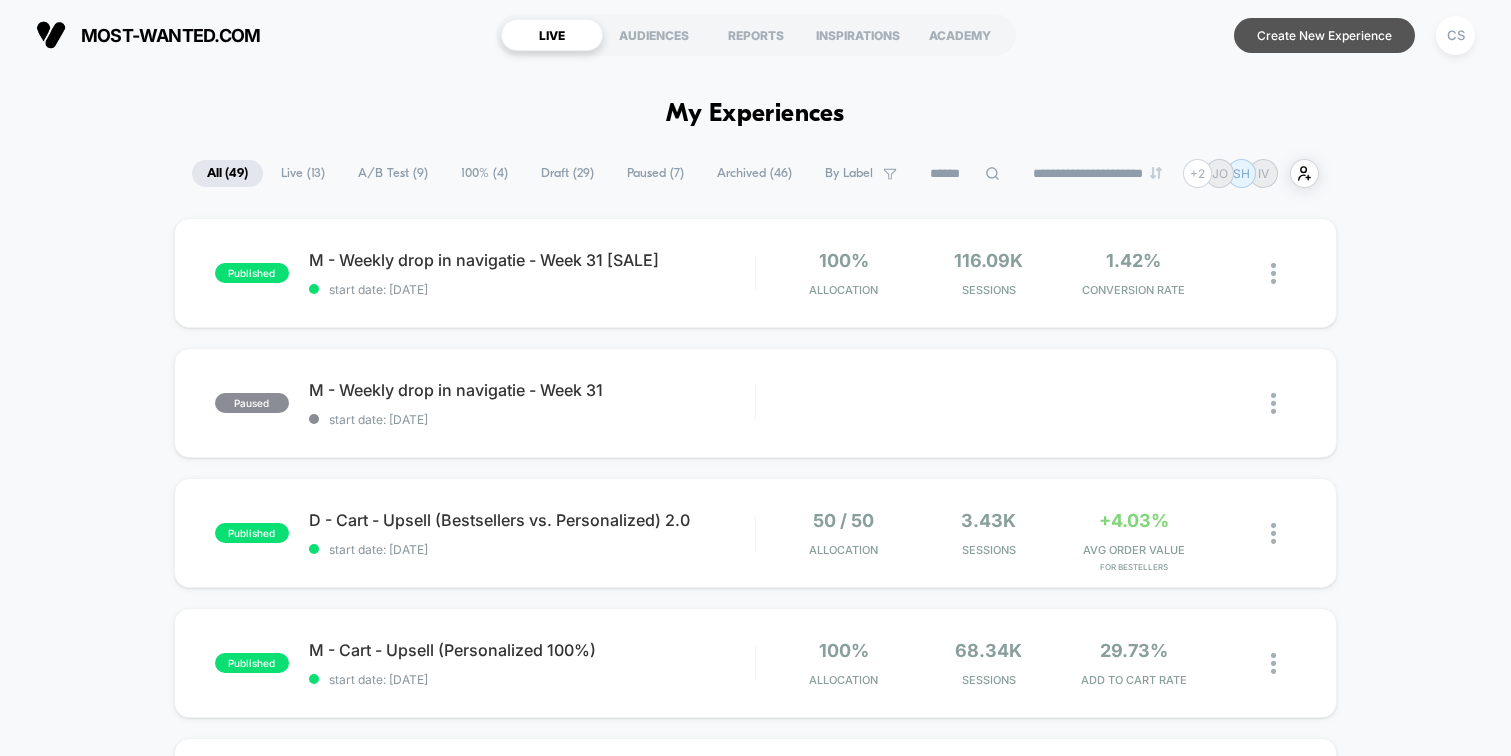 click on "Create New Experience" at bounding box center (1324, 35) 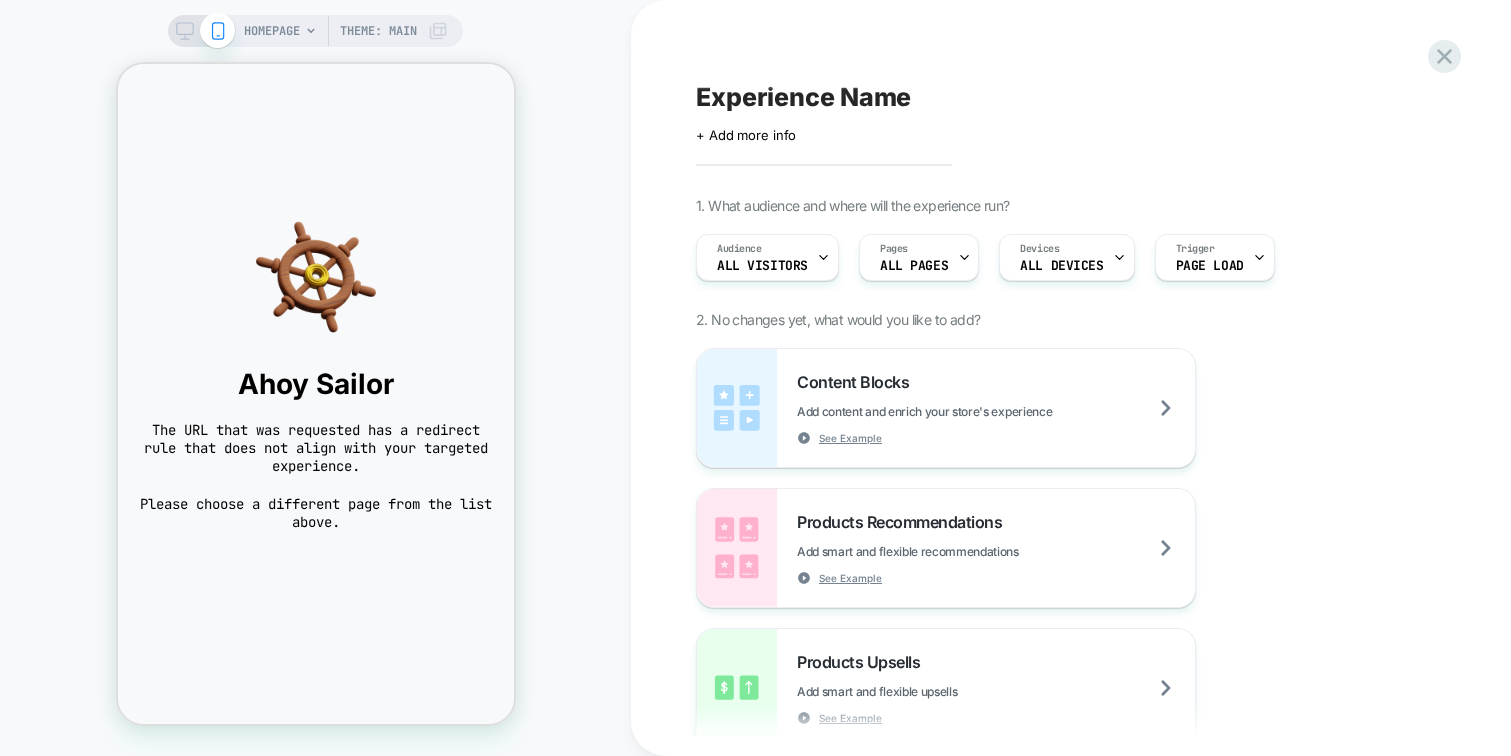 scroll, scrollTop: 0, scrollLeft: 0, axis: both 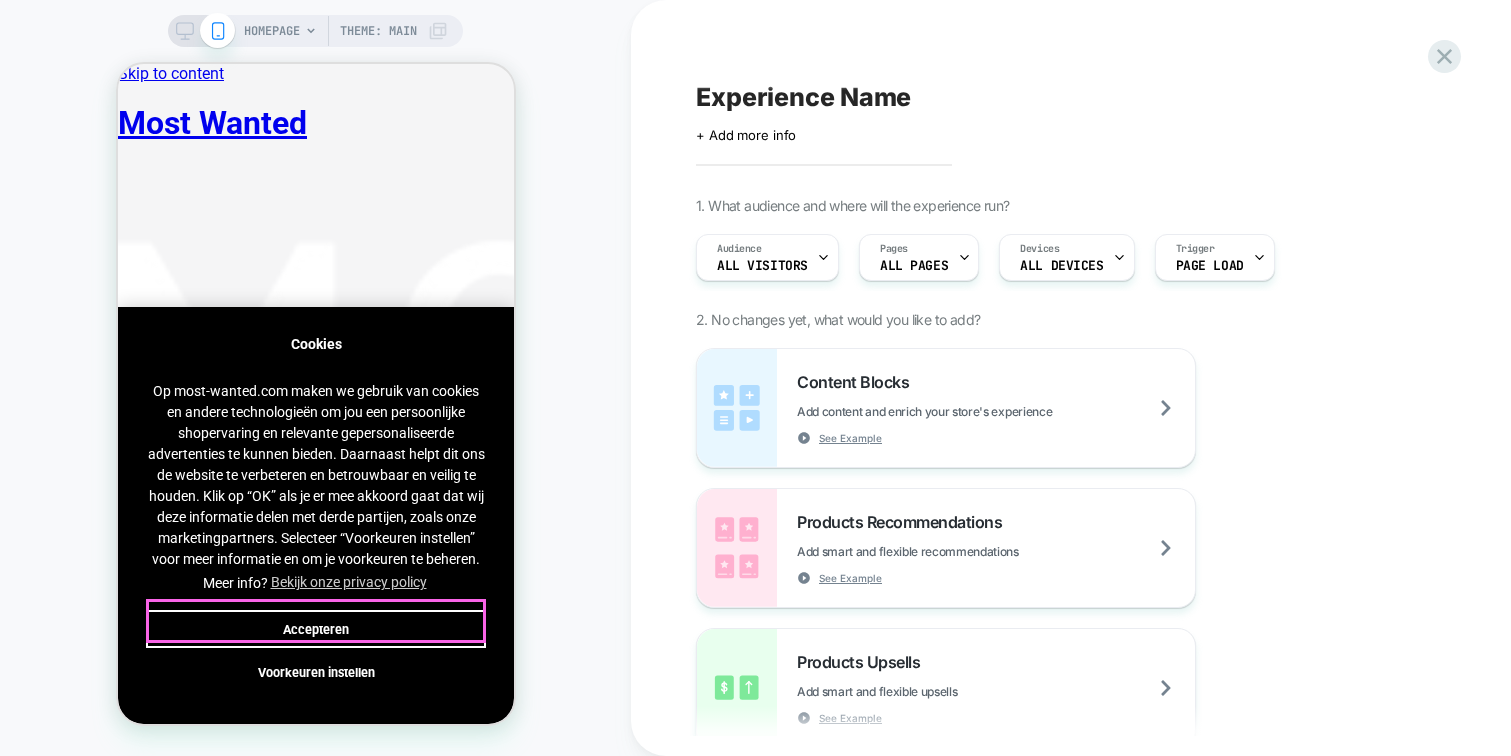 click on "Accepteren" at bounding box center [315, 629] 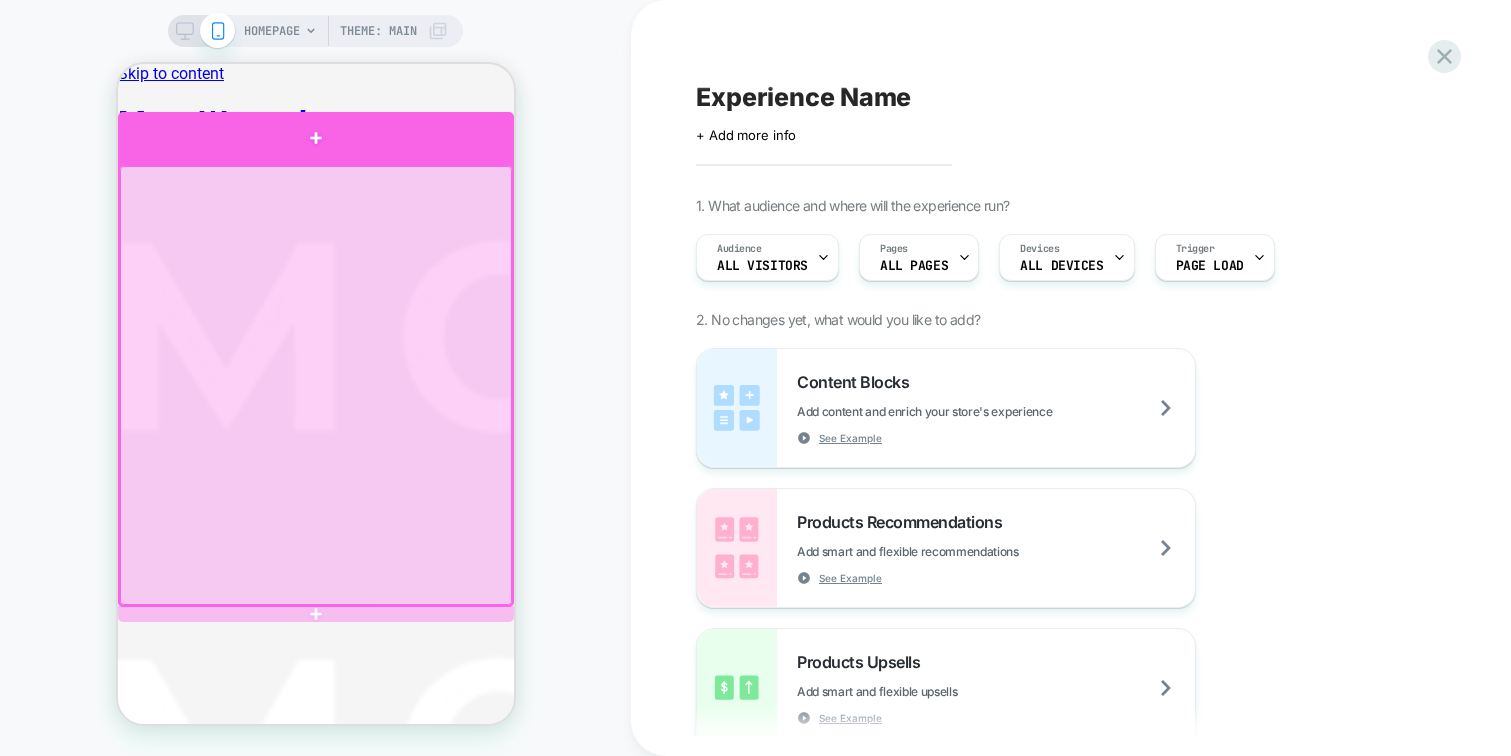 click at bounding box center [315, 138] 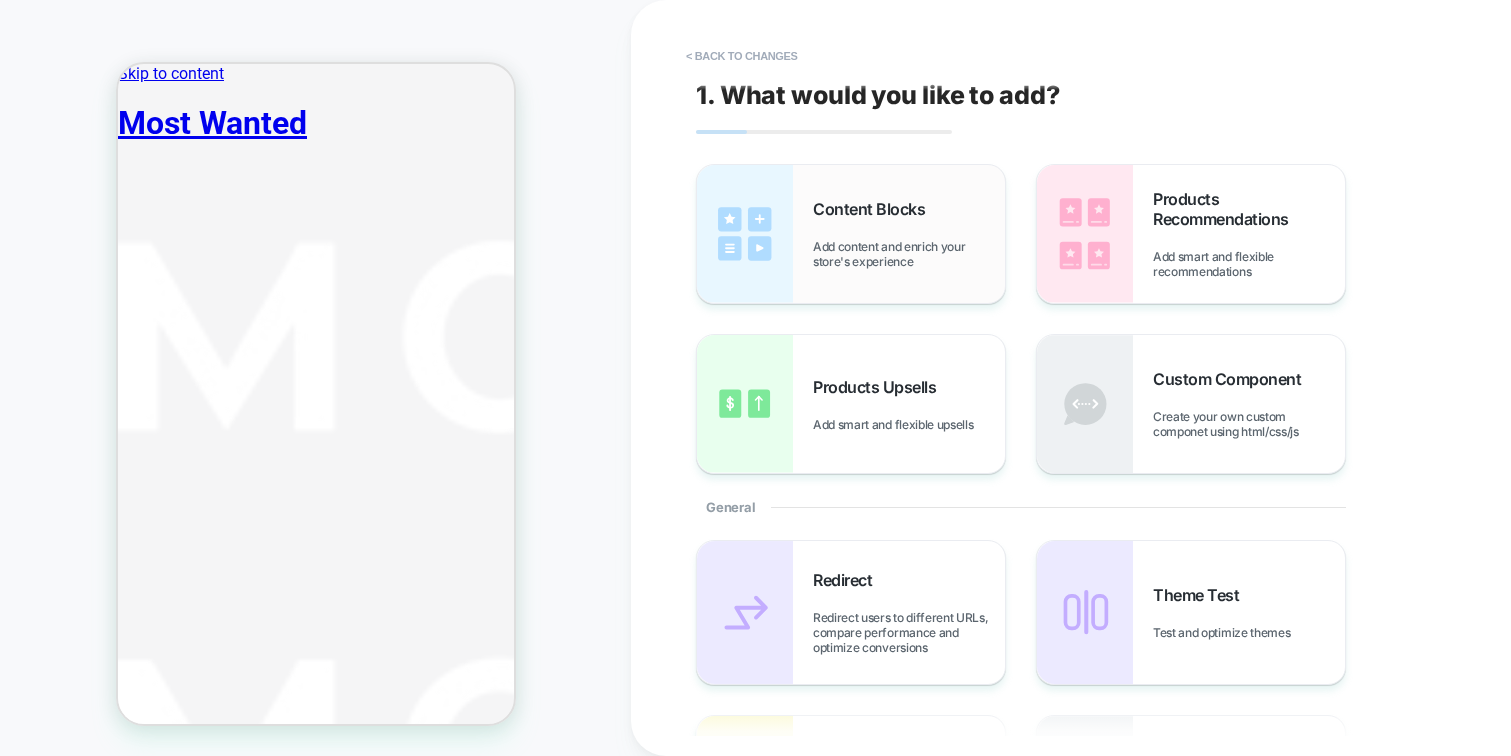 click on "Add content and enrich your store's experience" at bounding box center [909, 254] 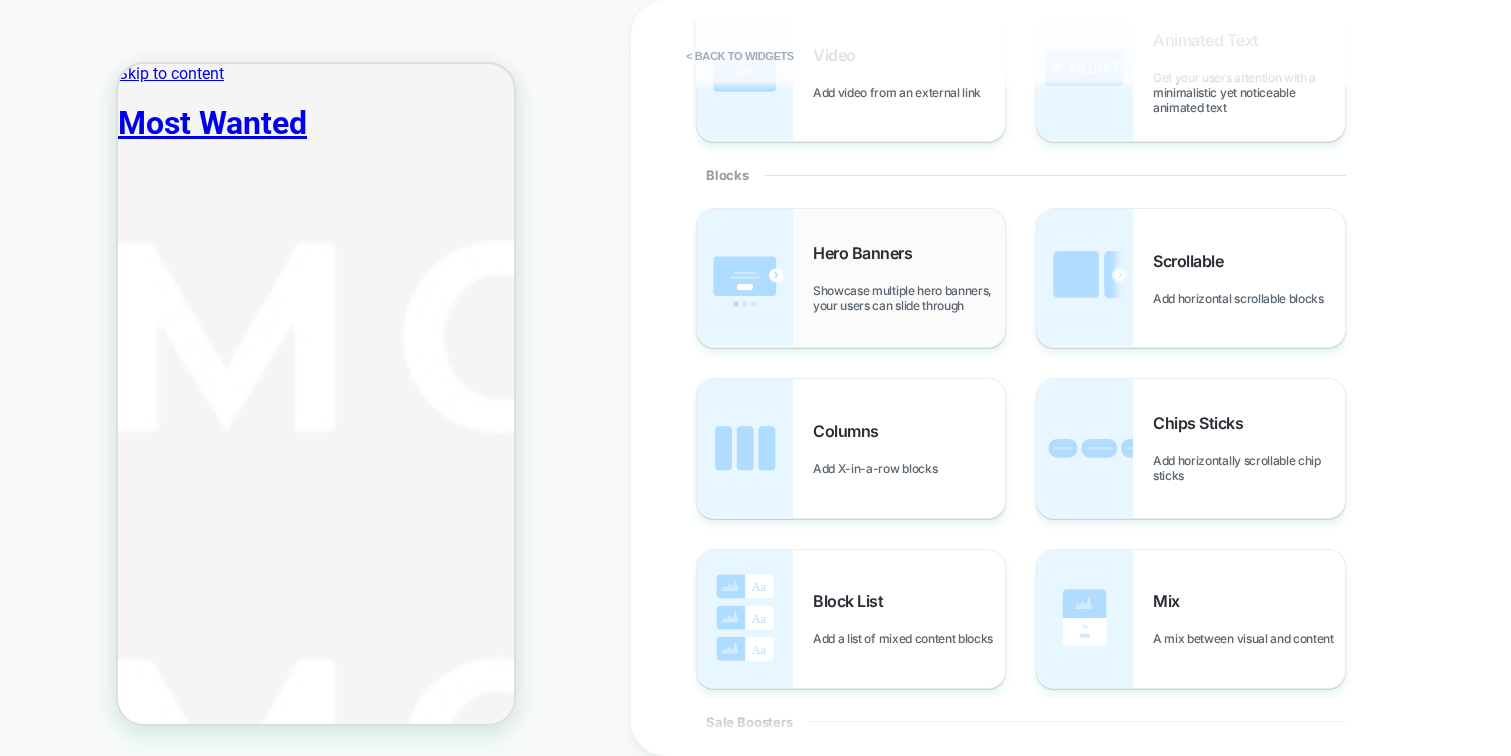 scroll, scrollTop: 307, scrollLeft: 0, axis: vertical 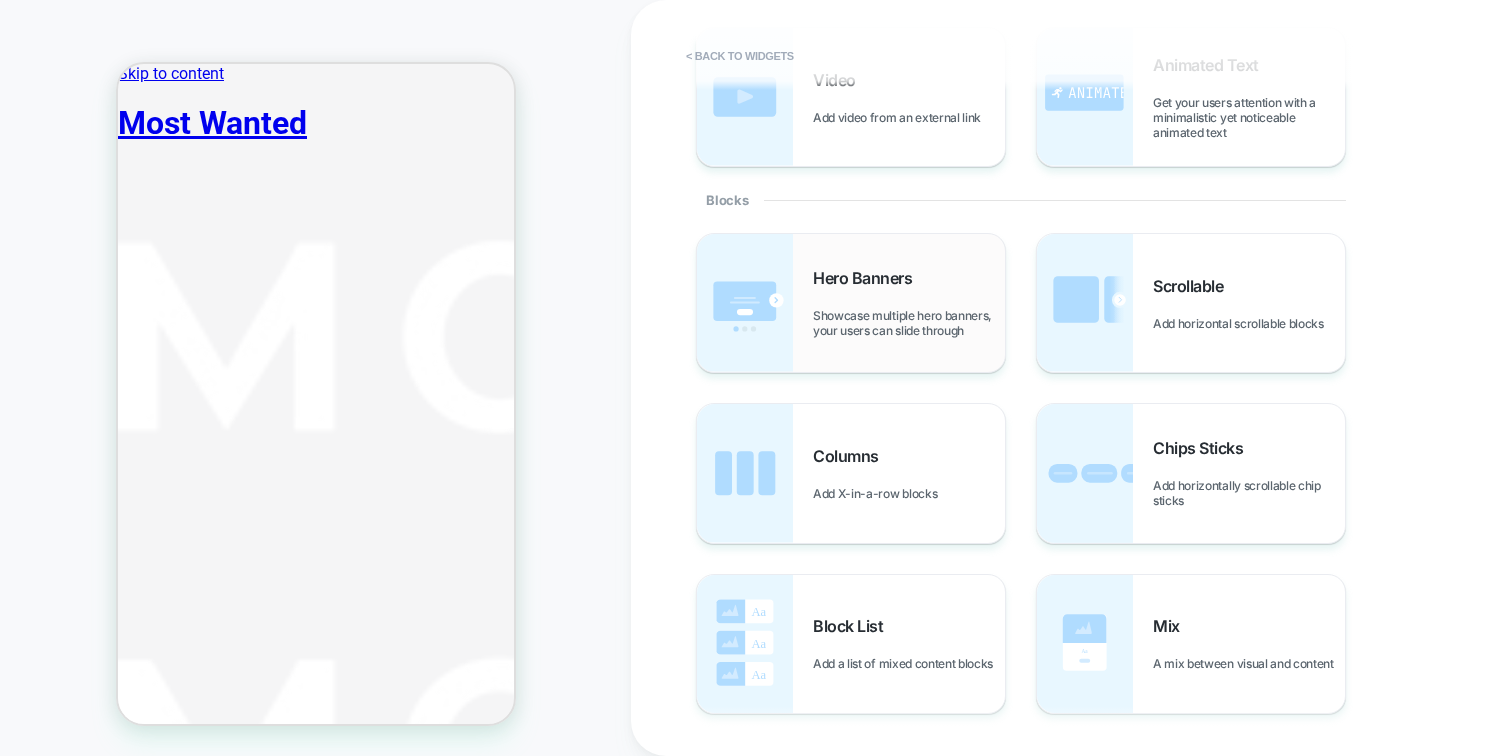 click on "Hero Banners Showcase multiple hero banners, your users can slide through" at bounding box center (909, 303) 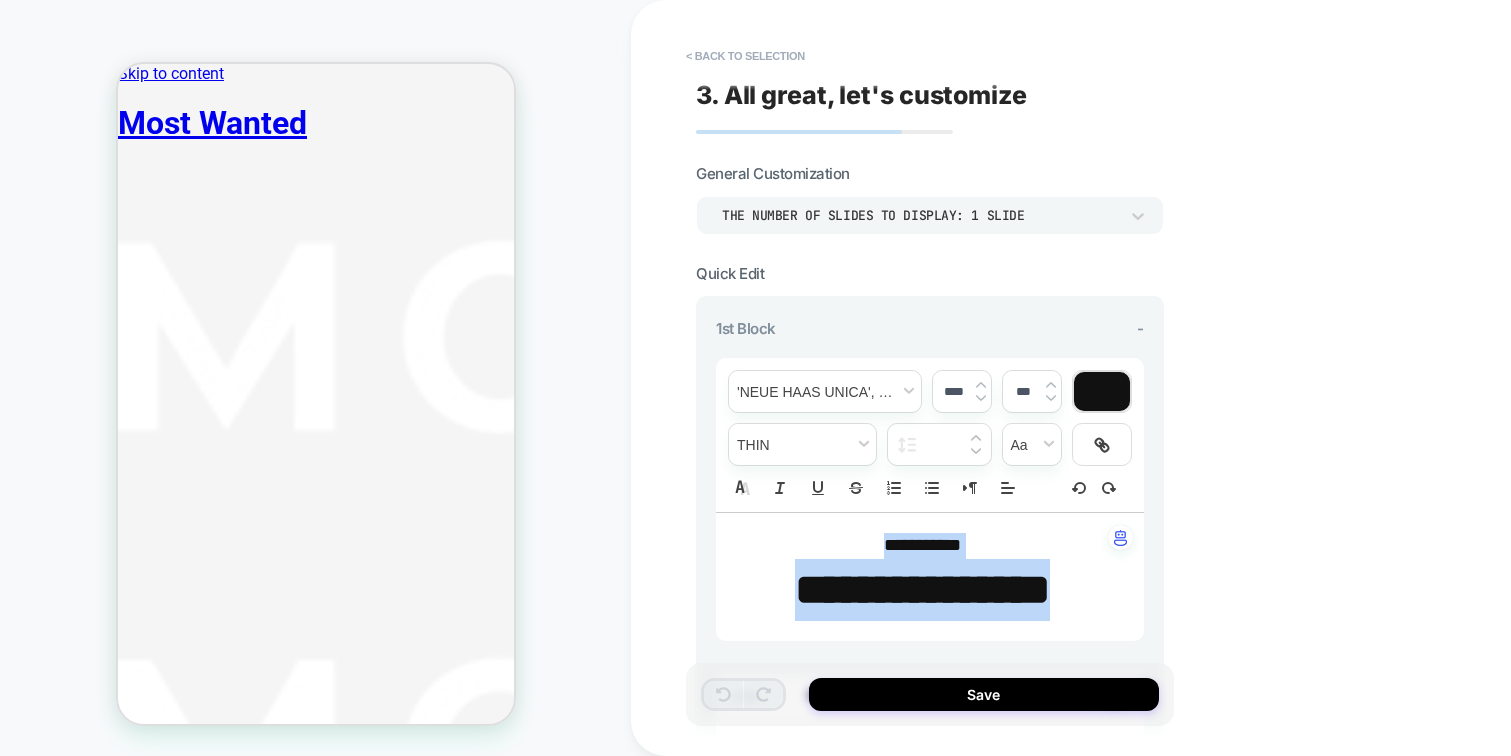drag, startPoint x: 1113, startPoint y: 588, endPoint x: 829, endPoint y: 538, distance: 288.36783 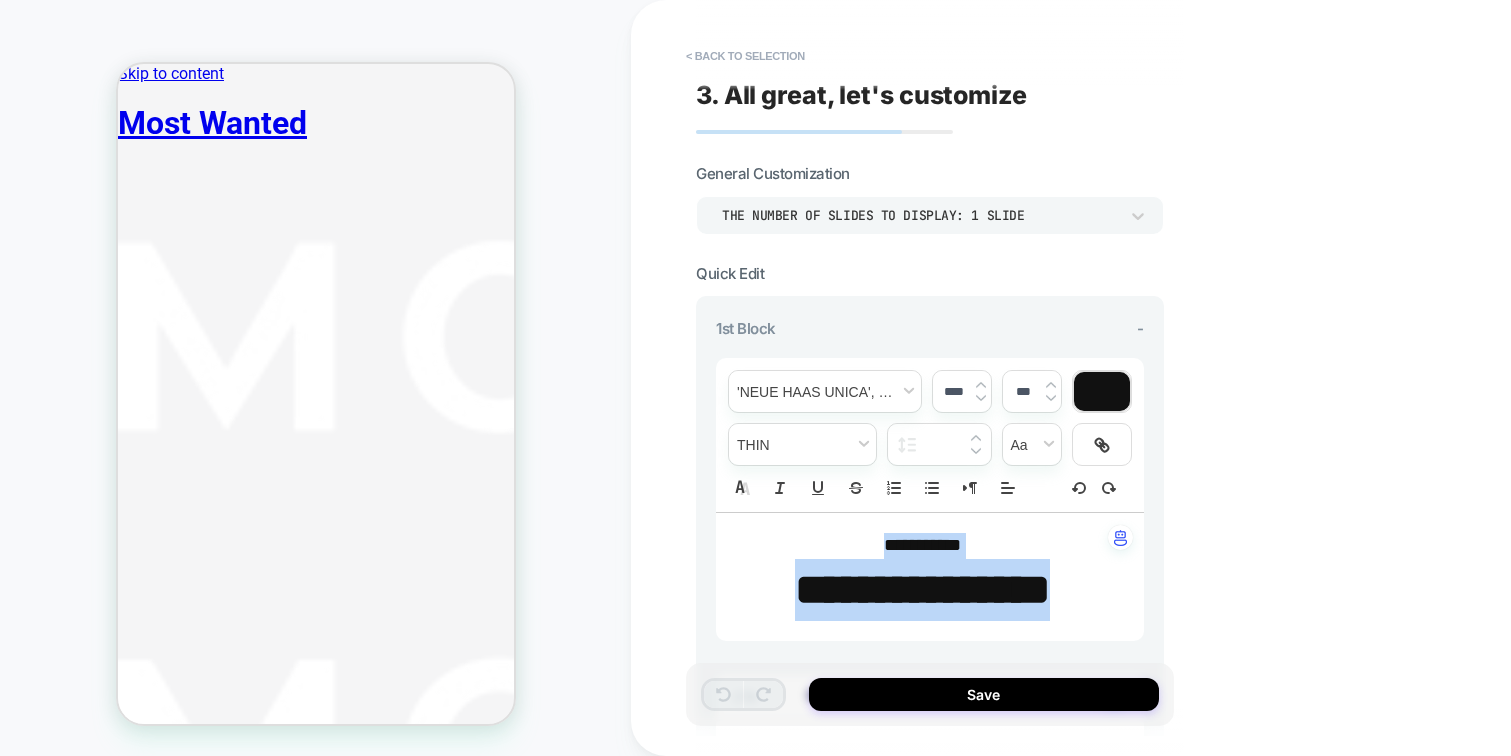 click on "**********" at bounding box center [930, 577] 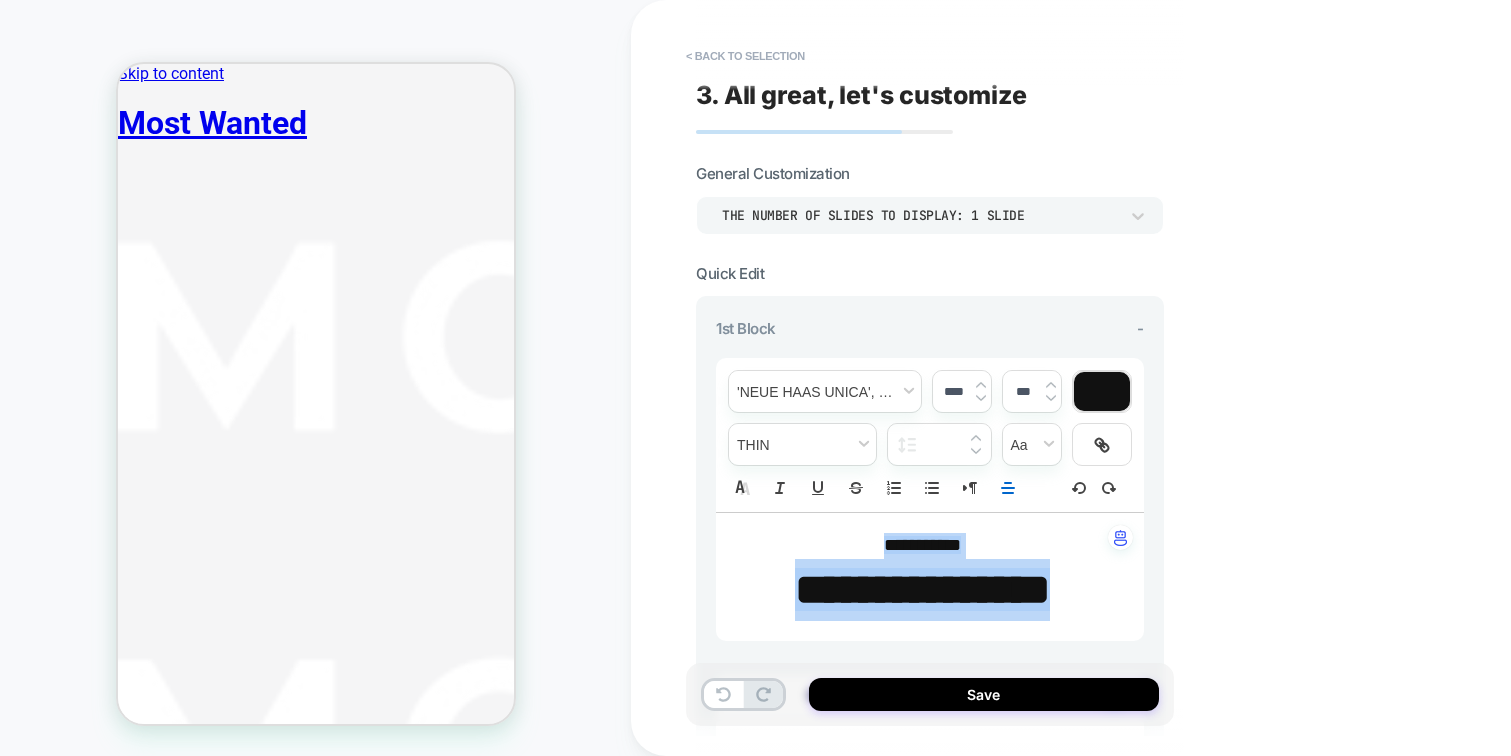 type on "*" 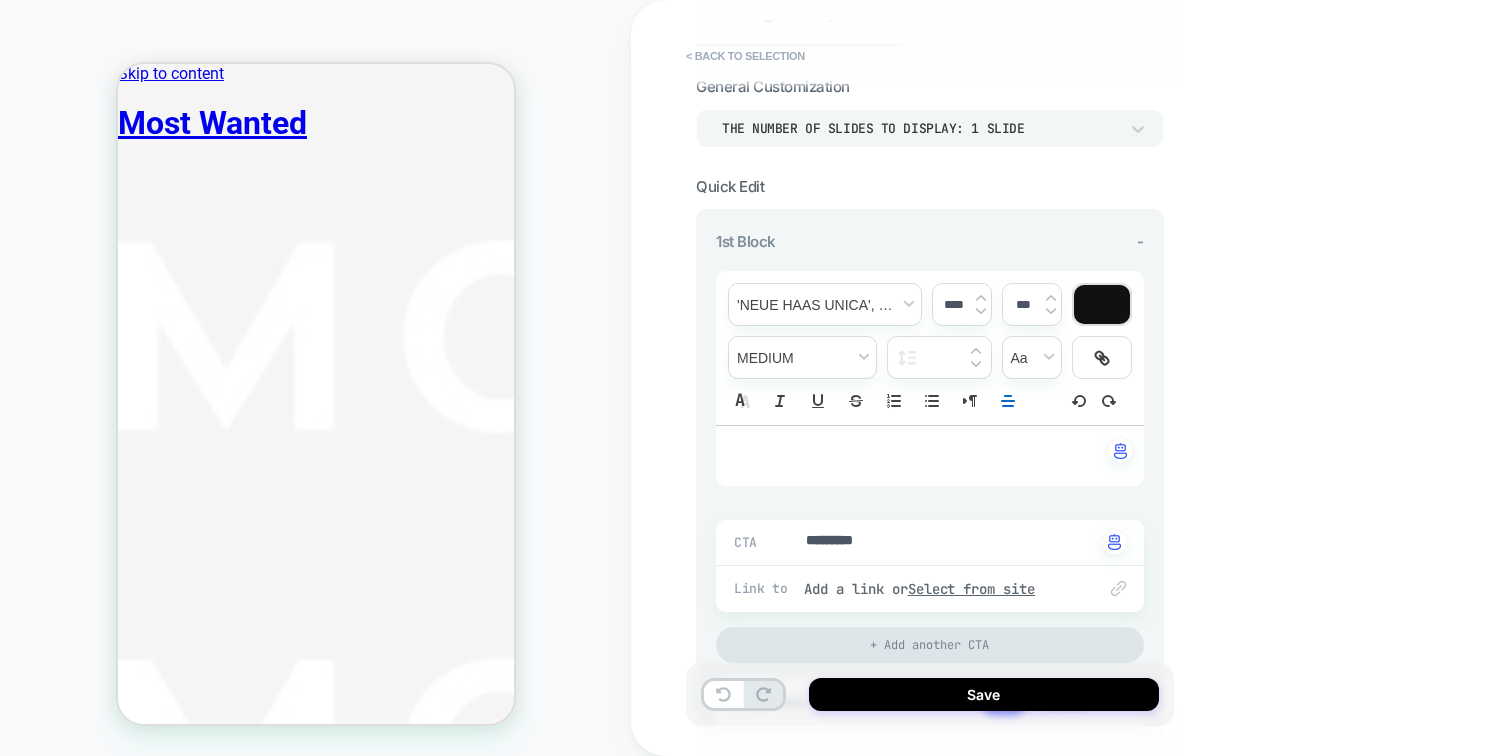 scroll, scrollTop: 95, scrollLeft: 0, axis: vertical 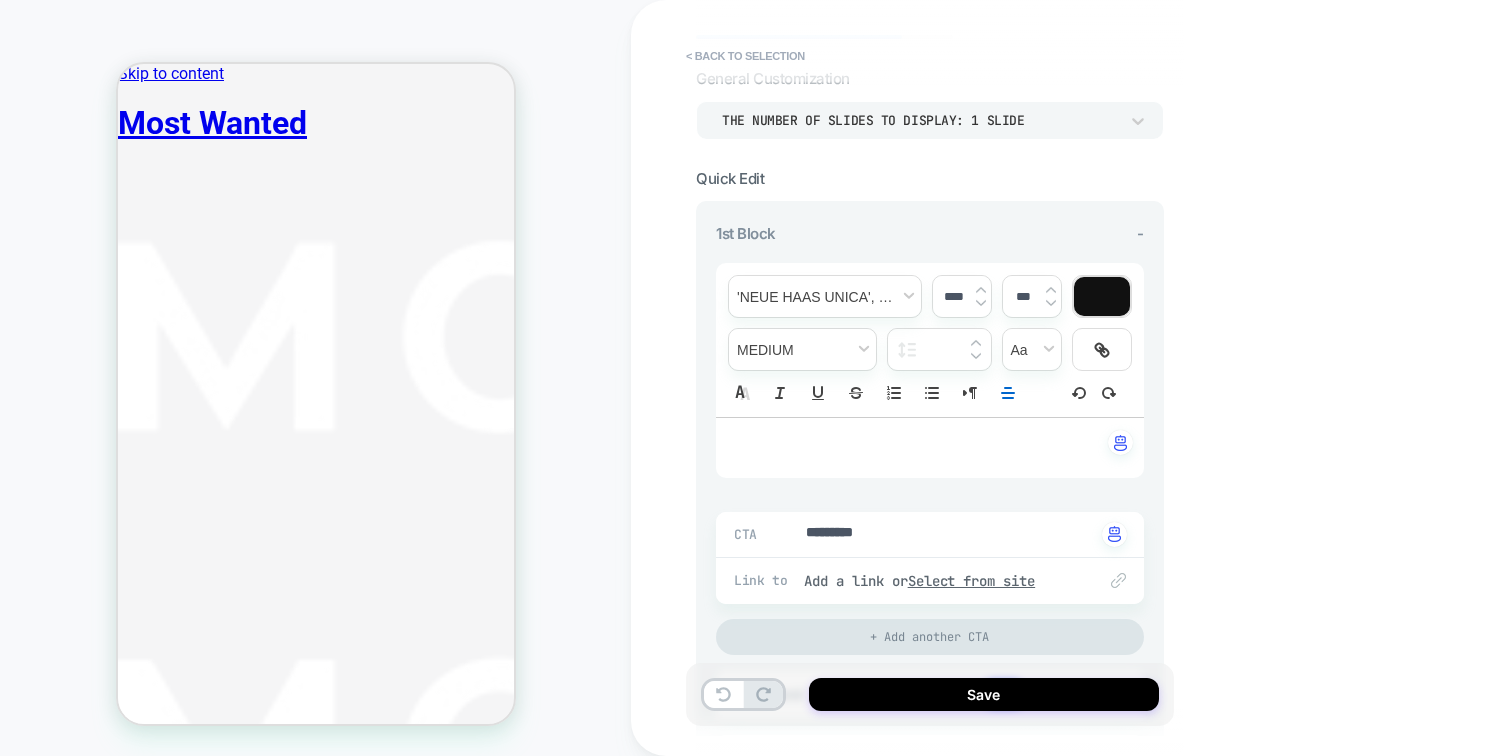 type on "*" 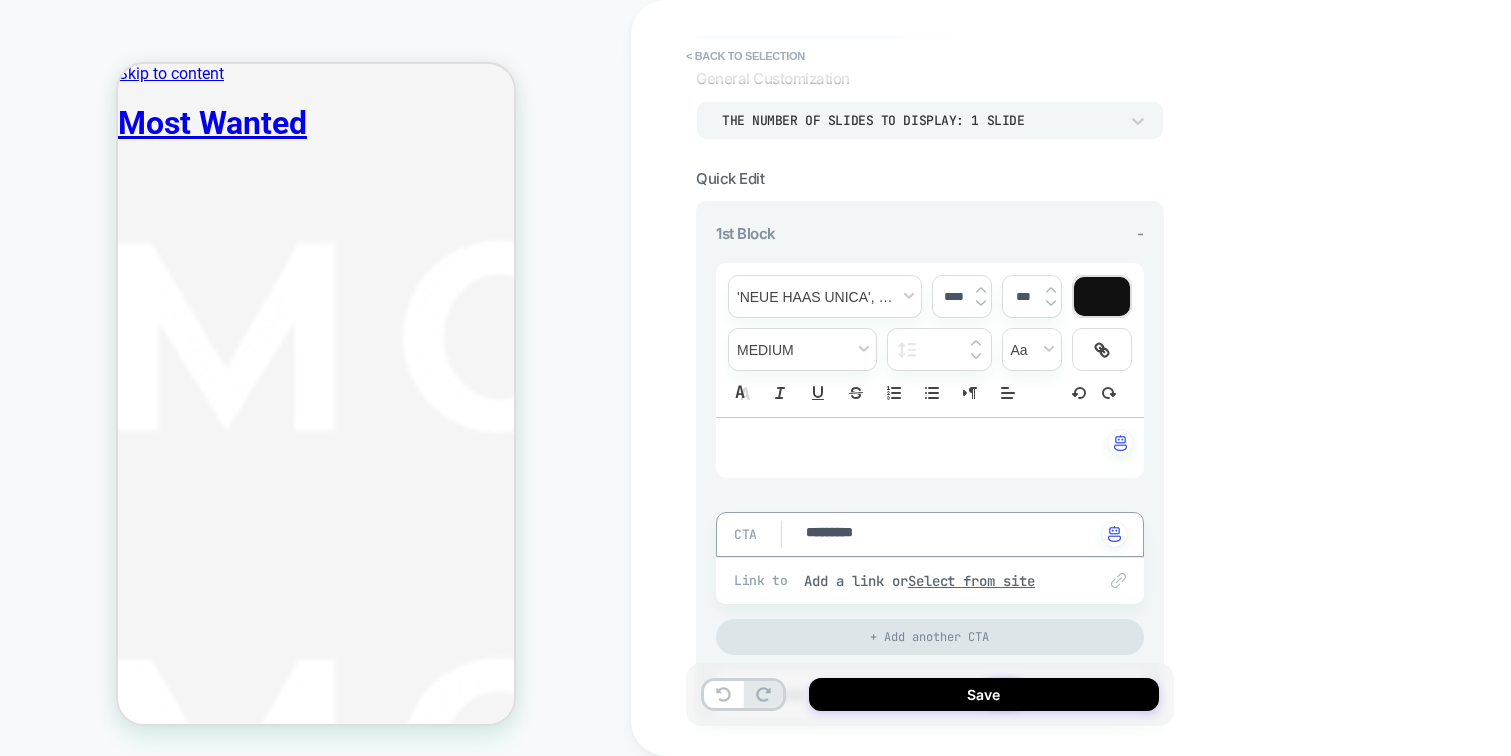 type on "**********" 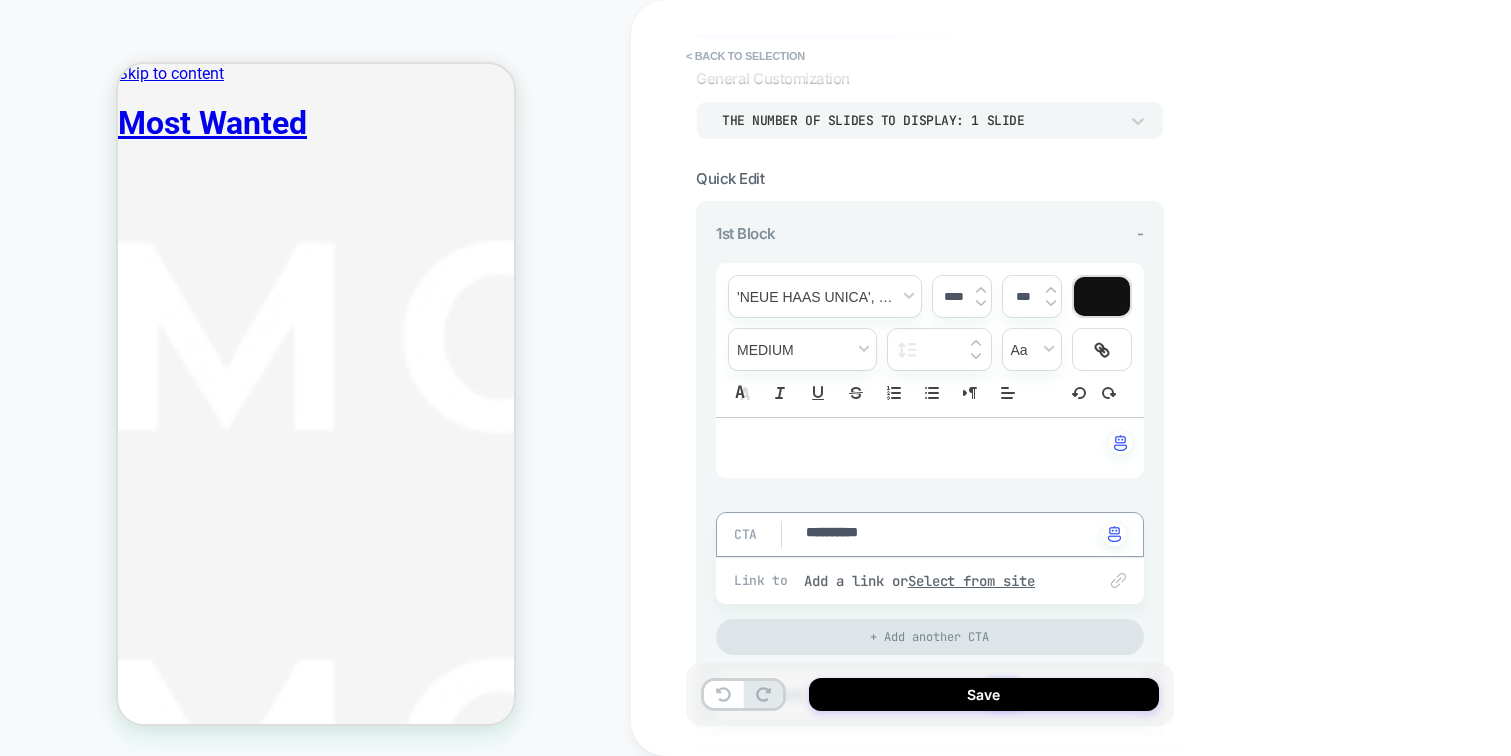 type on "*" 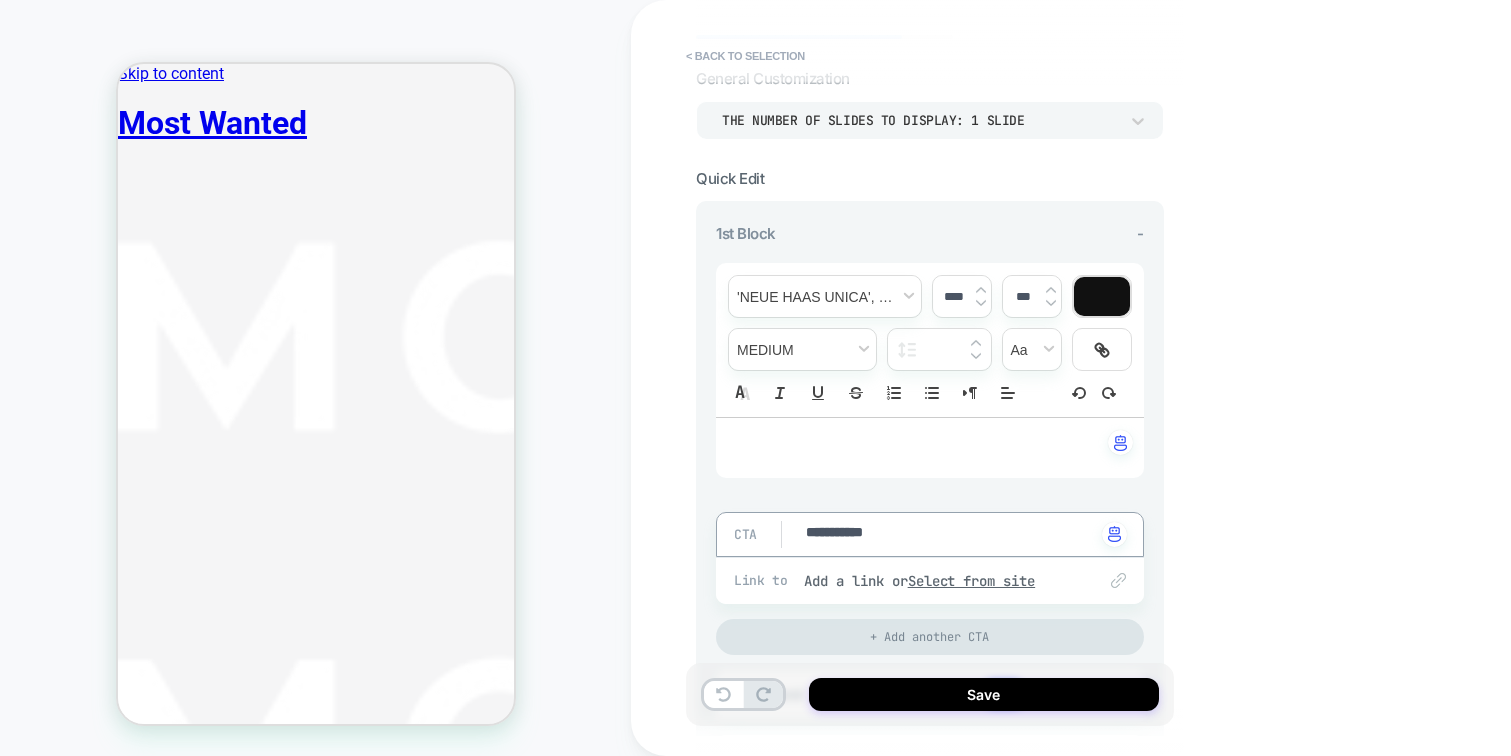 type on "*" 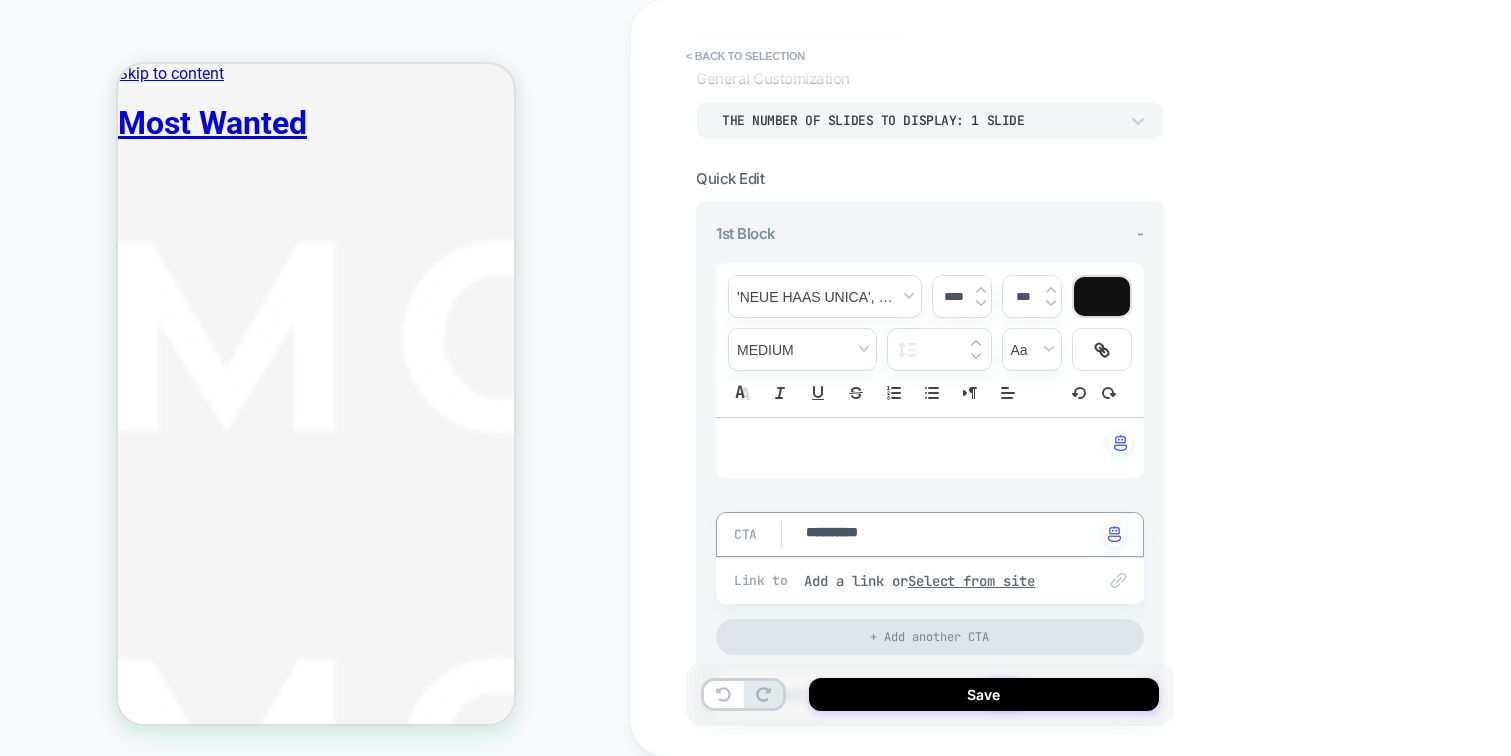 type on "*" 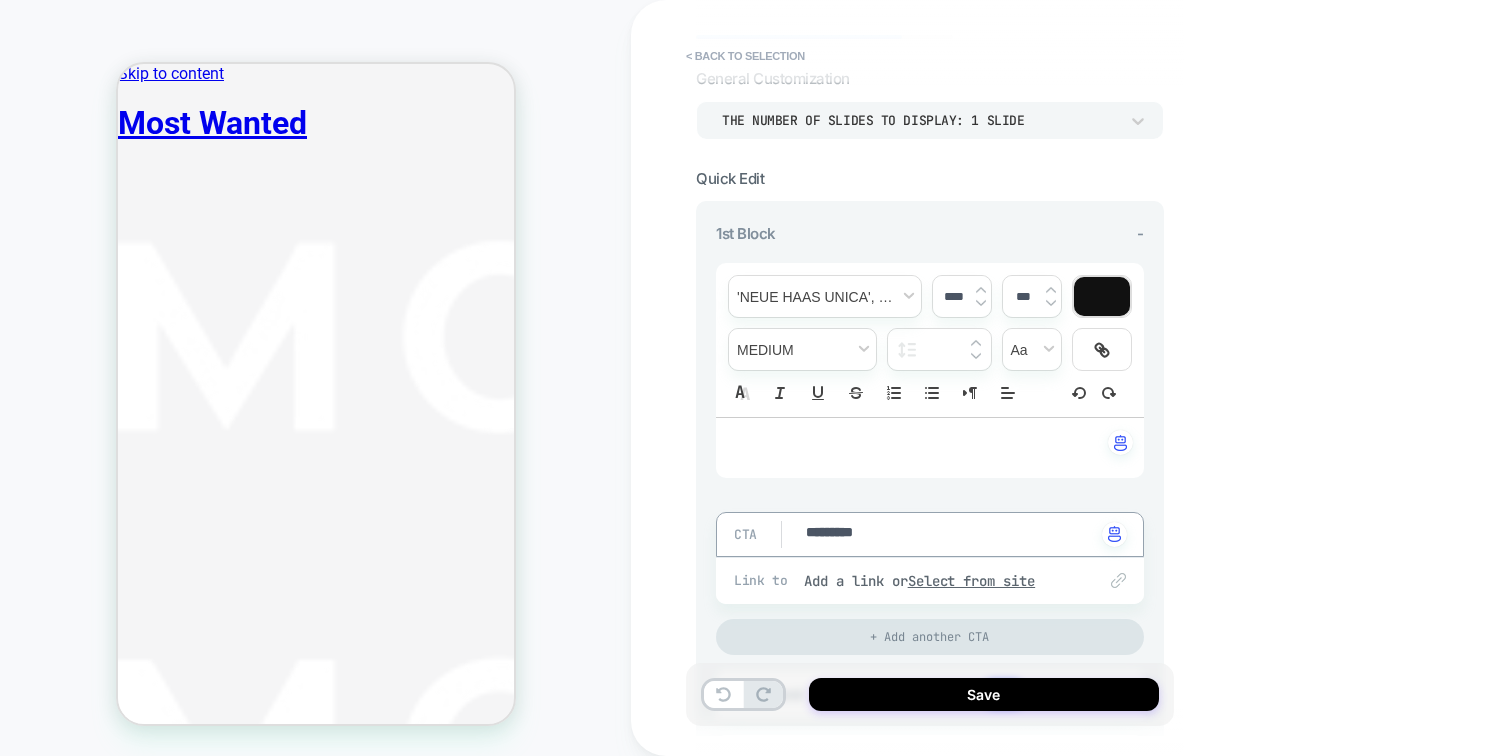 type on "*" 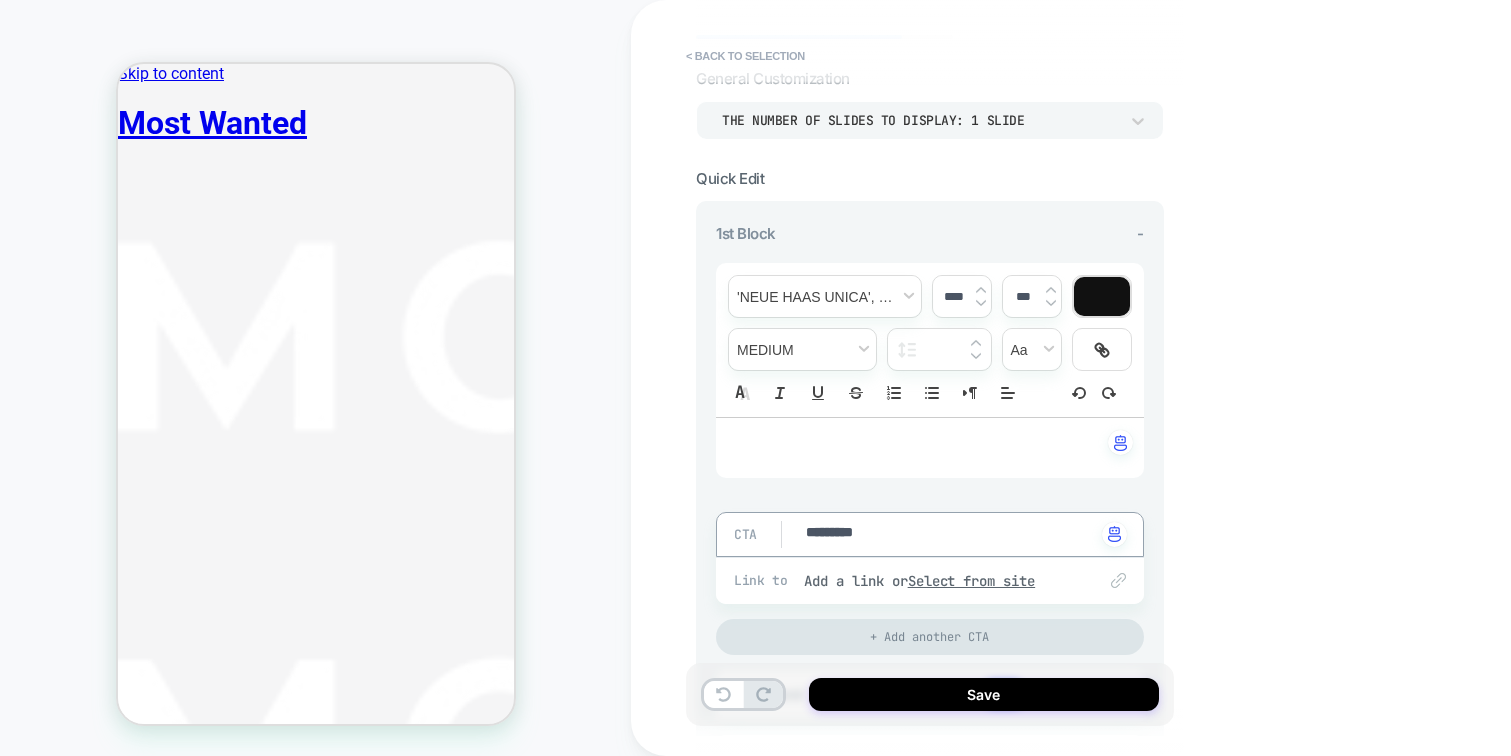 type on "**********" 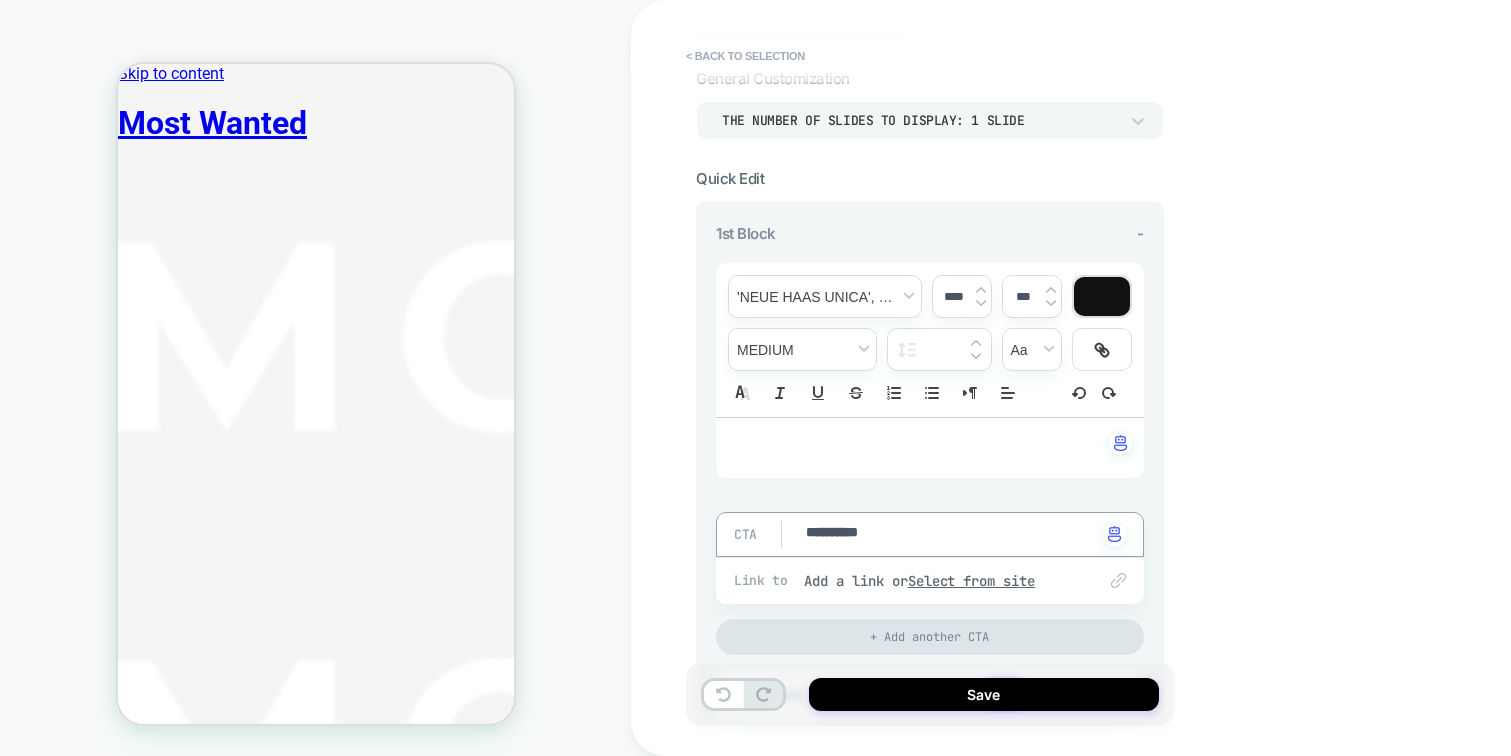 type on "*" 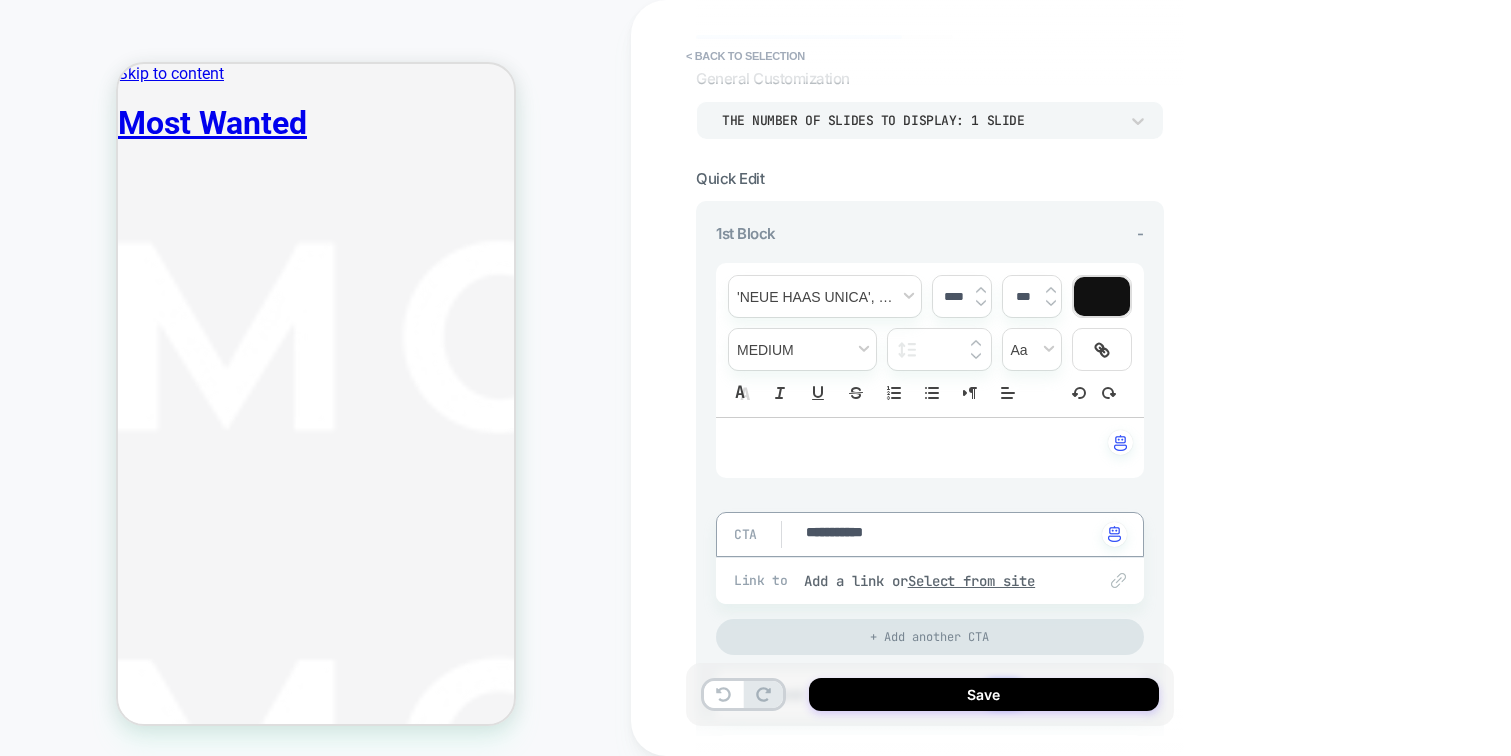 type on "*" 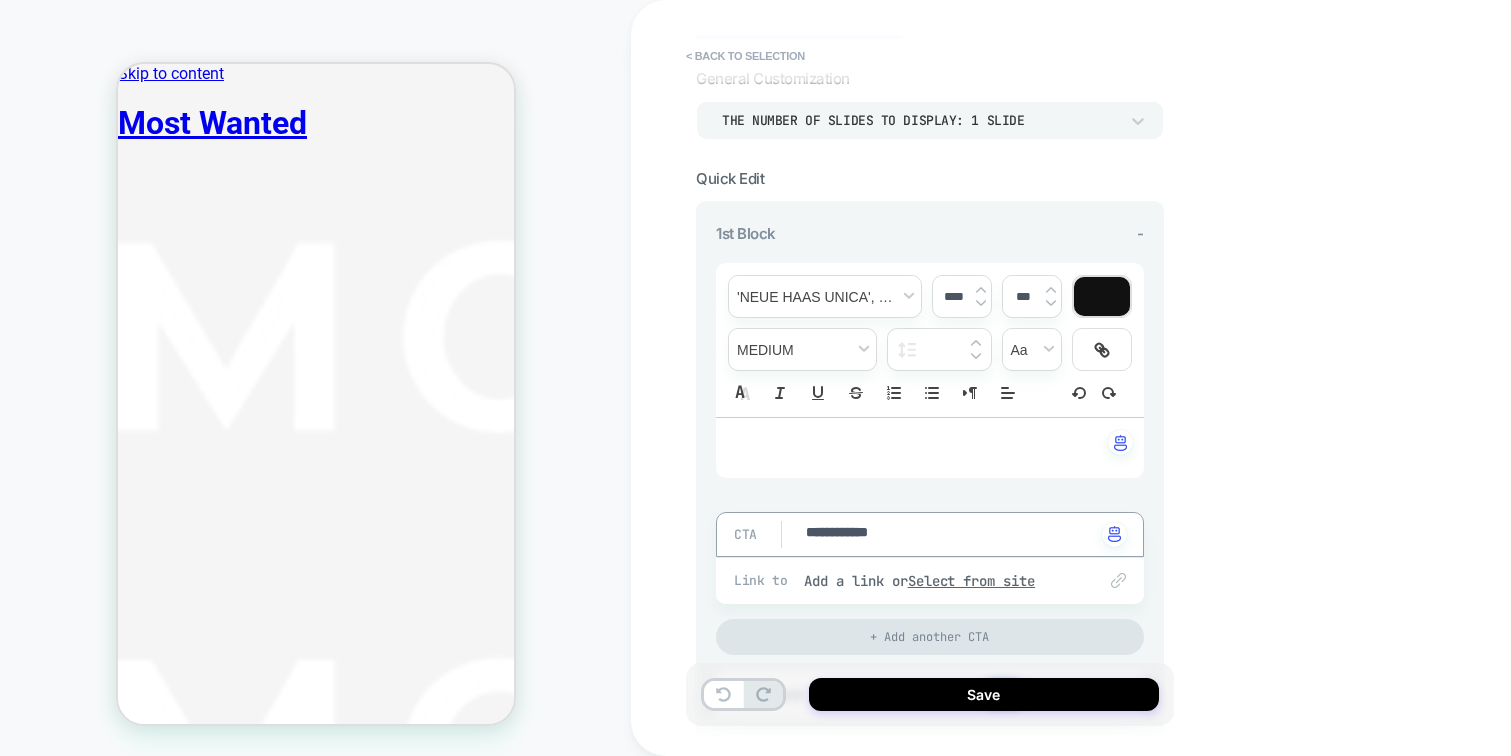 type on "*" 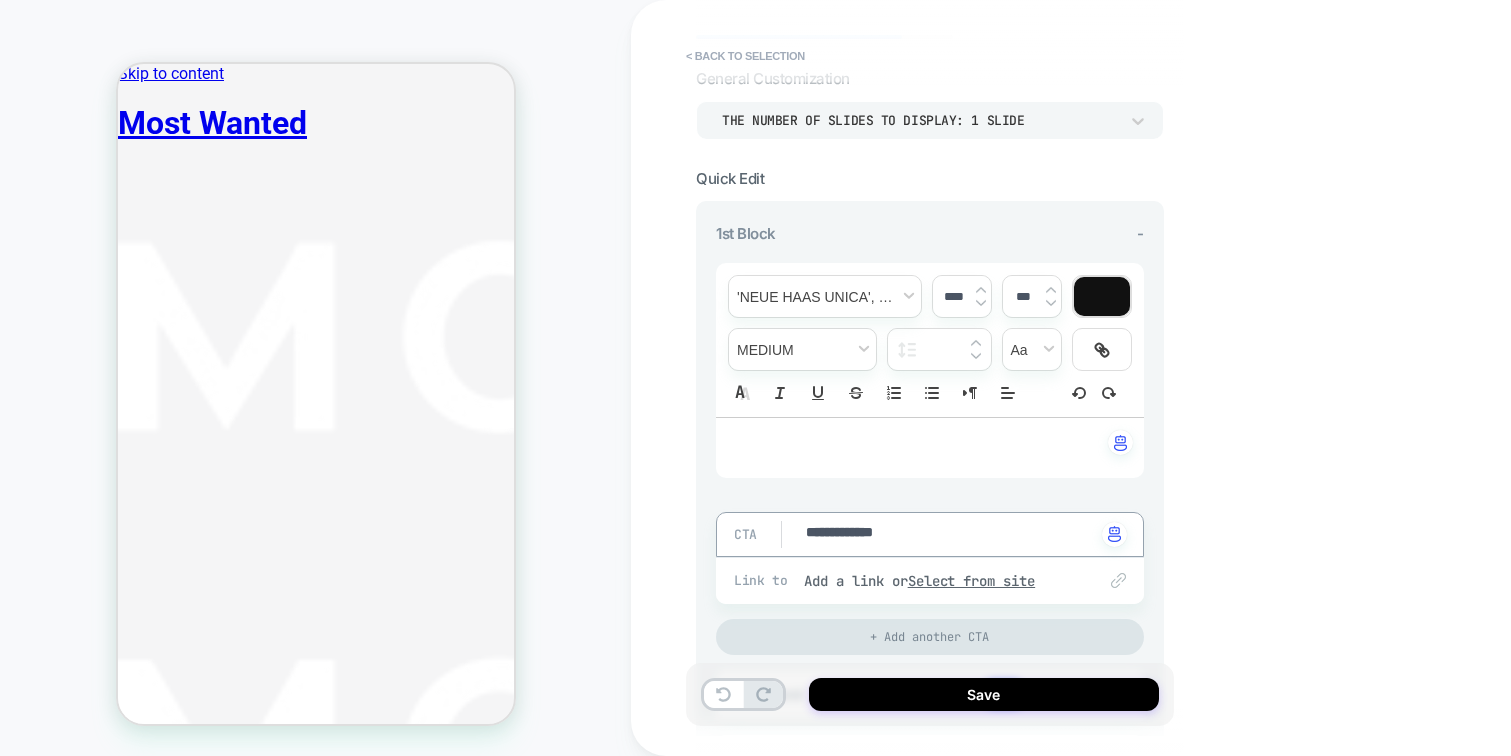 type on "*" 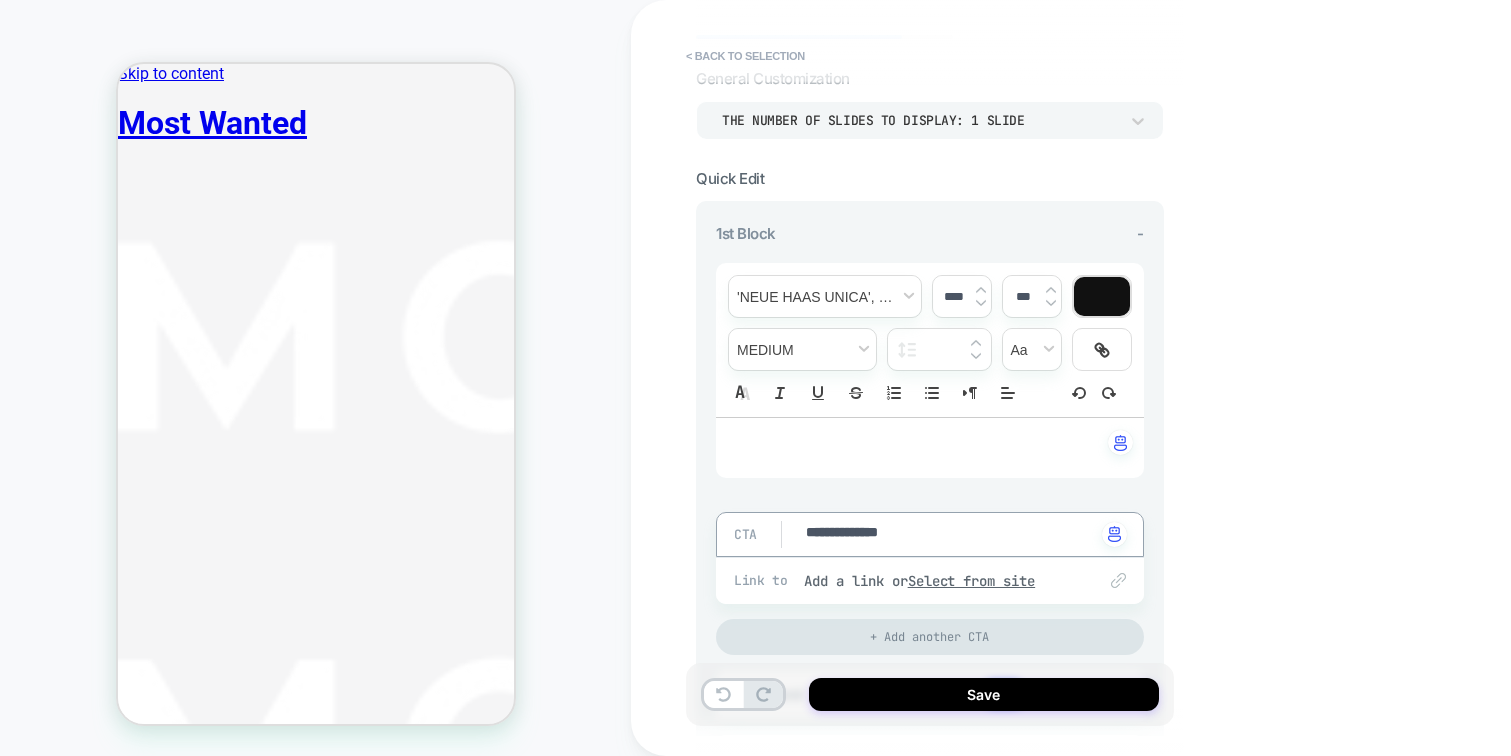 type on "*" 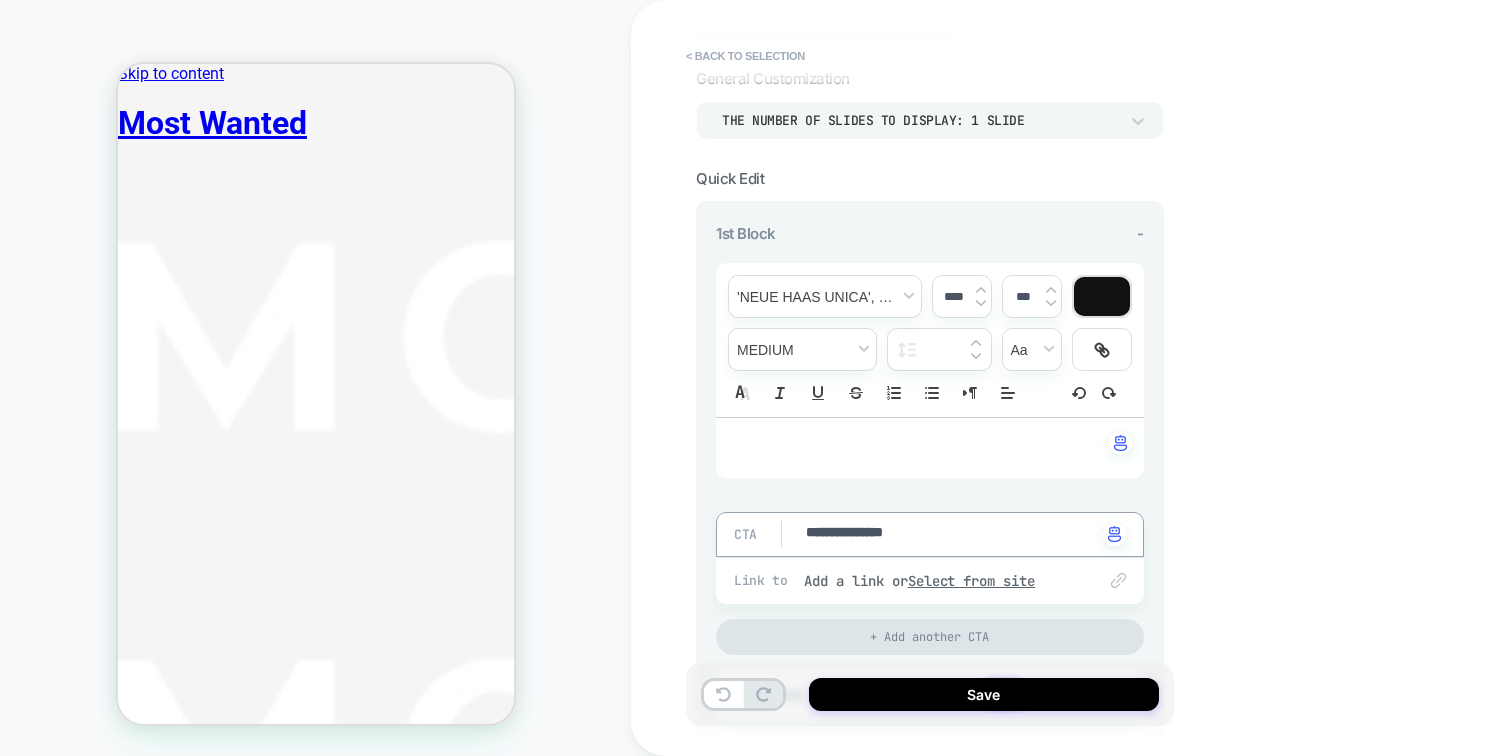 type on "*" 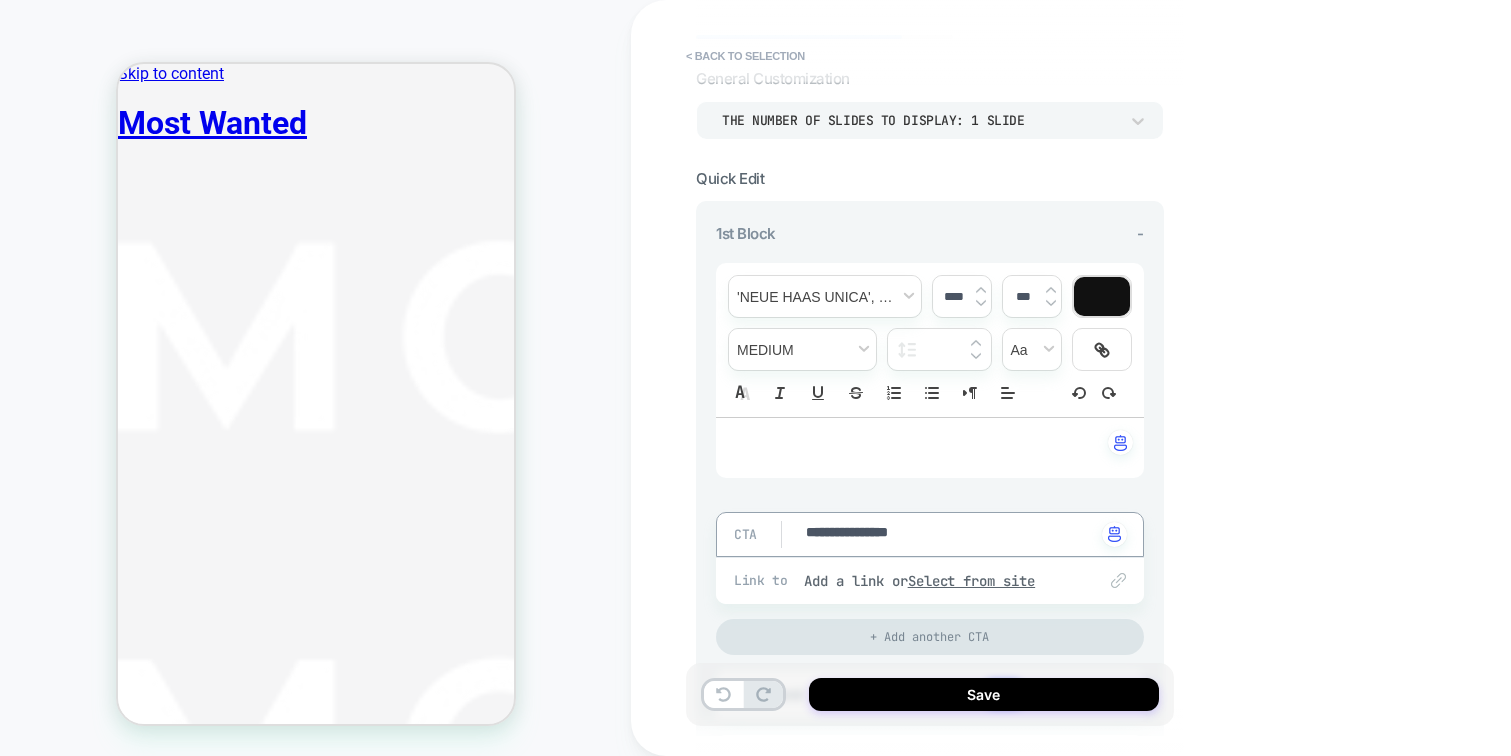 type on "*" 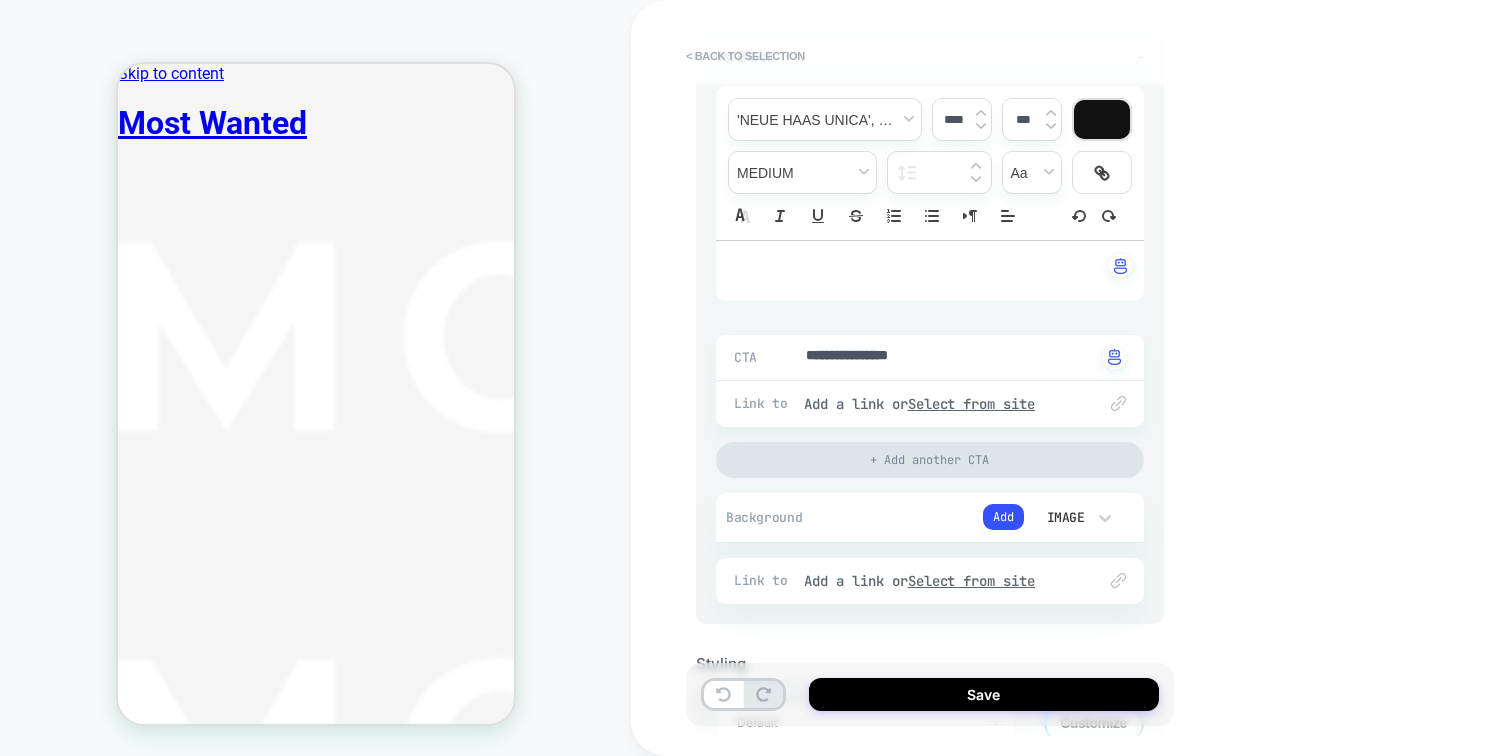 scroll, scrollTop: 352, scrollLeft: 0, axis: vertical 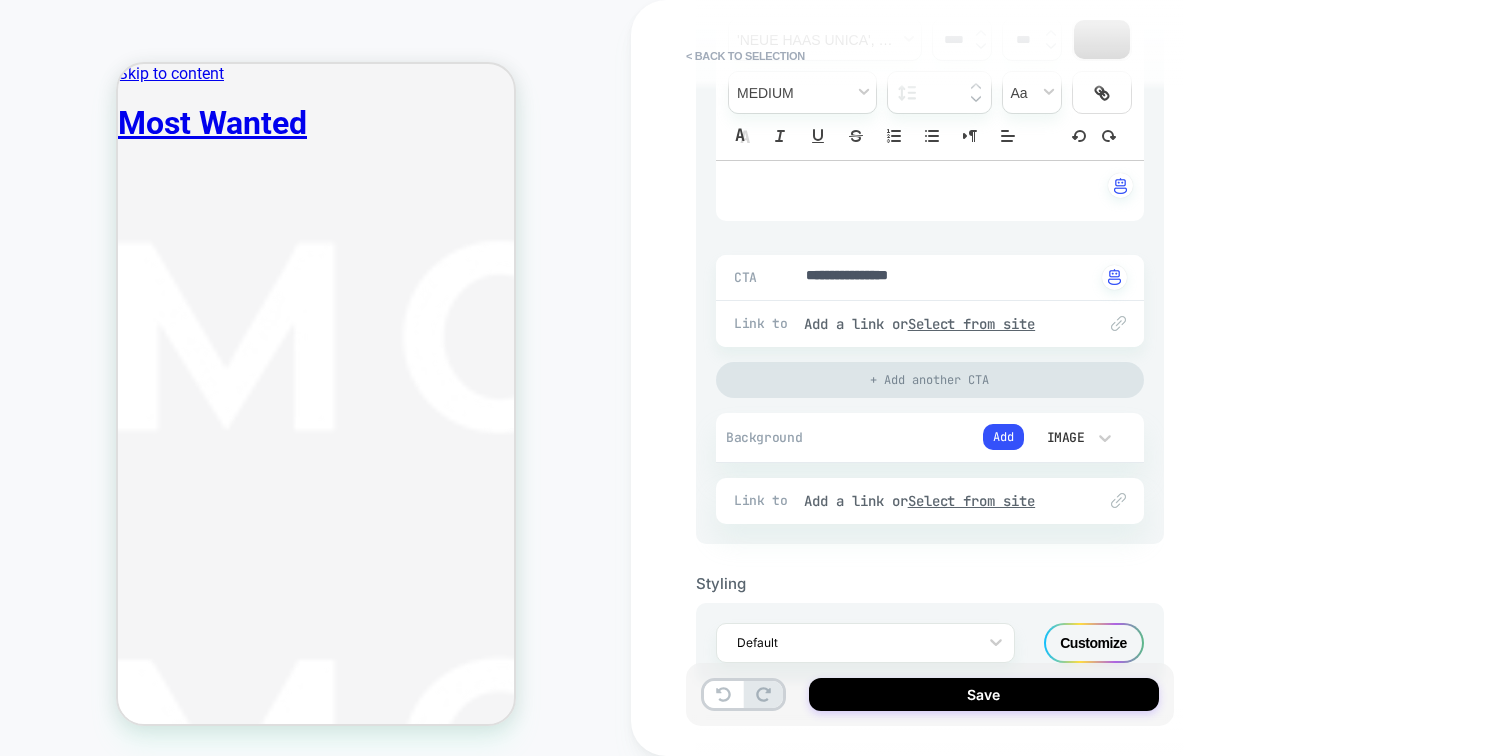 click on "Image" at bounding box center [1064, 437] 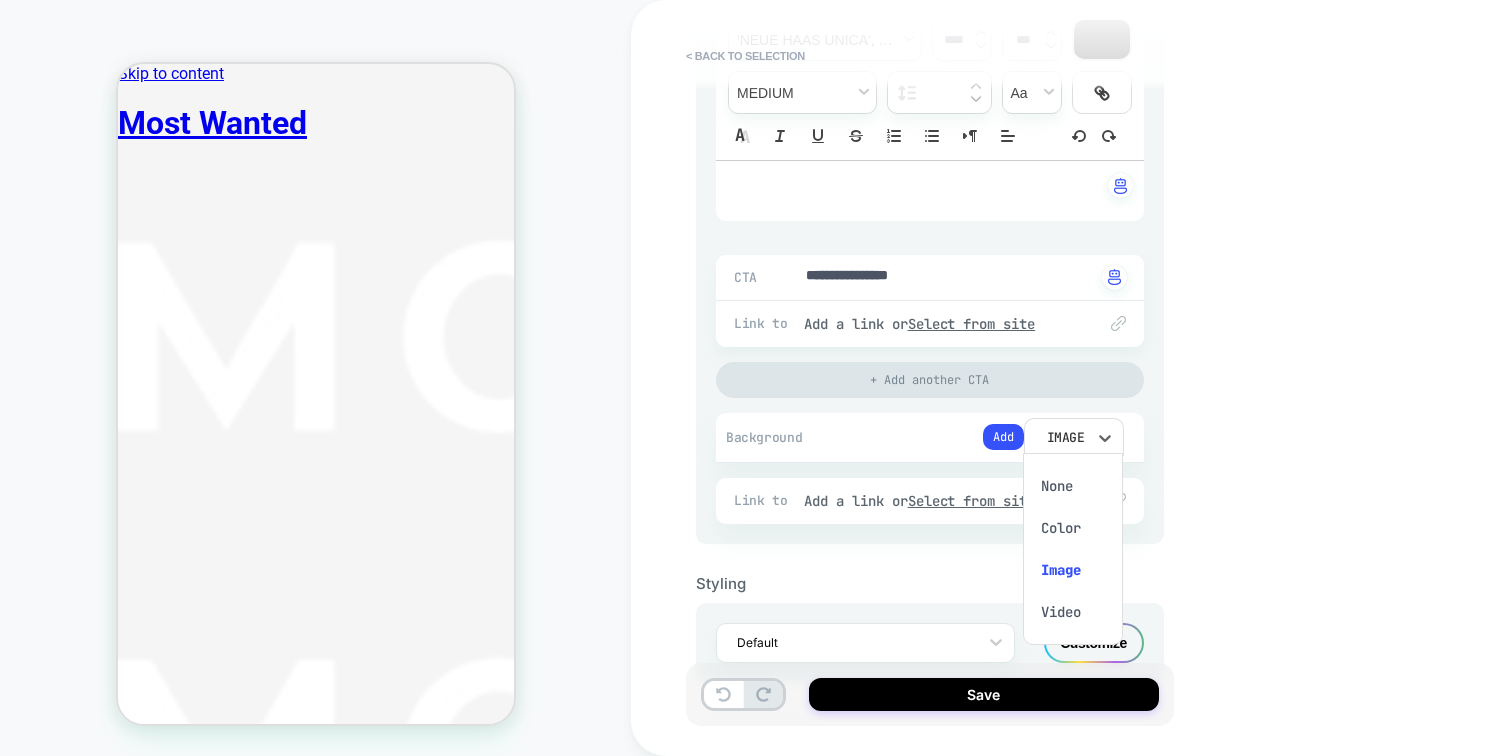 click at bounding box center [755, 378] 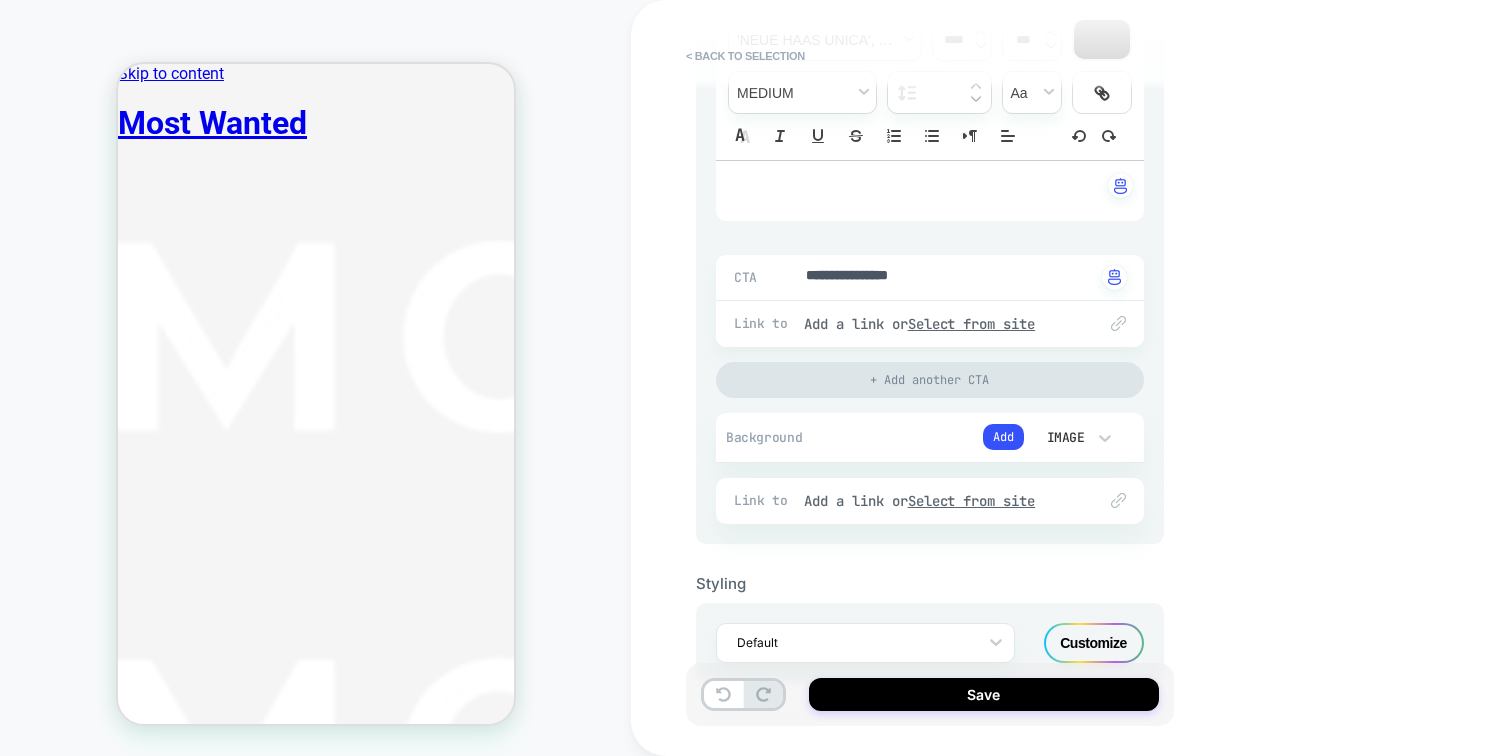 click on "Add" at bounding box center (1003, 437) 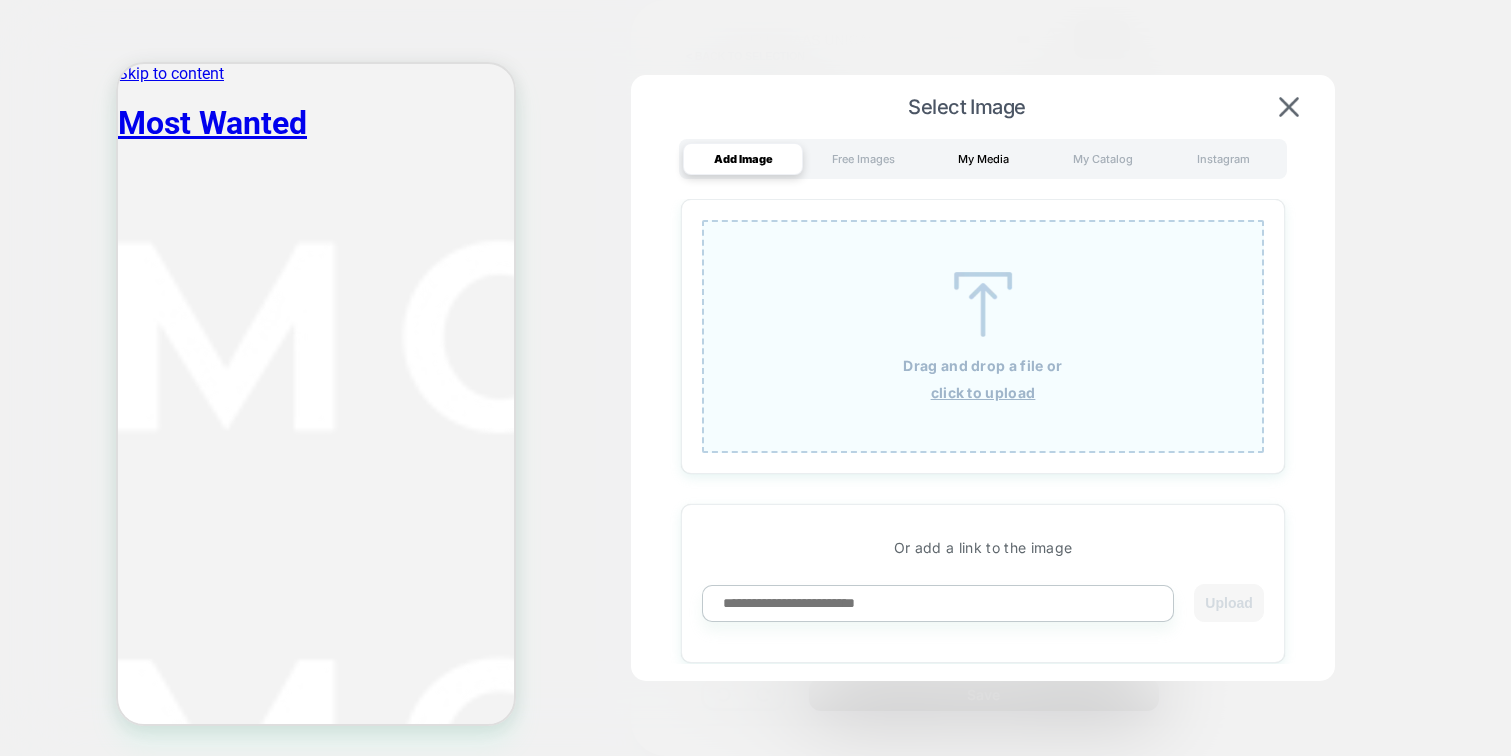 click on "My Media" at bounding box center (983, 159) 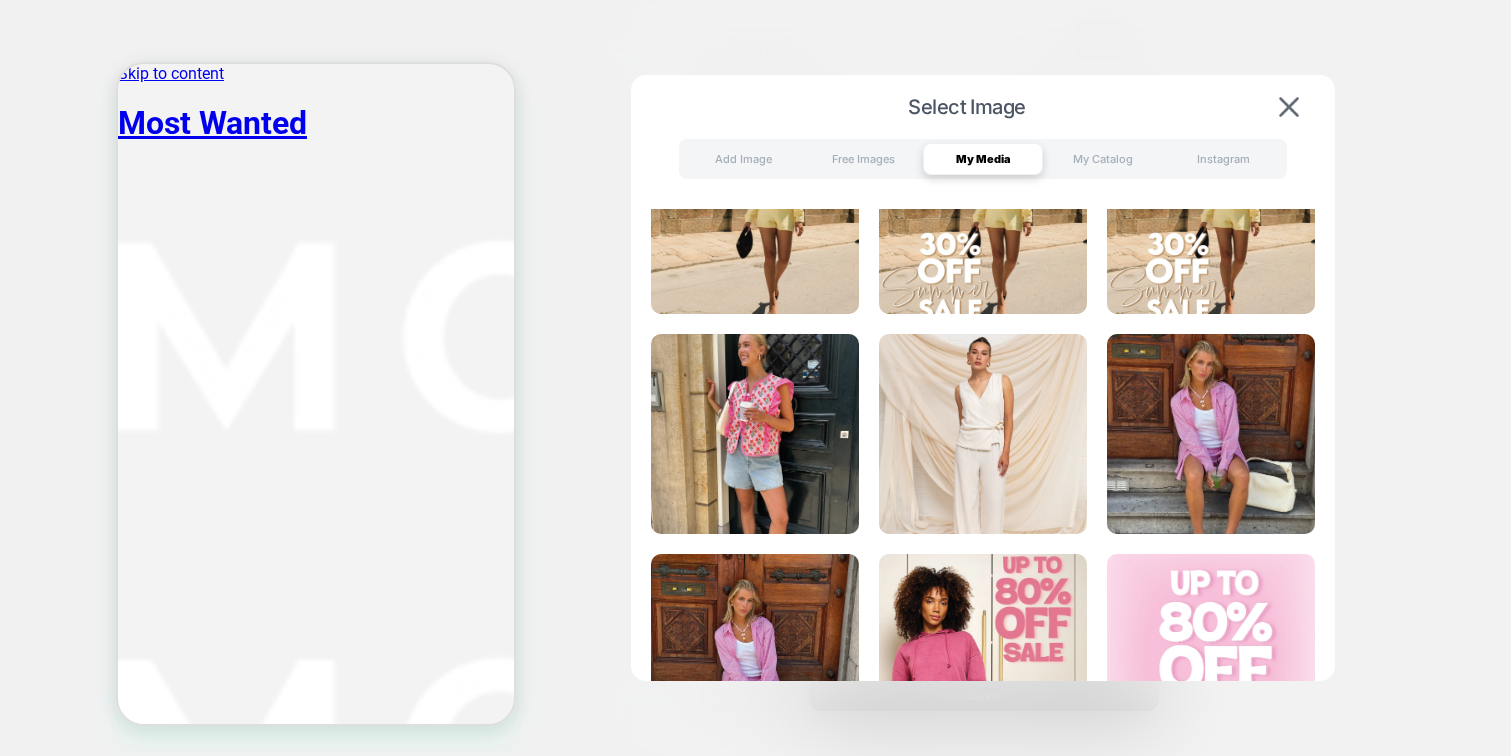 scroll, scrollTop: 0, scrollLeft: 0, axis: both 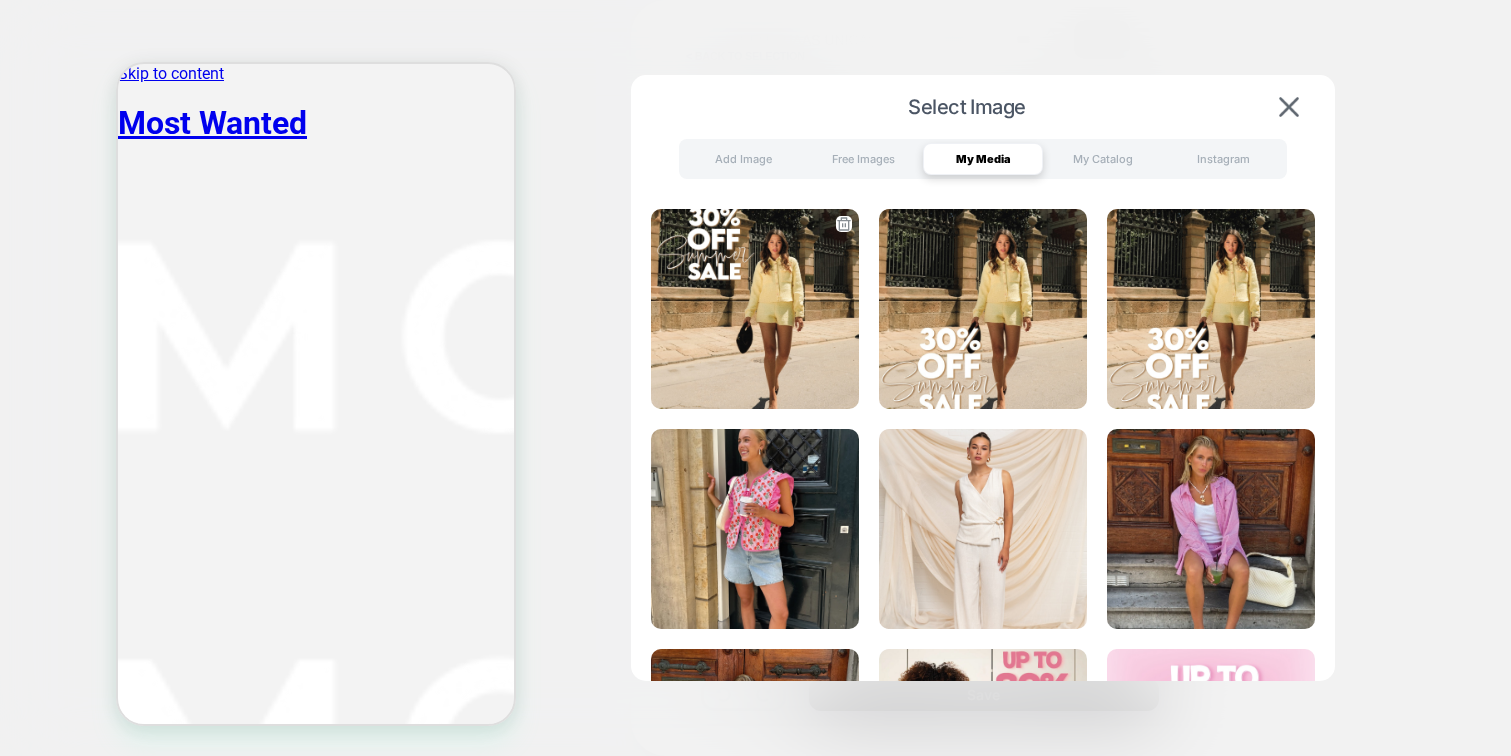 click at bounding box center (755, 309) 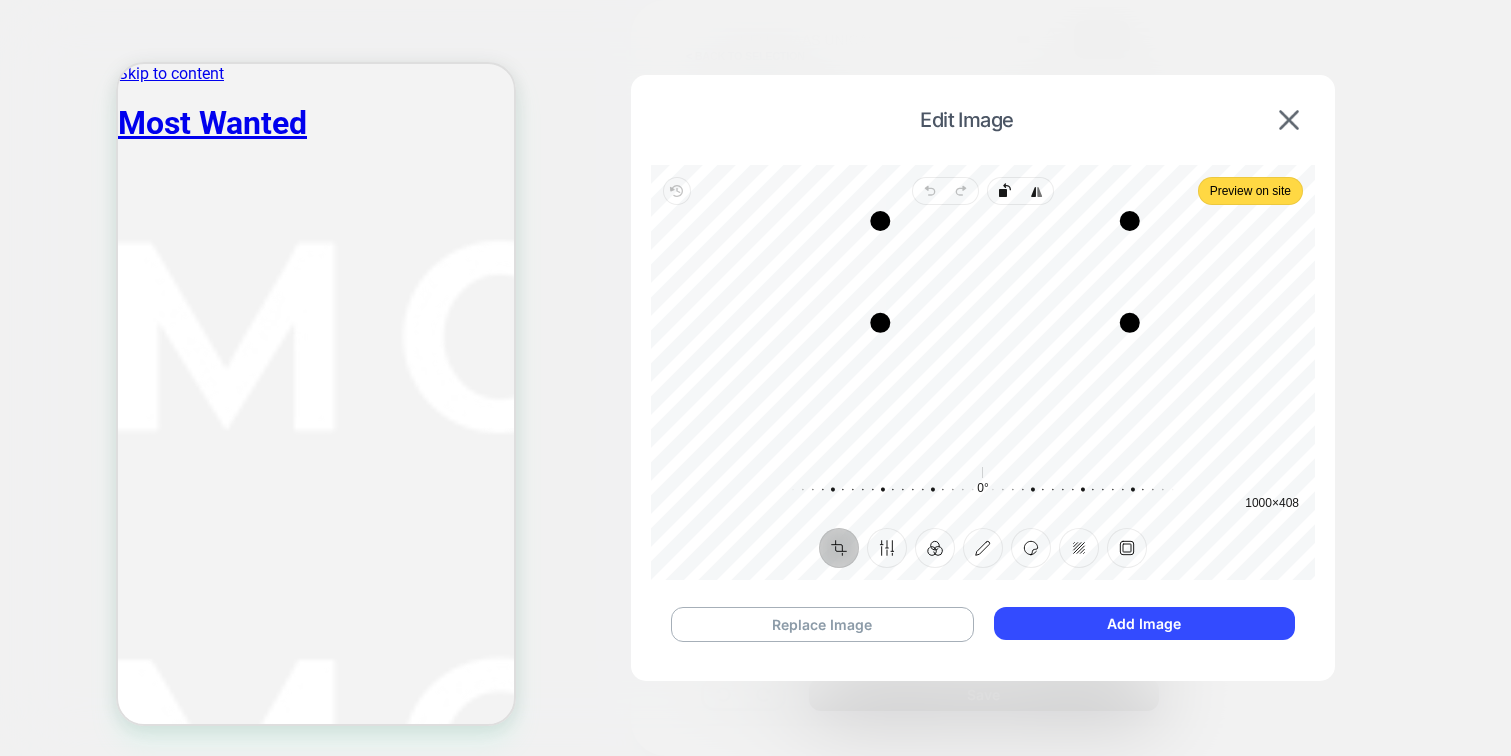 drag, startPoint x: 1078, startPoint y: 447, endPoint x: 1122, endPoint y: 320, distance: 134.4061 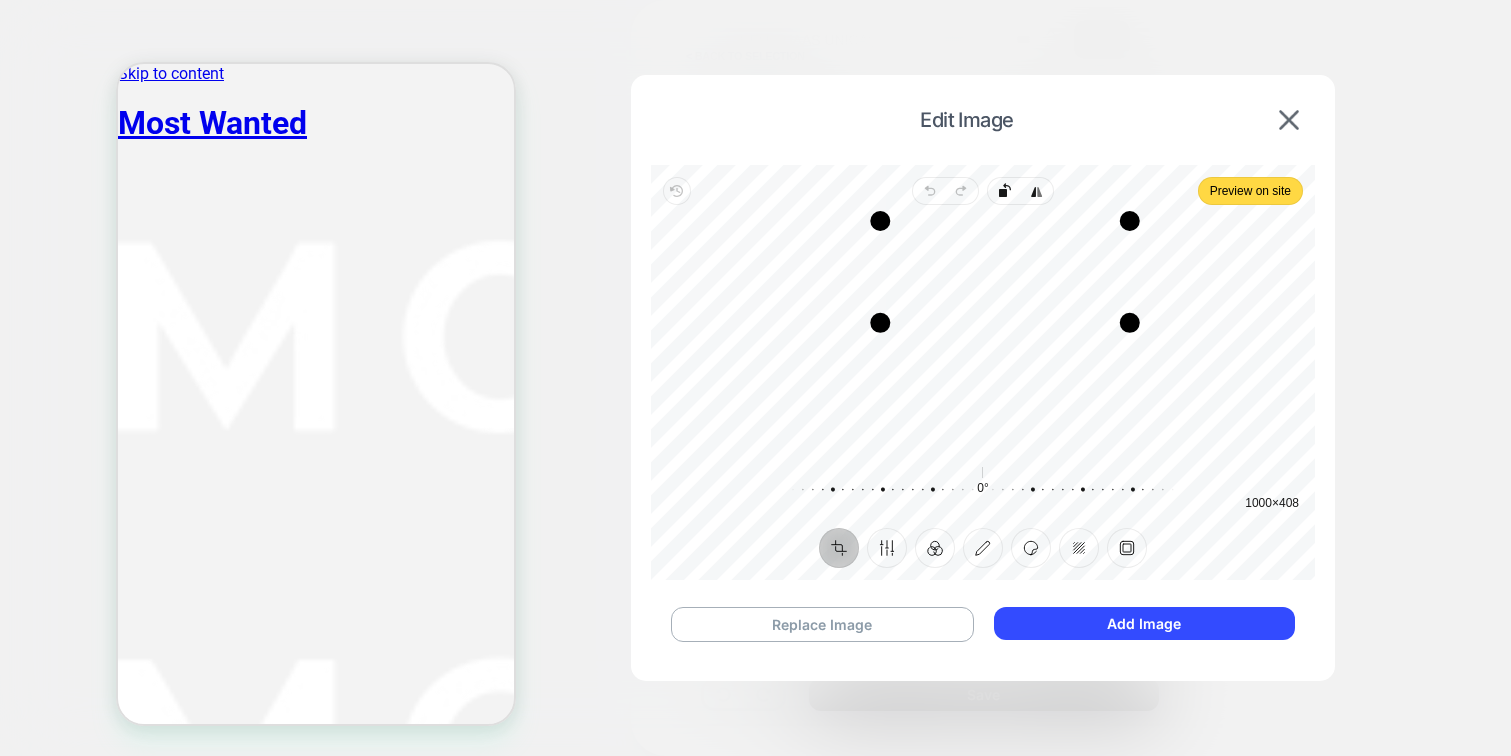 click at bounding box center [1130, 323] 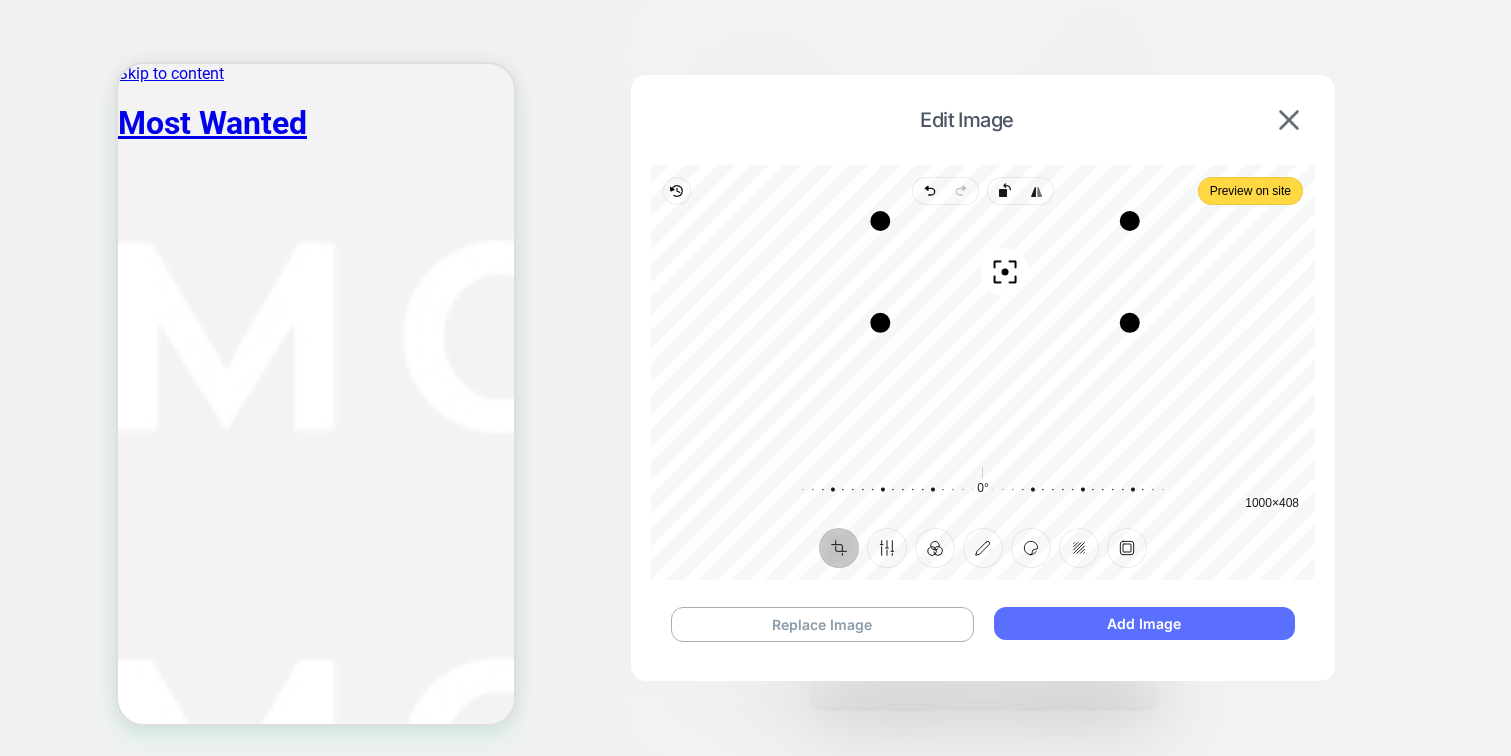 click on "Add Image" at bounding box center (1144, 623) 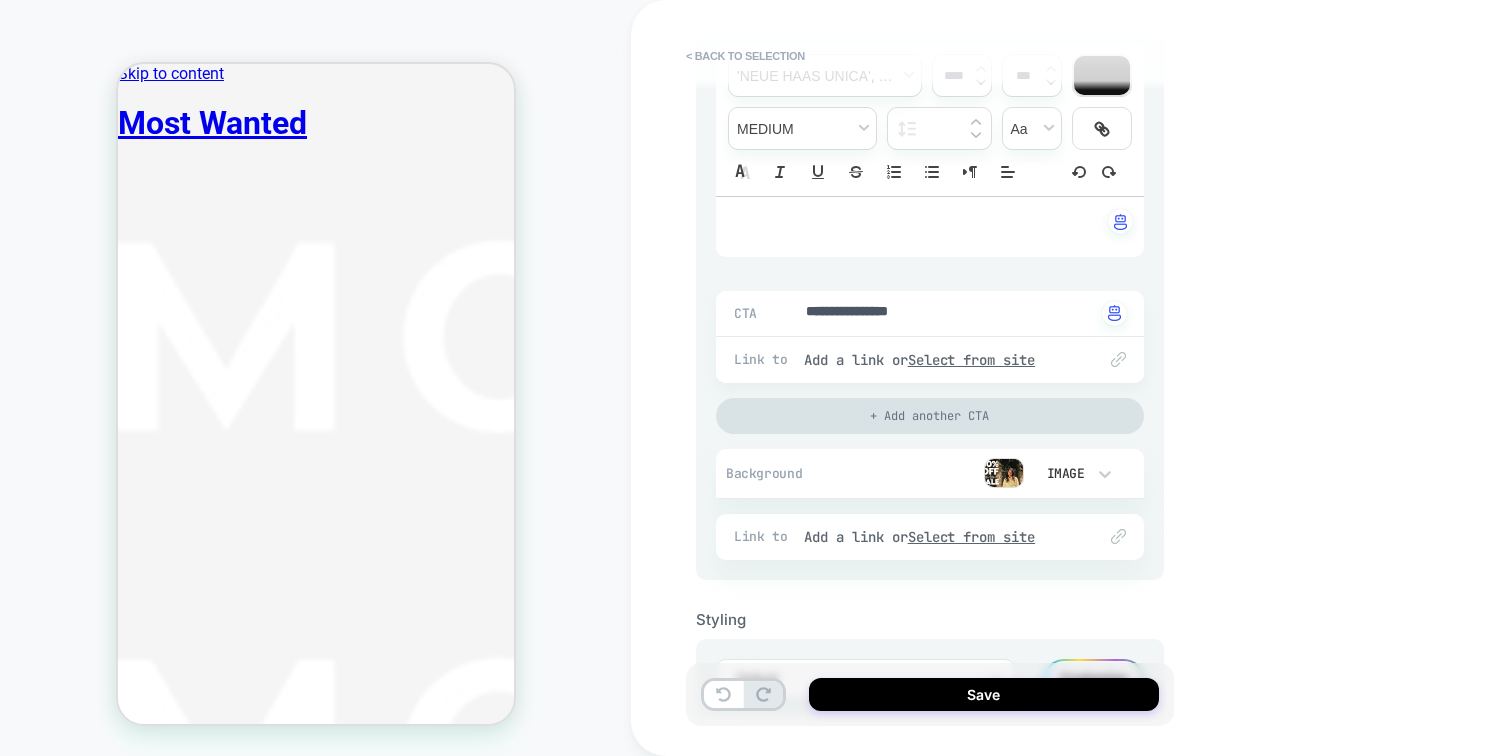 scroll, scrollTop: 294, scrollLeft: 0, axis: vertical 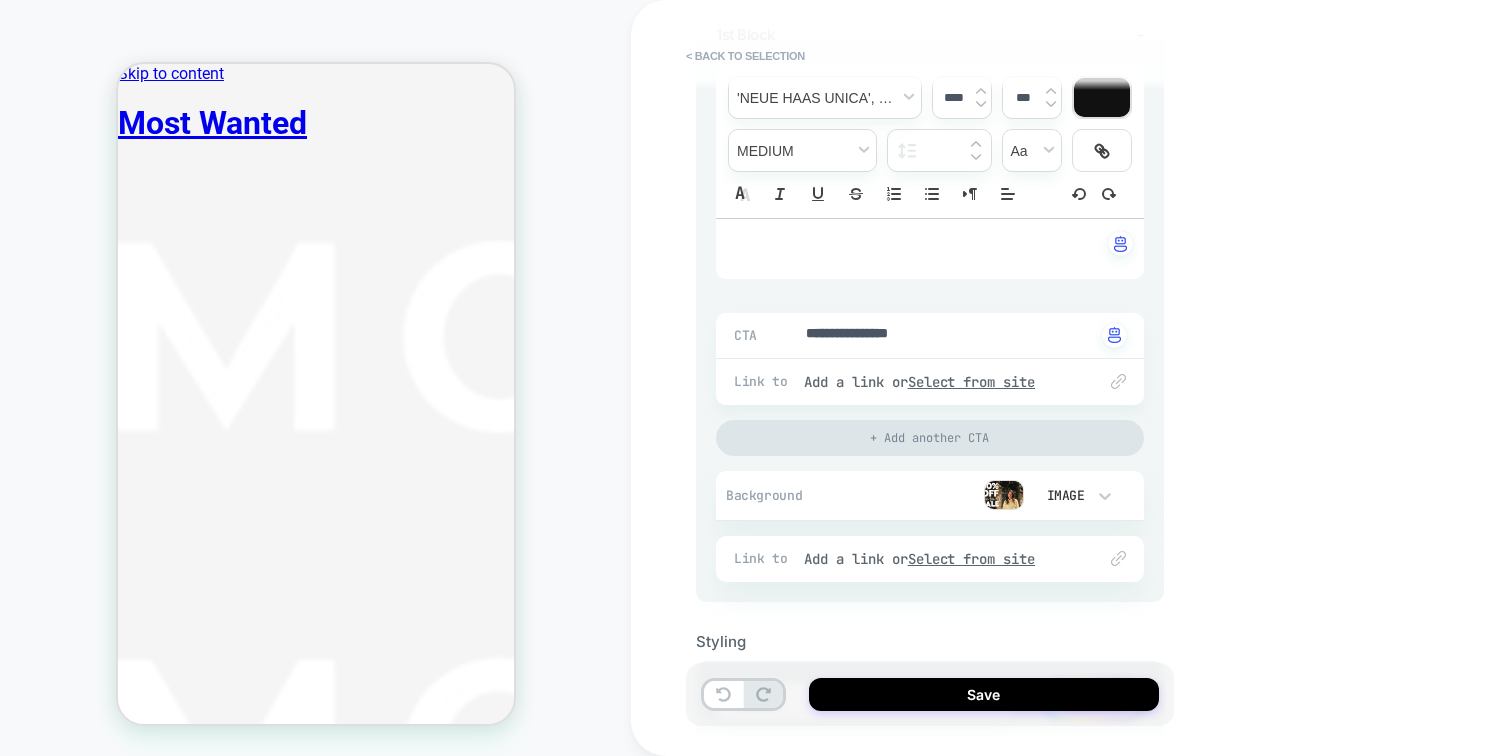 type on "*" 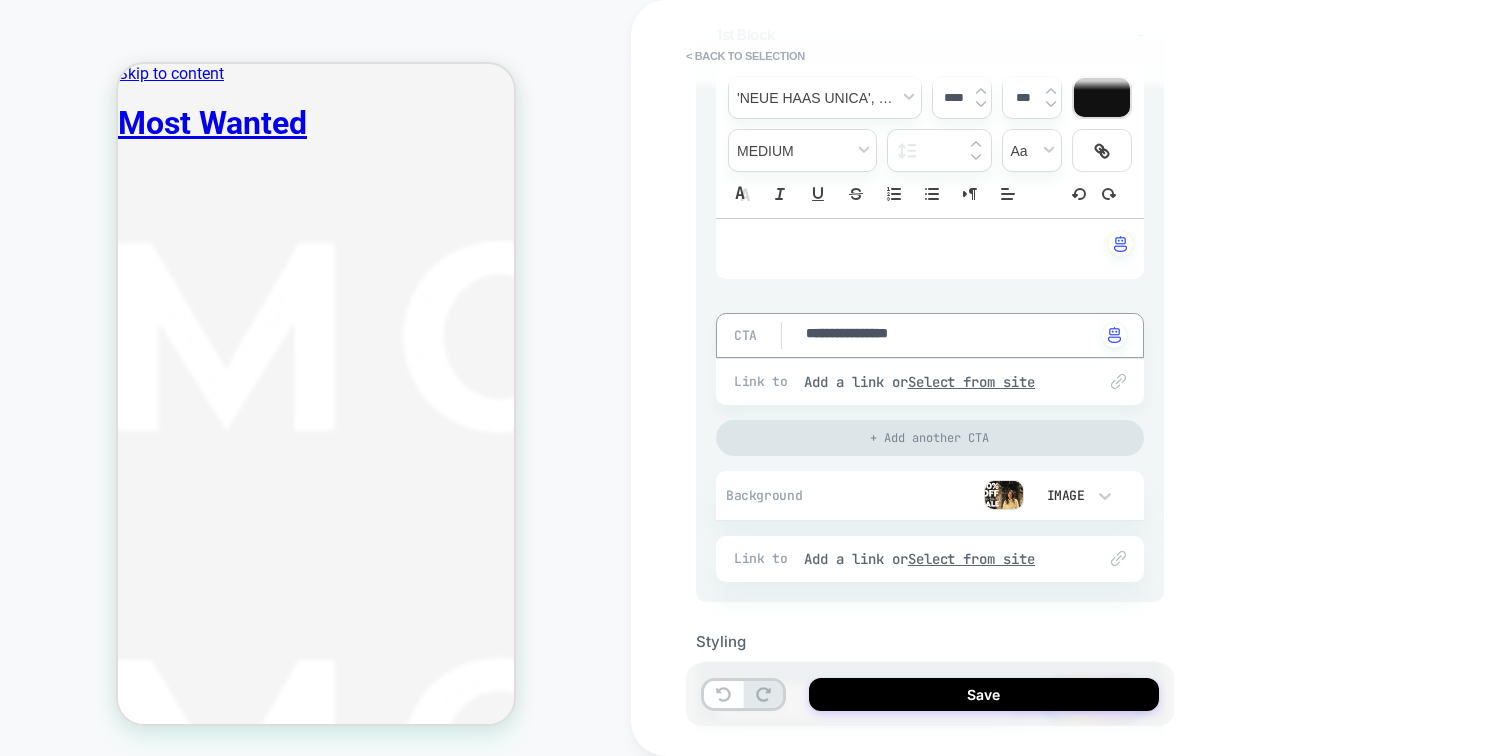 click on "**********" at bounding box center (949, 335) 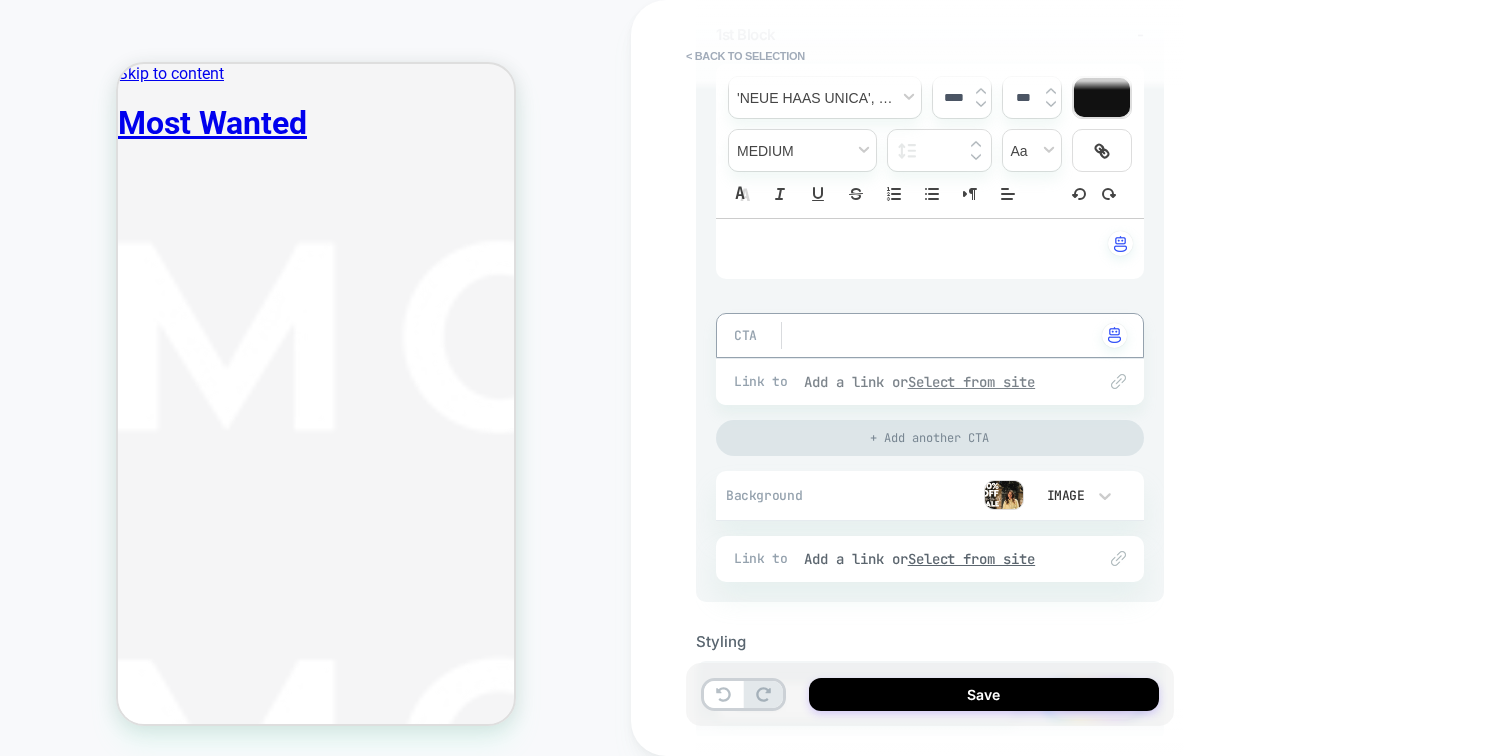 type 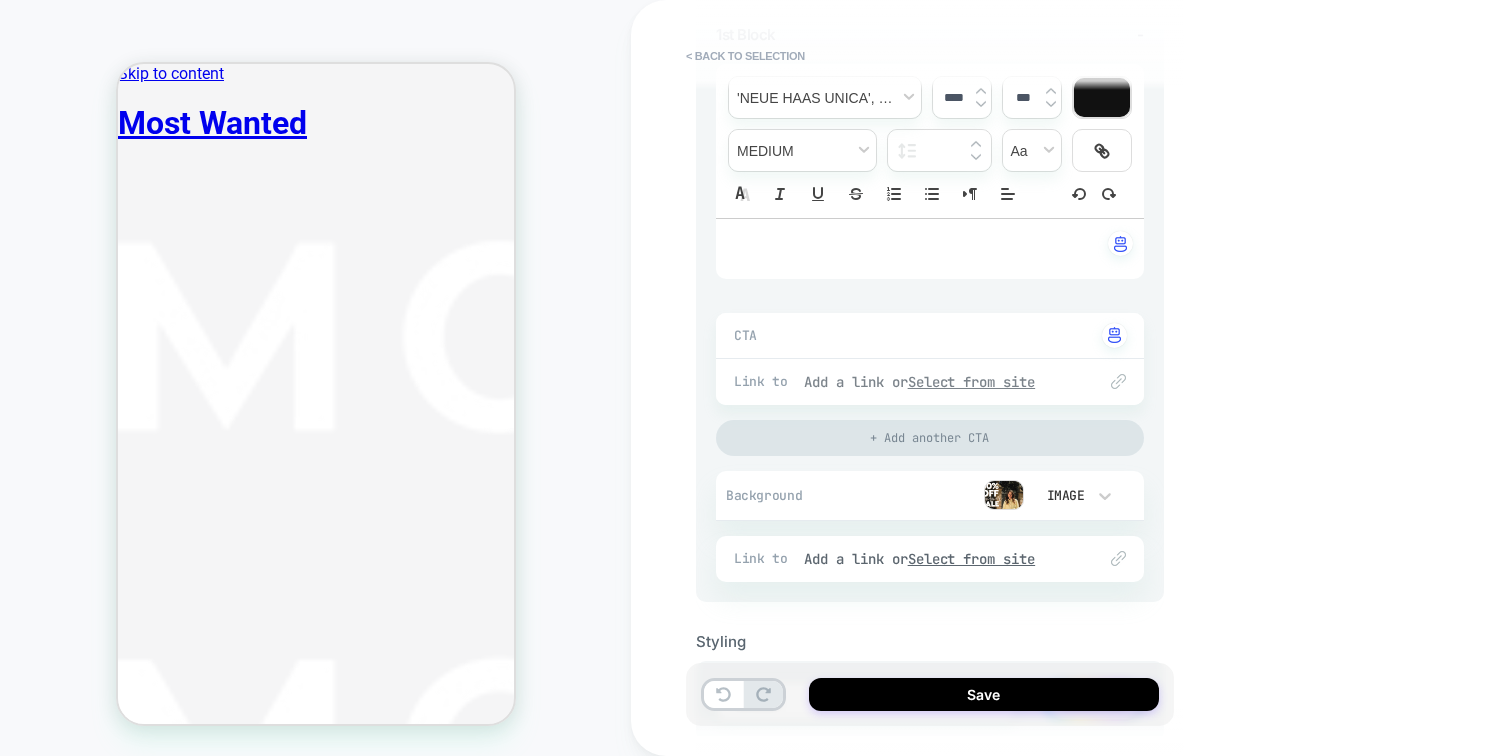 click on "Select from site" at bounding box center (972, 382) 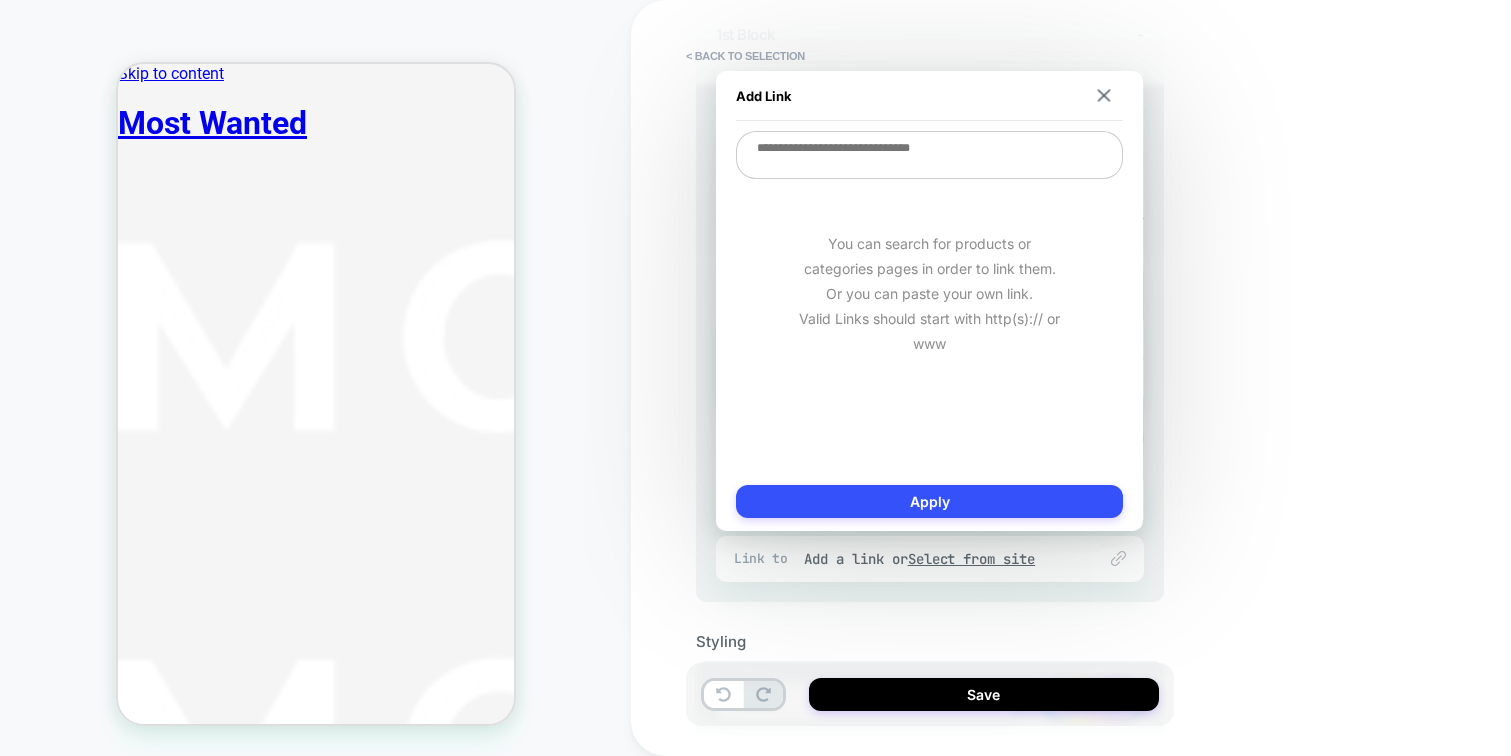 click at bounding box center [929, 155] 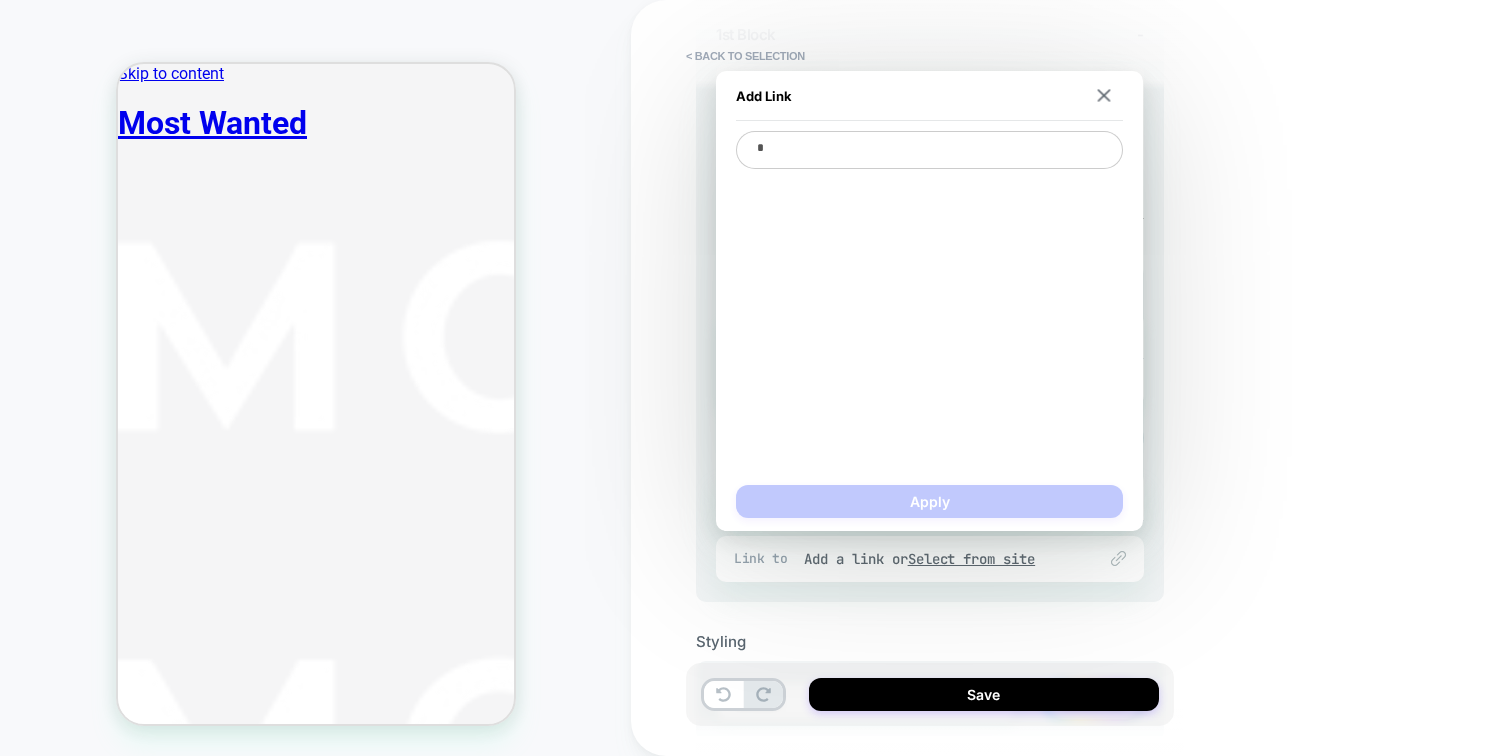 type on "*" 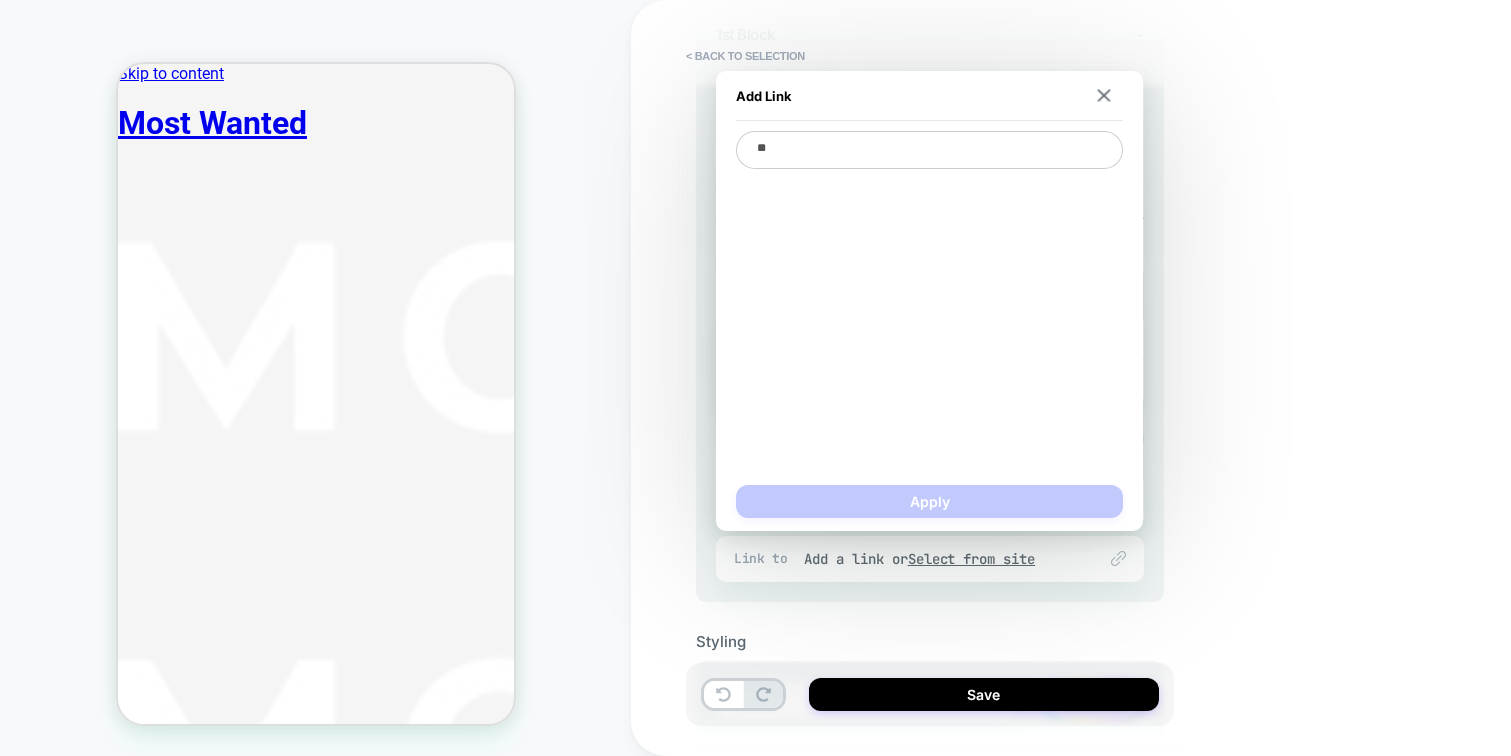 type on "*" 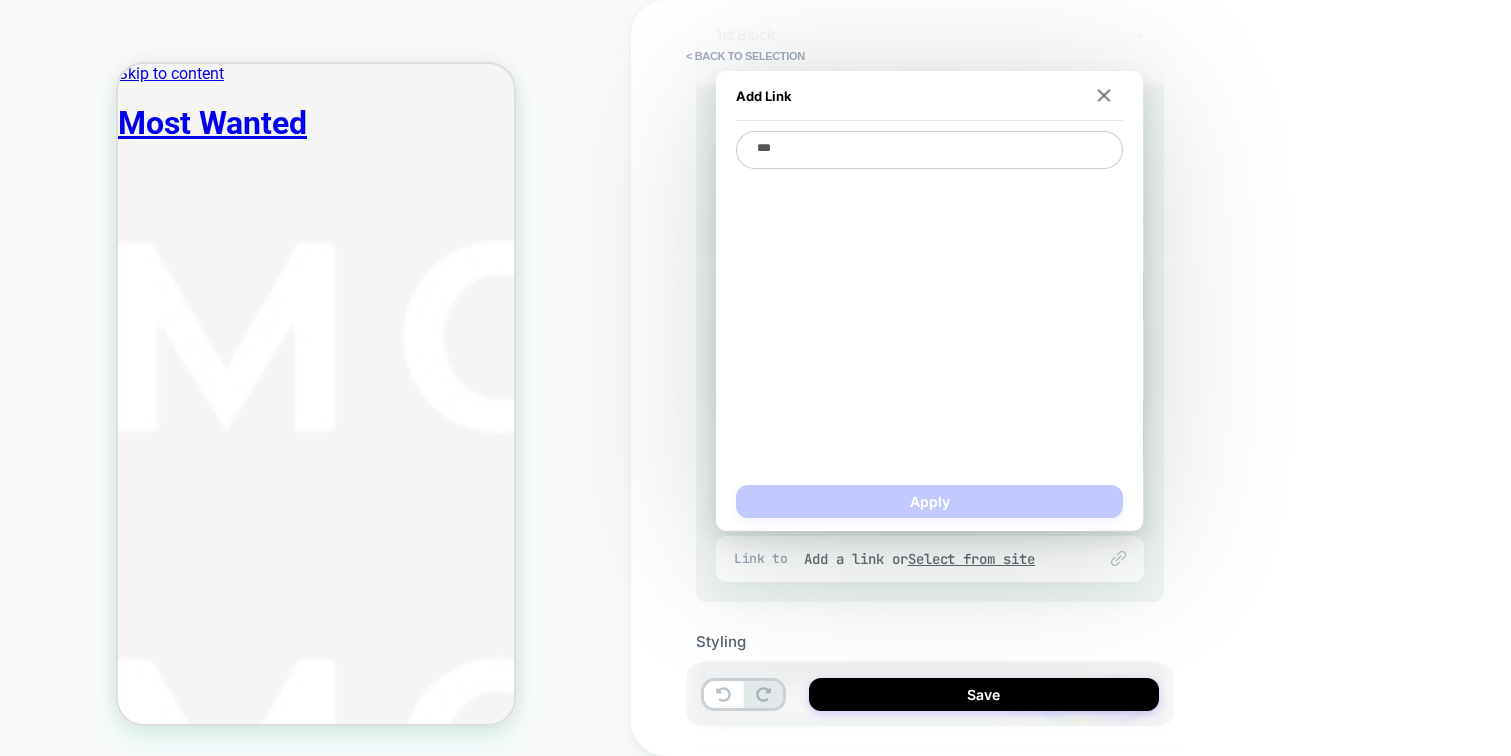 type on "*" 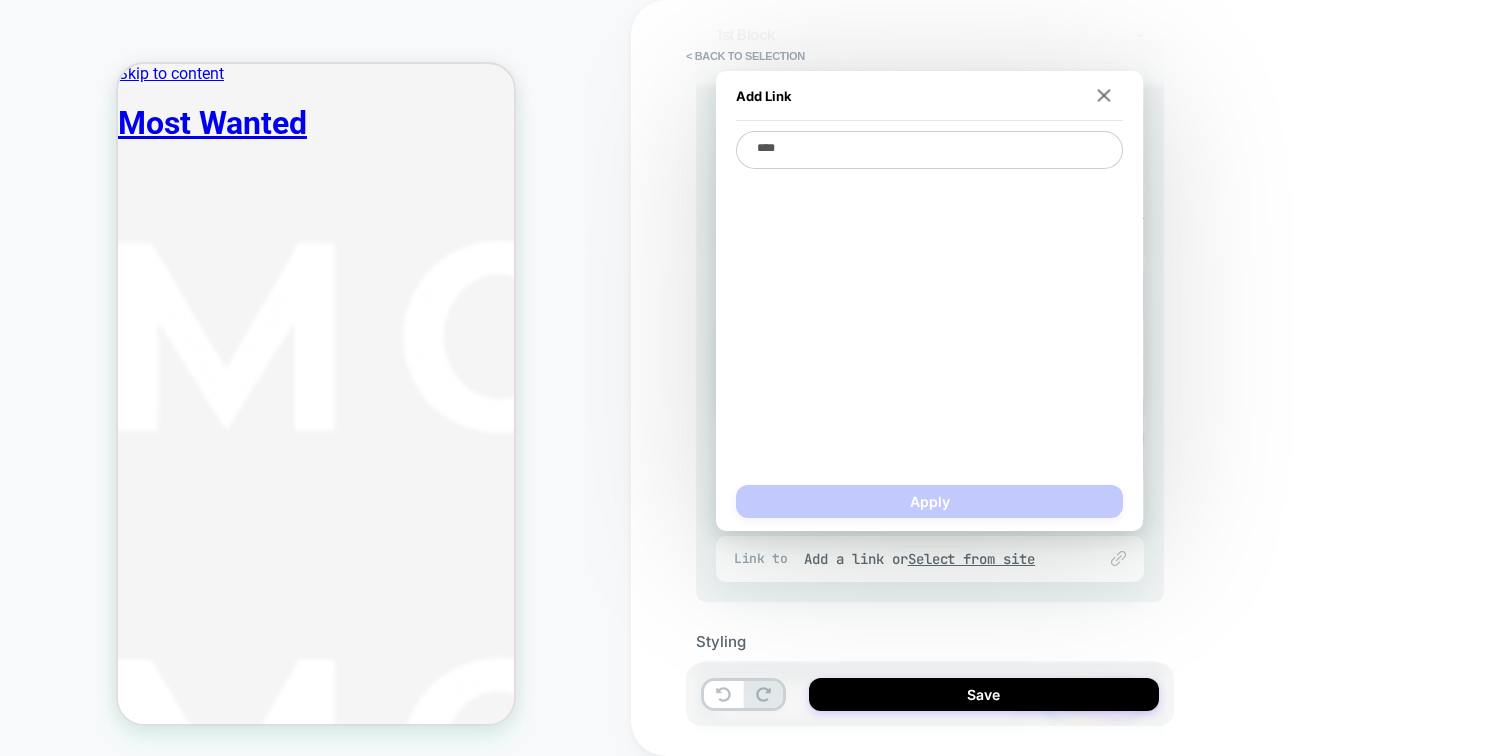 type on "*" 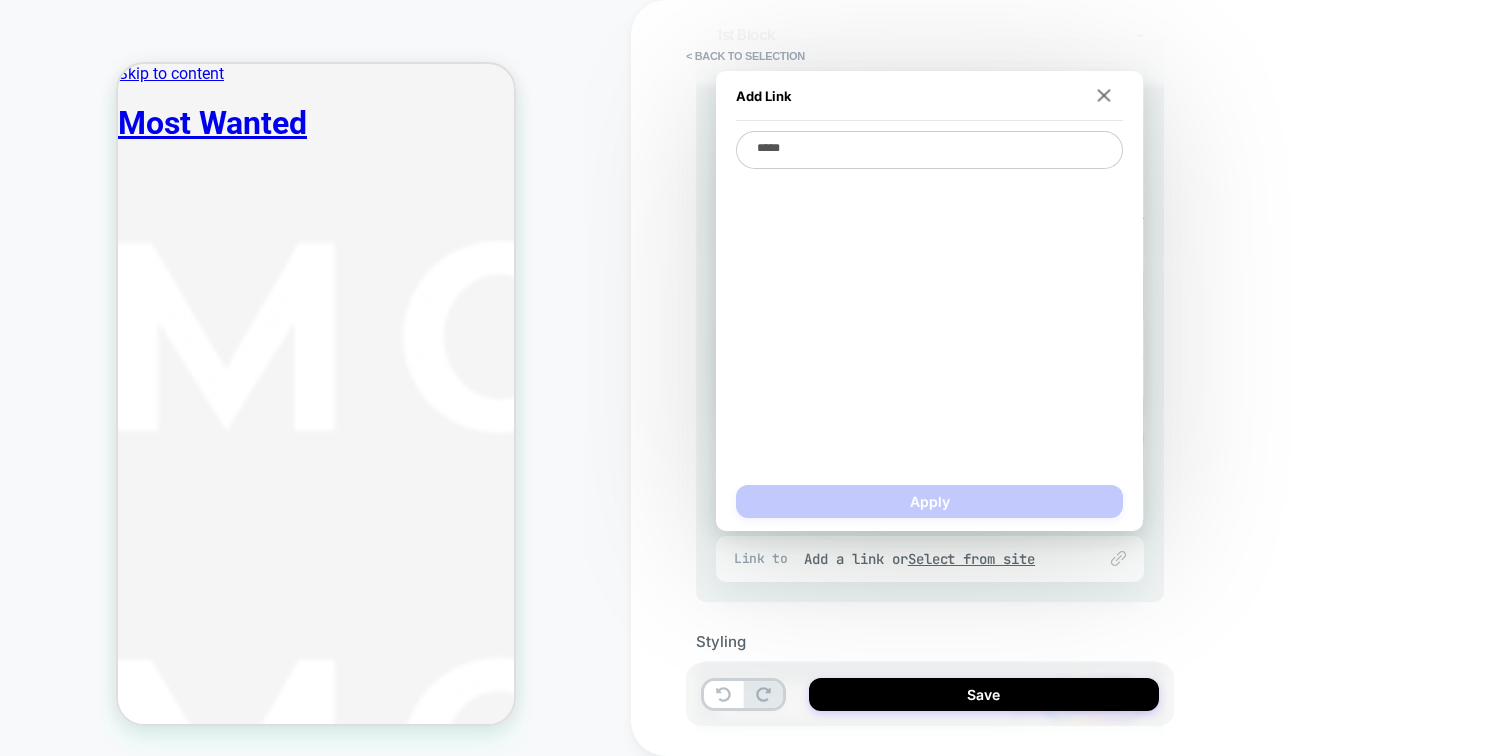 type on "*" 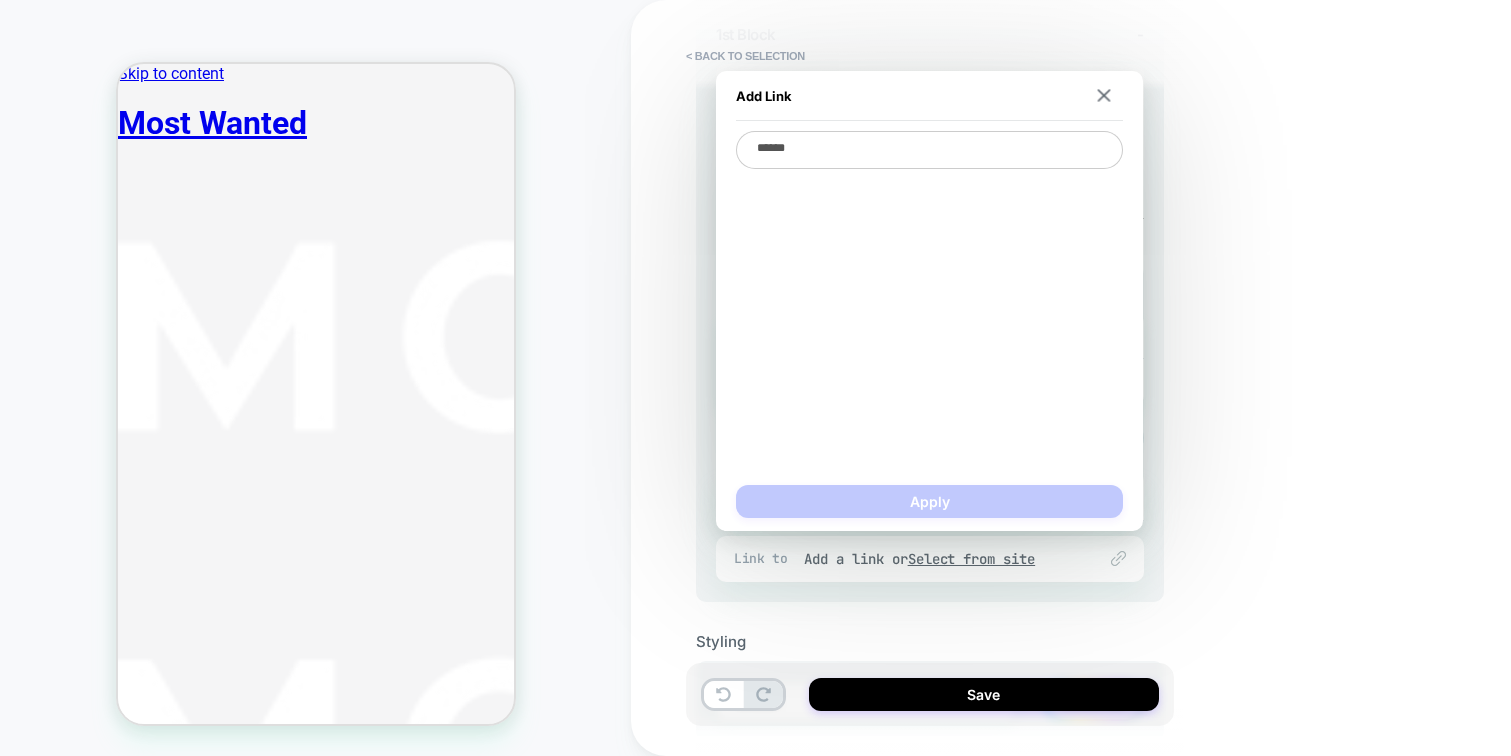 type on "*" 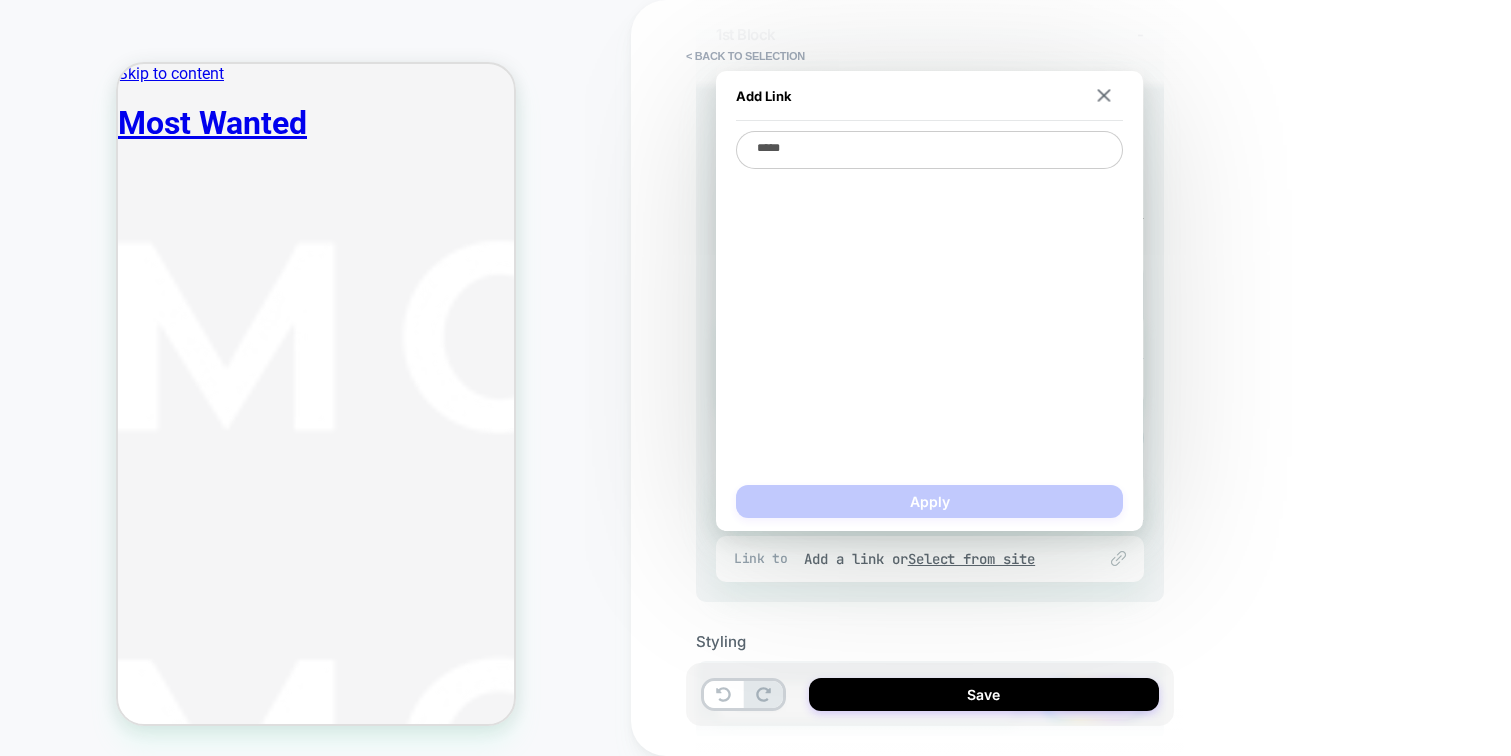 type on "*" 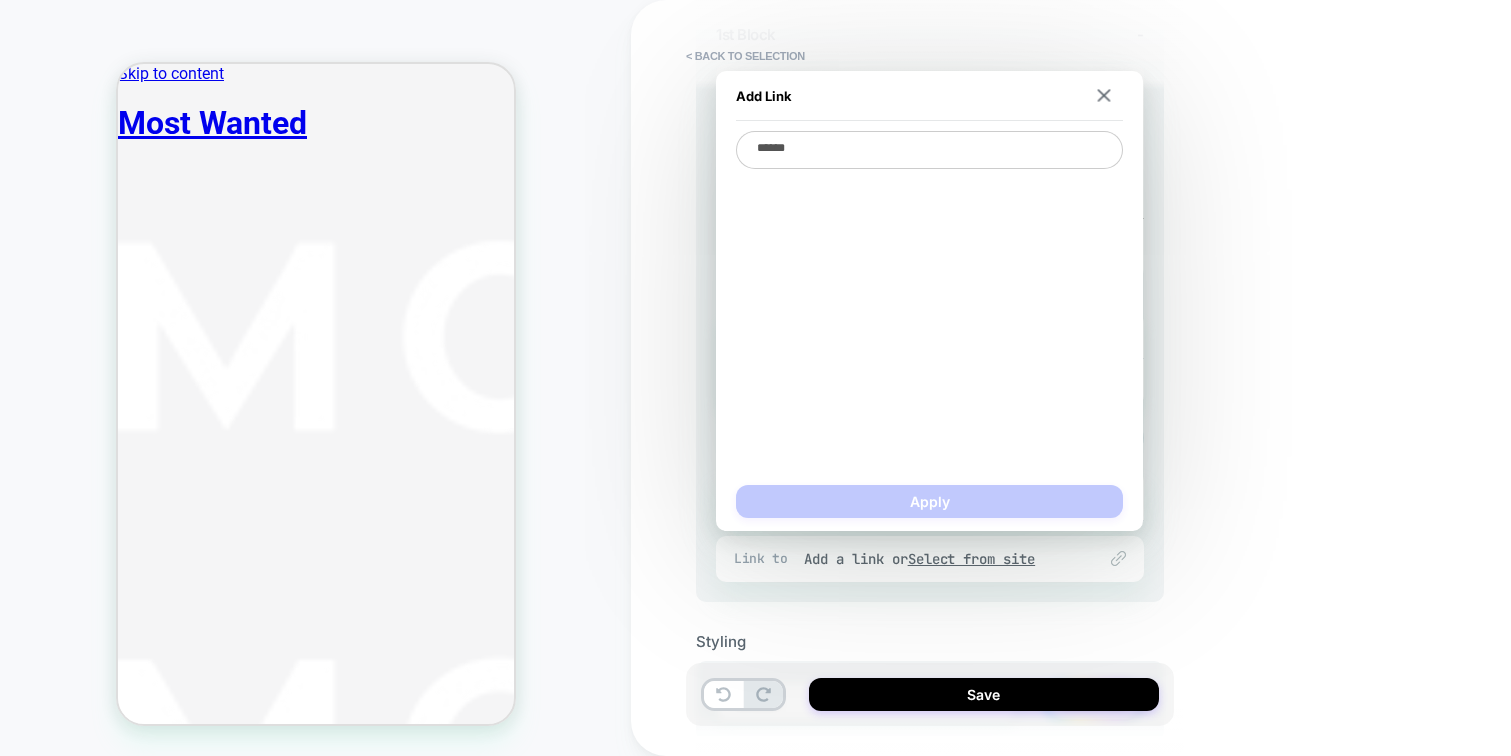 type on "******" 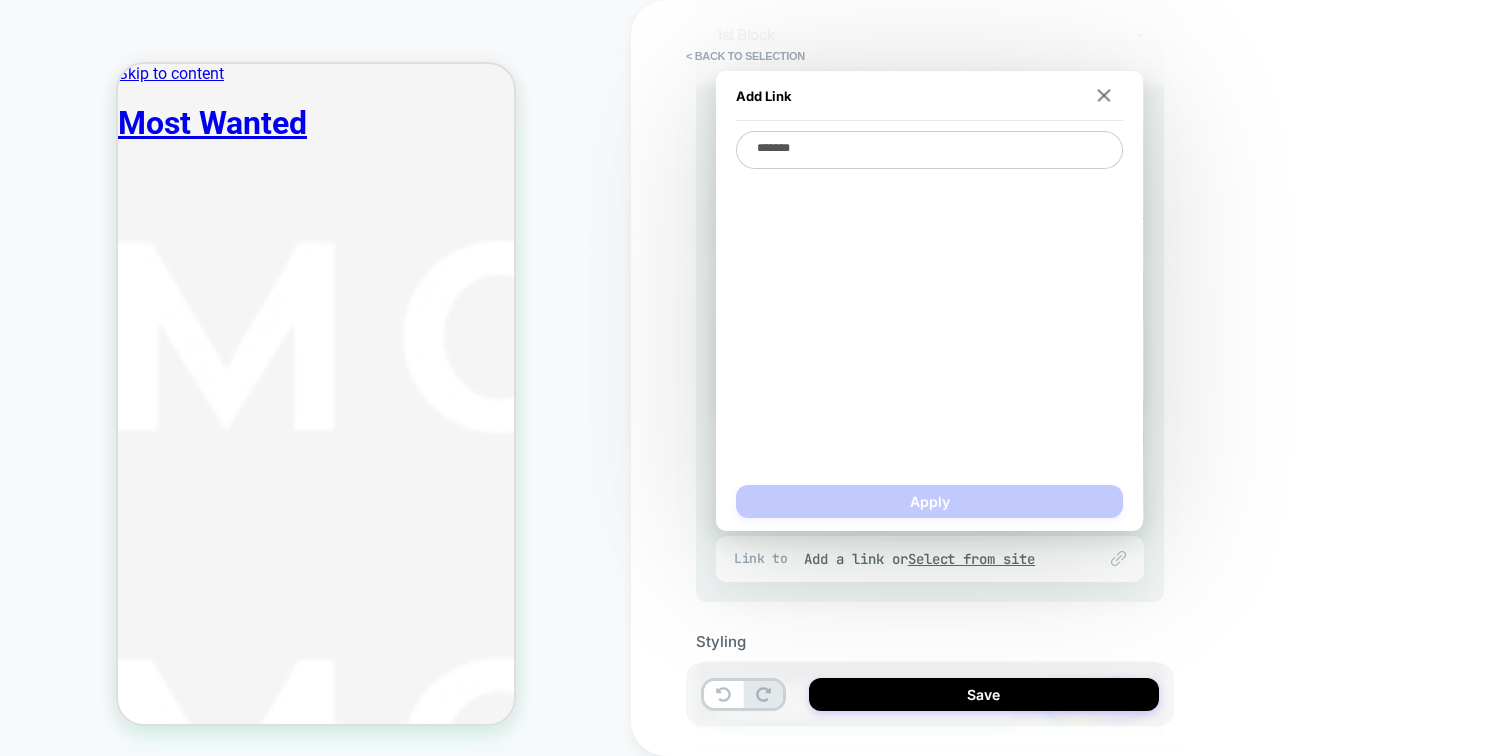 type on "*" 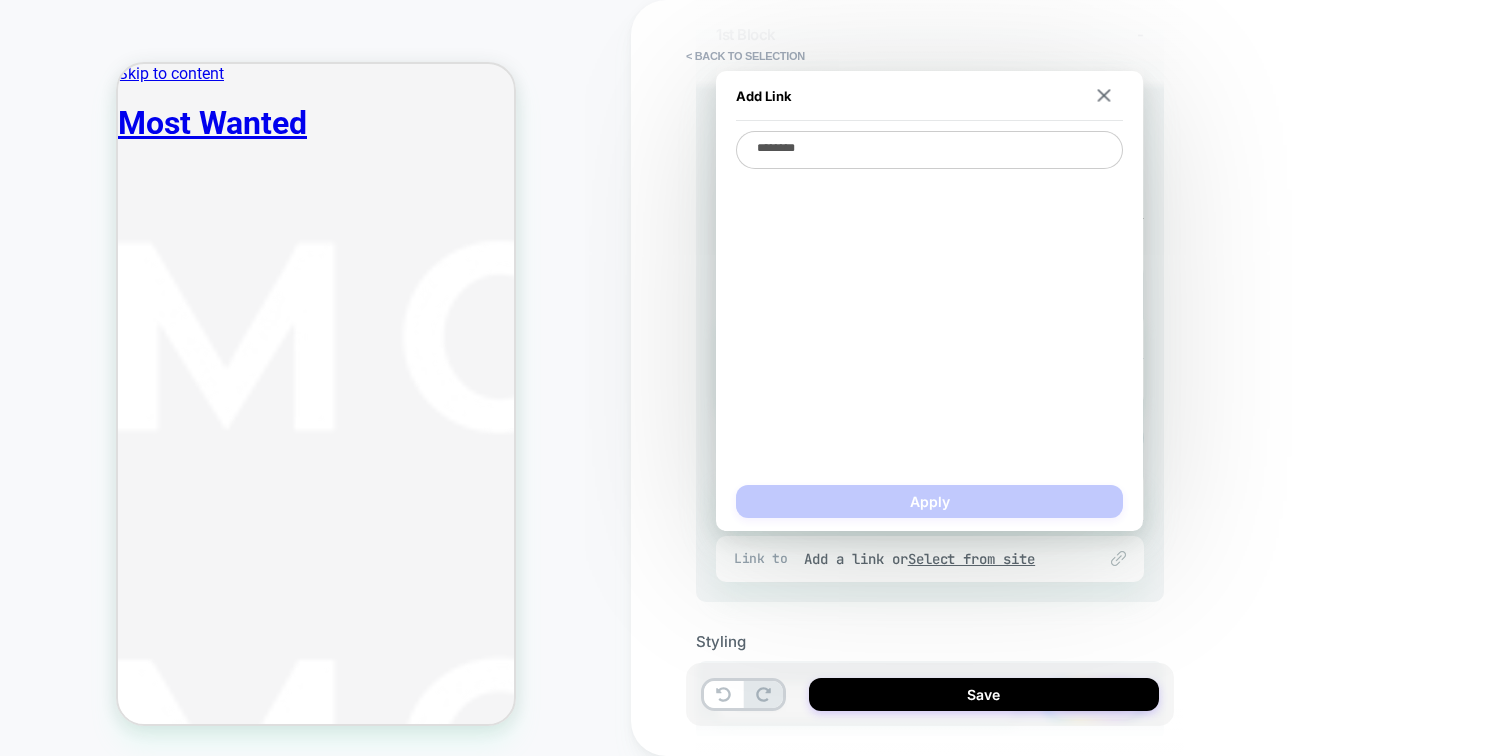 type on "*" 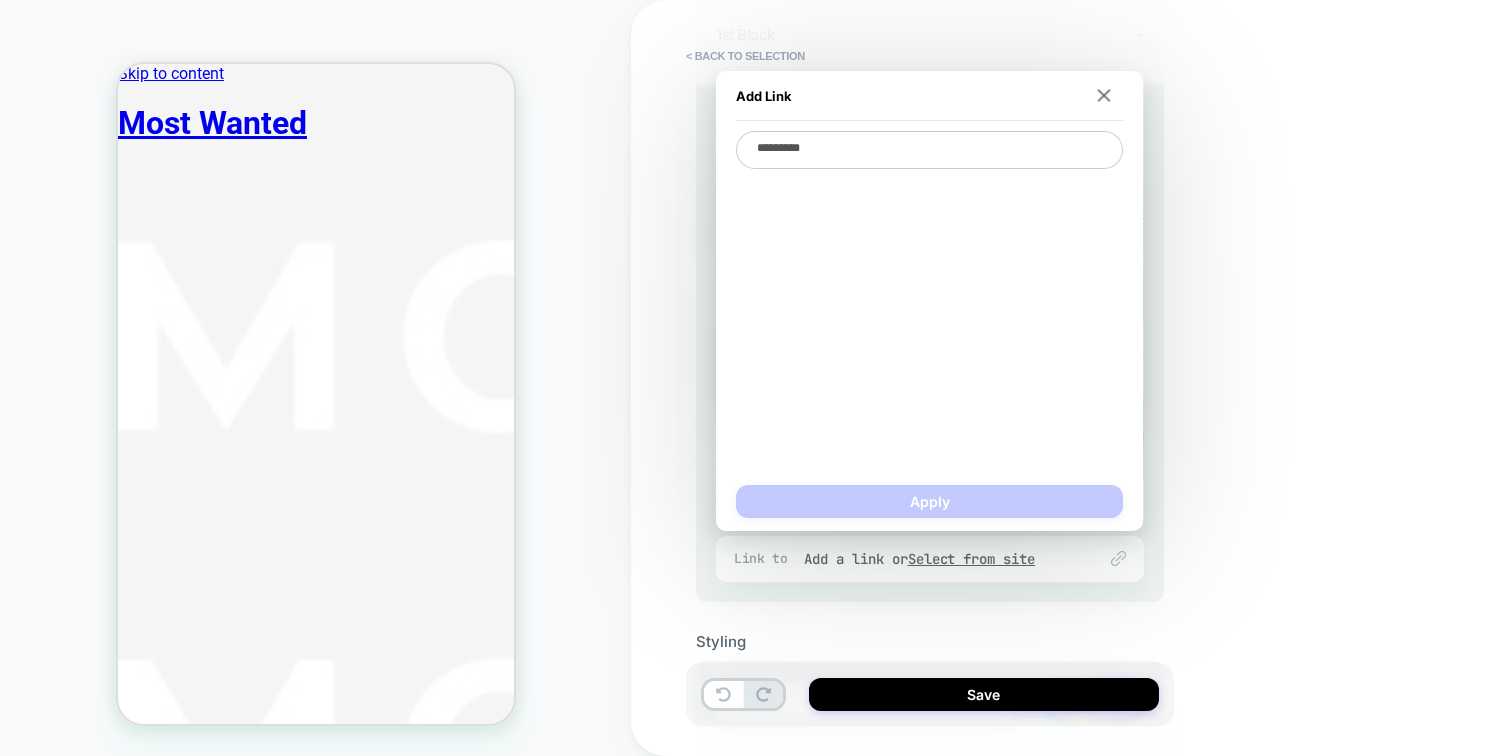 type on "*" 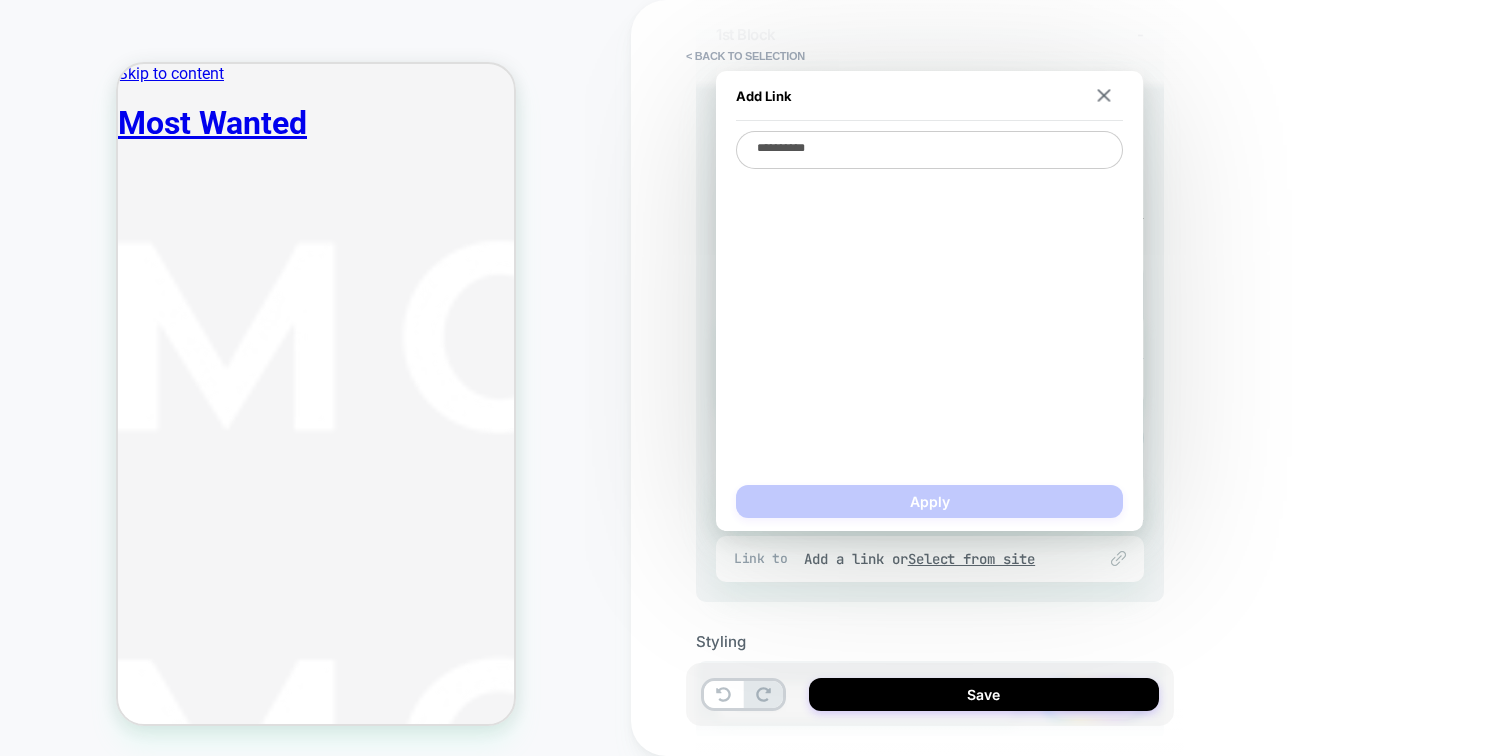 type on "*" 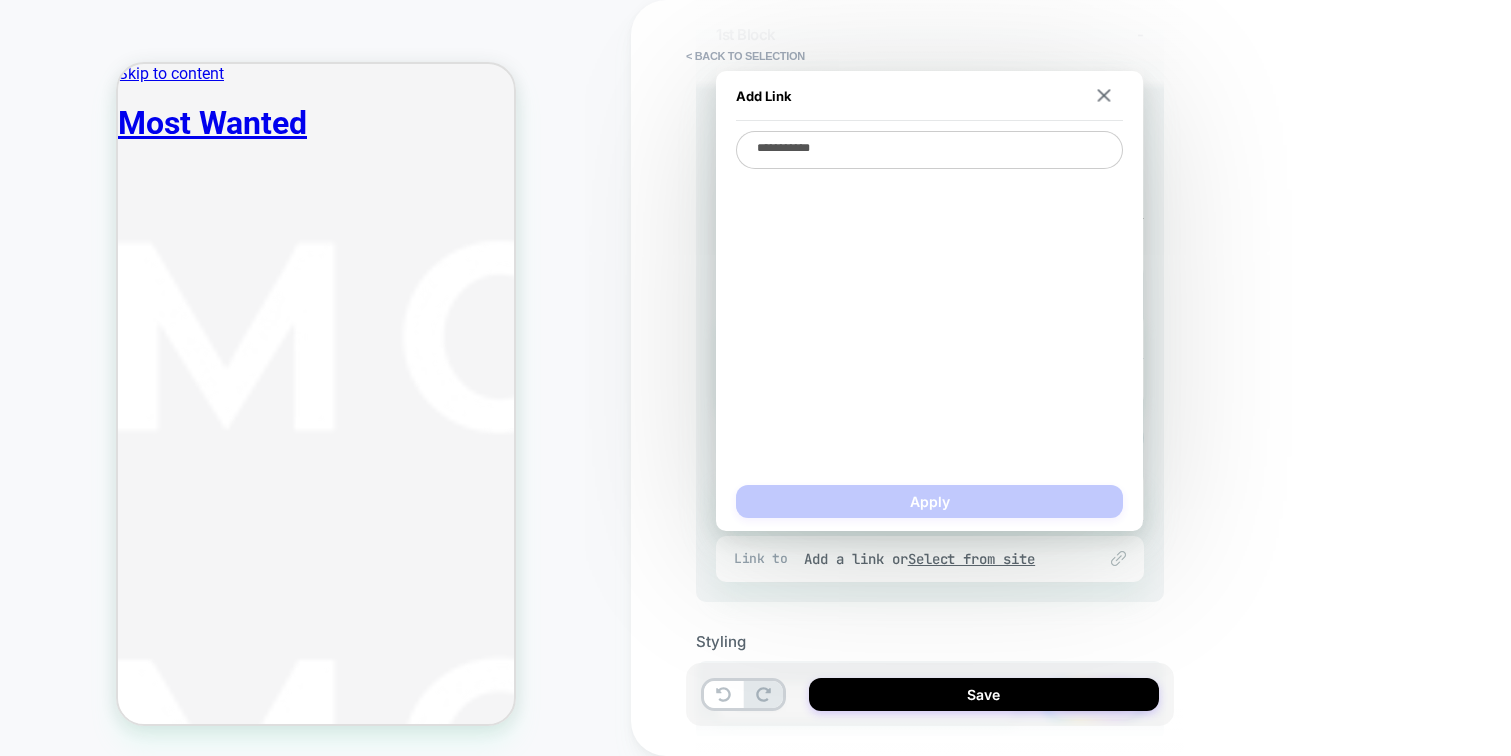 click on "**********" at bounding box center (929, 150) 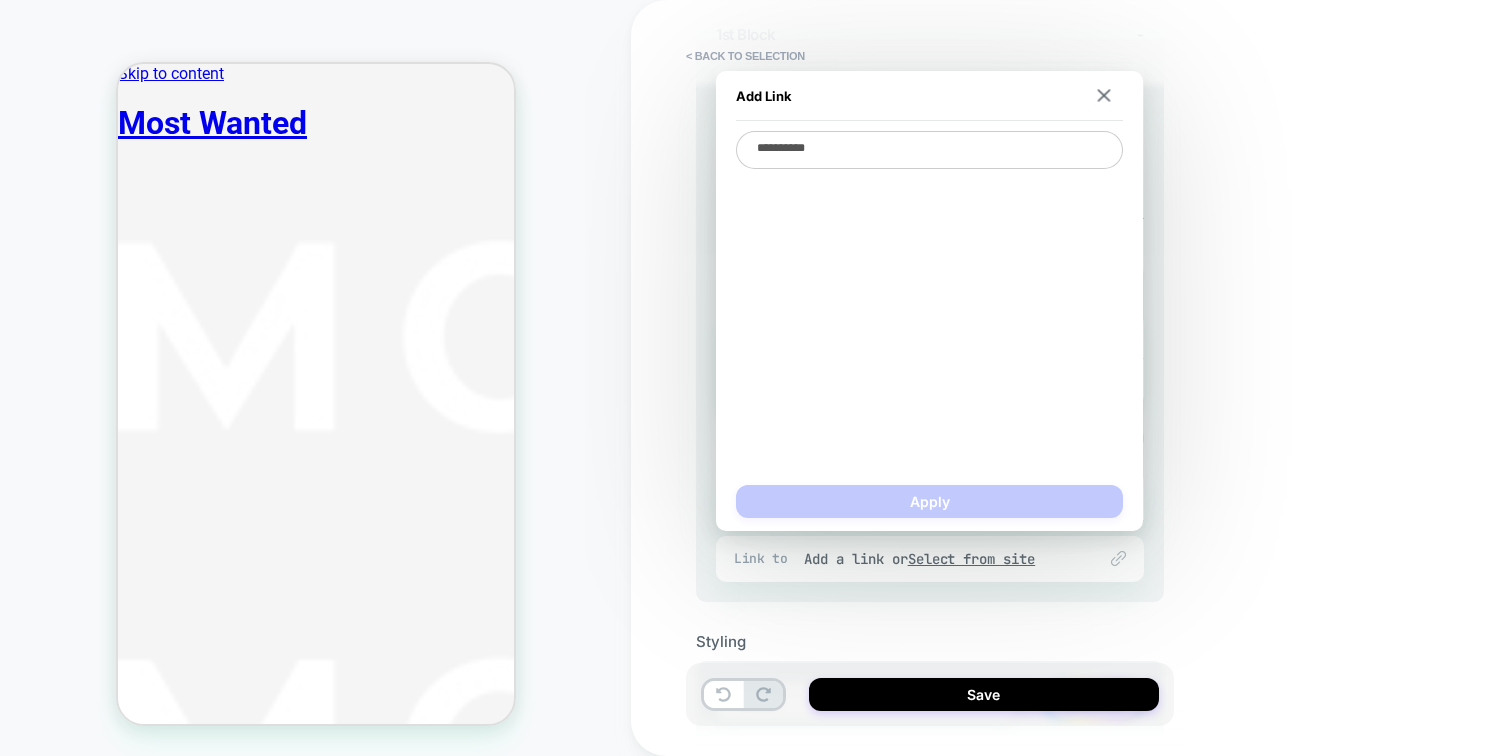 type on "*" 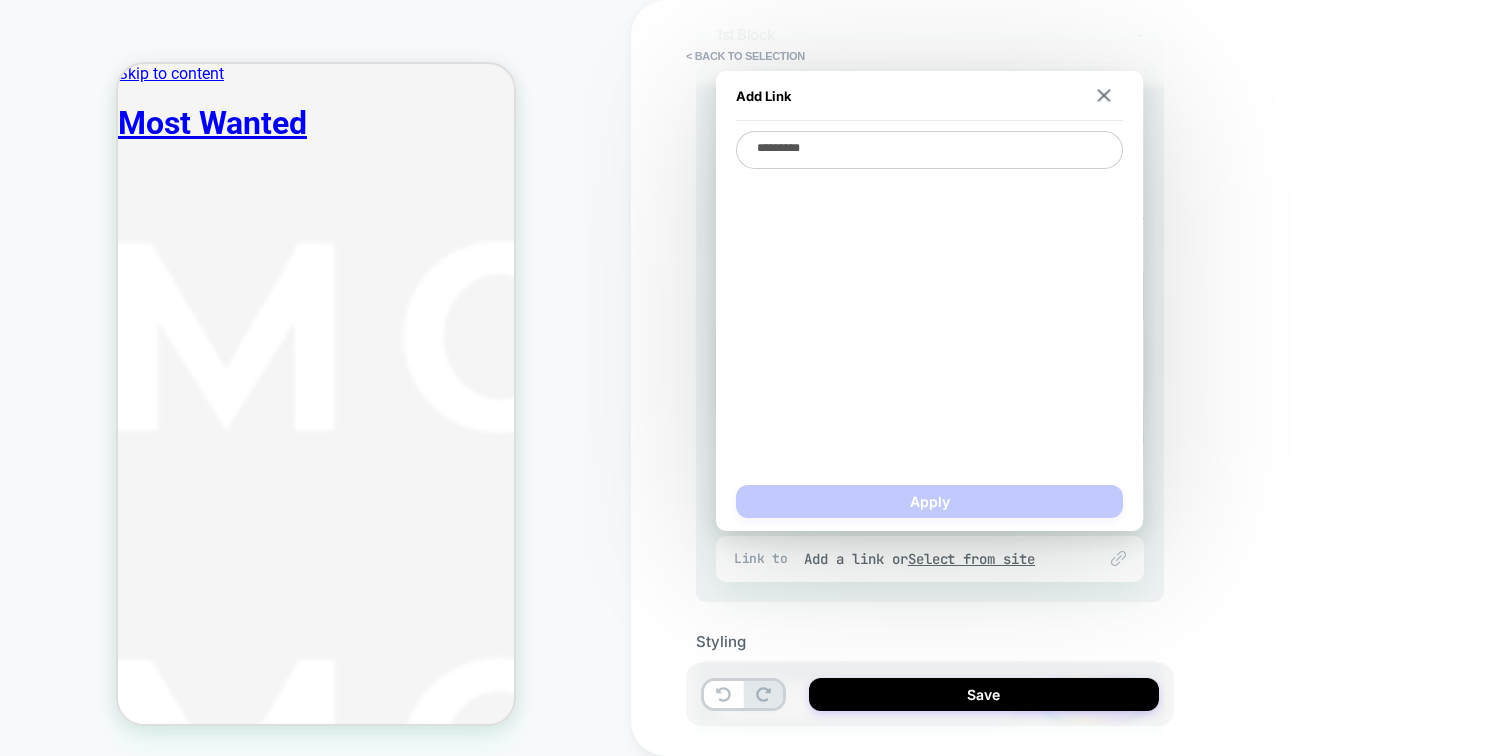 type on "*" 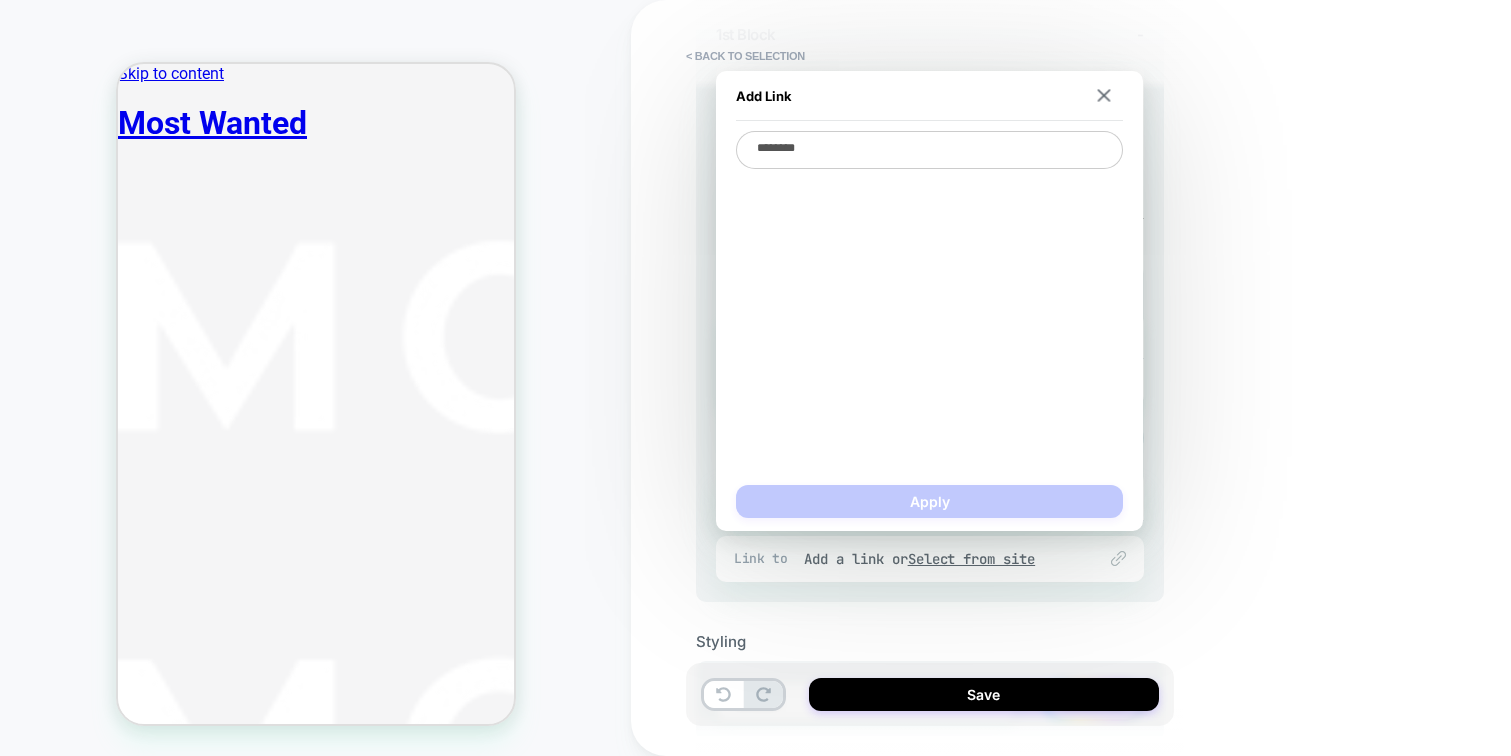 type on "*" 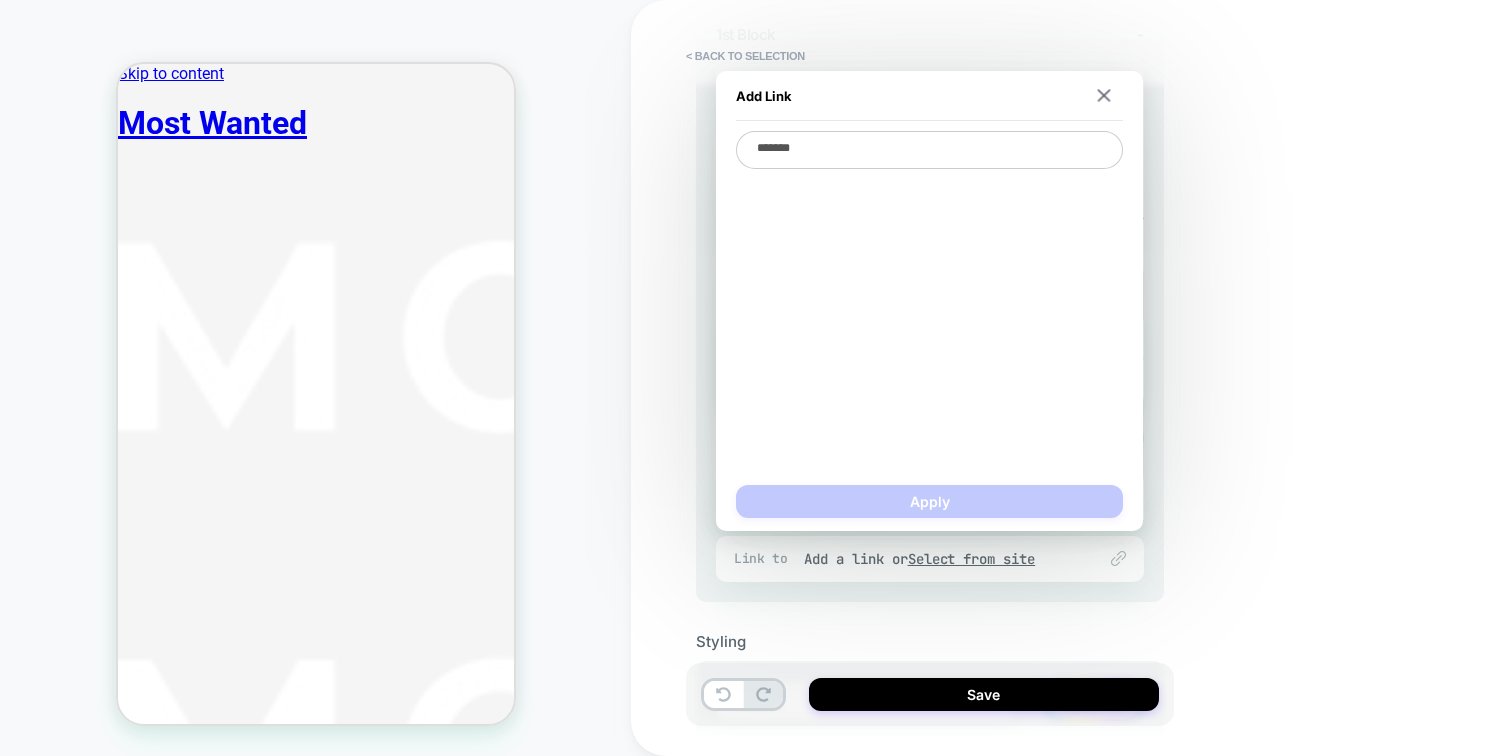 type on "*" 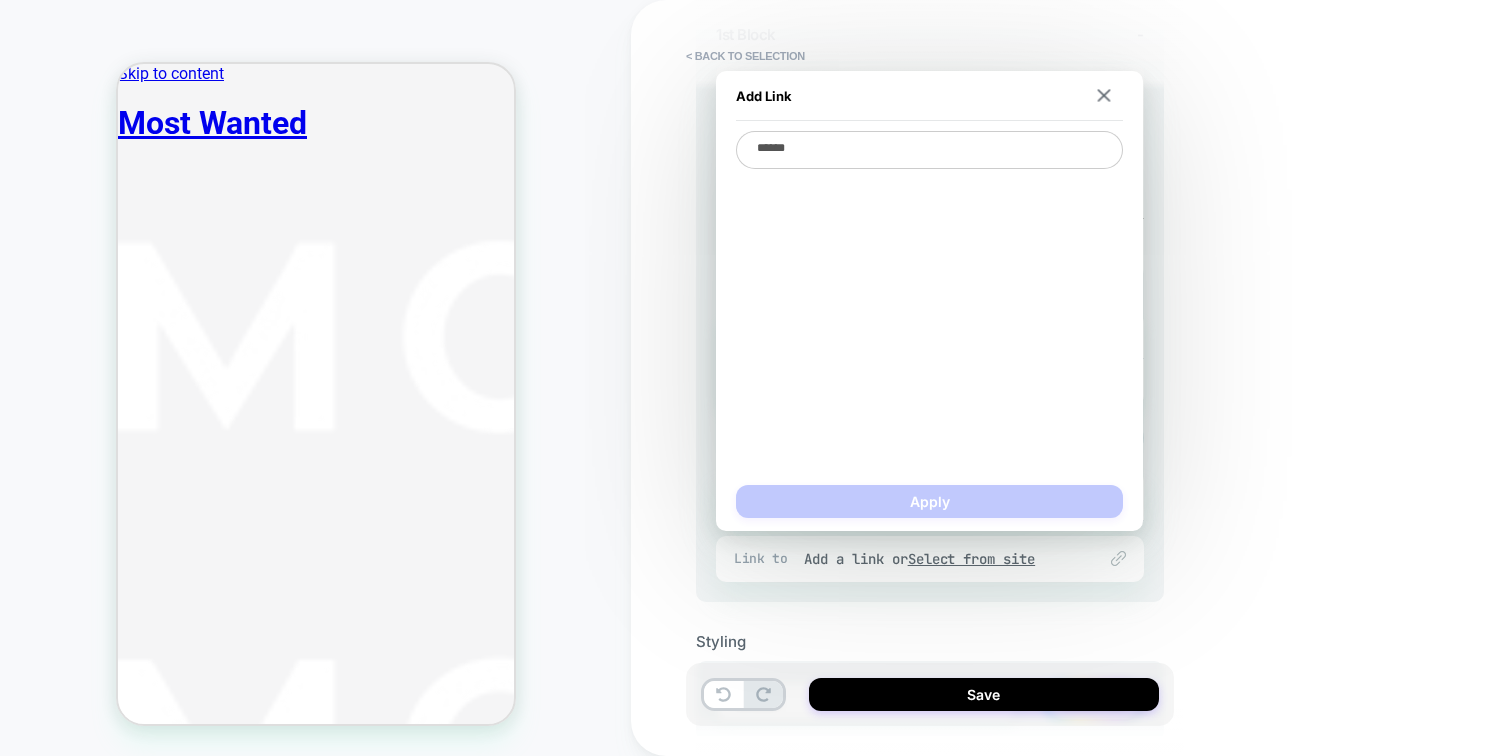 type on "*" 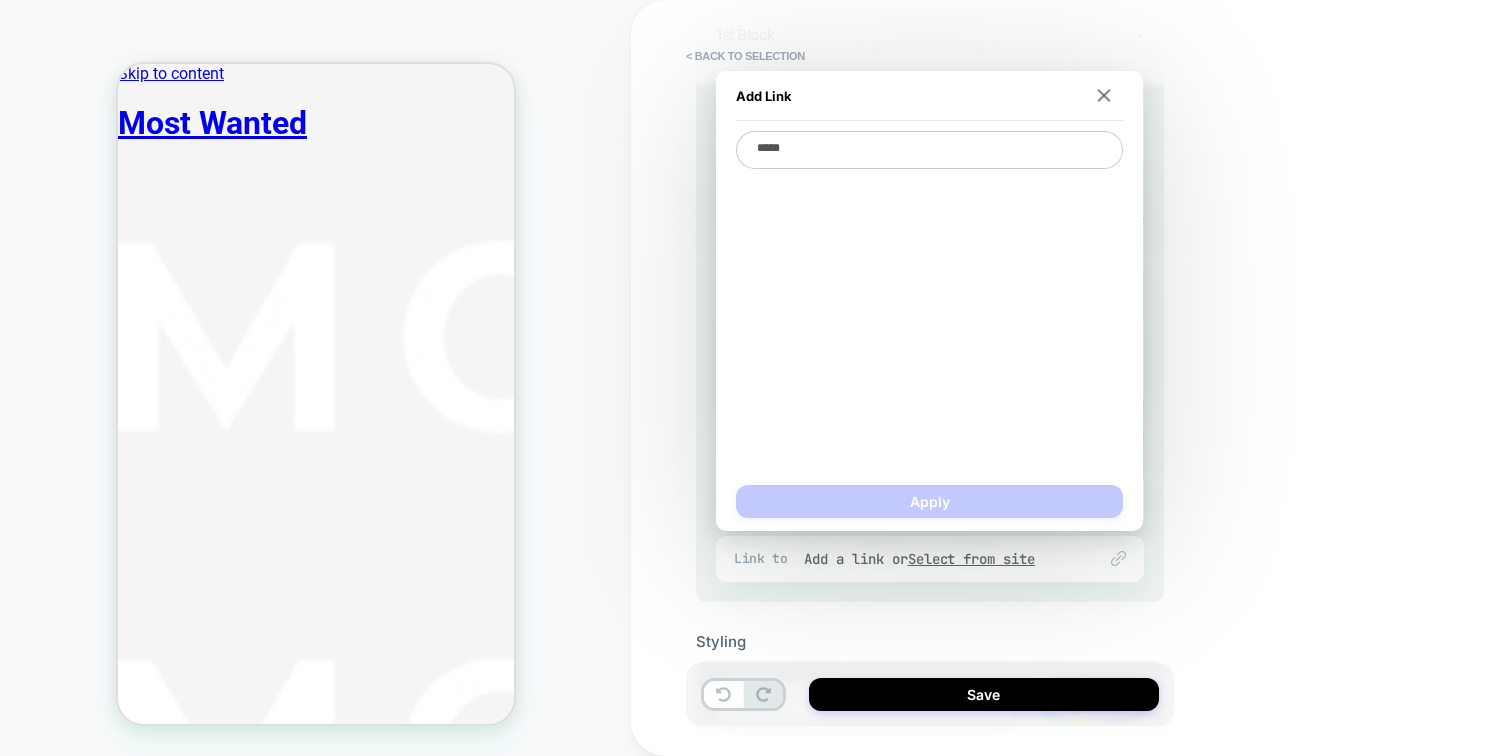 type on "*" 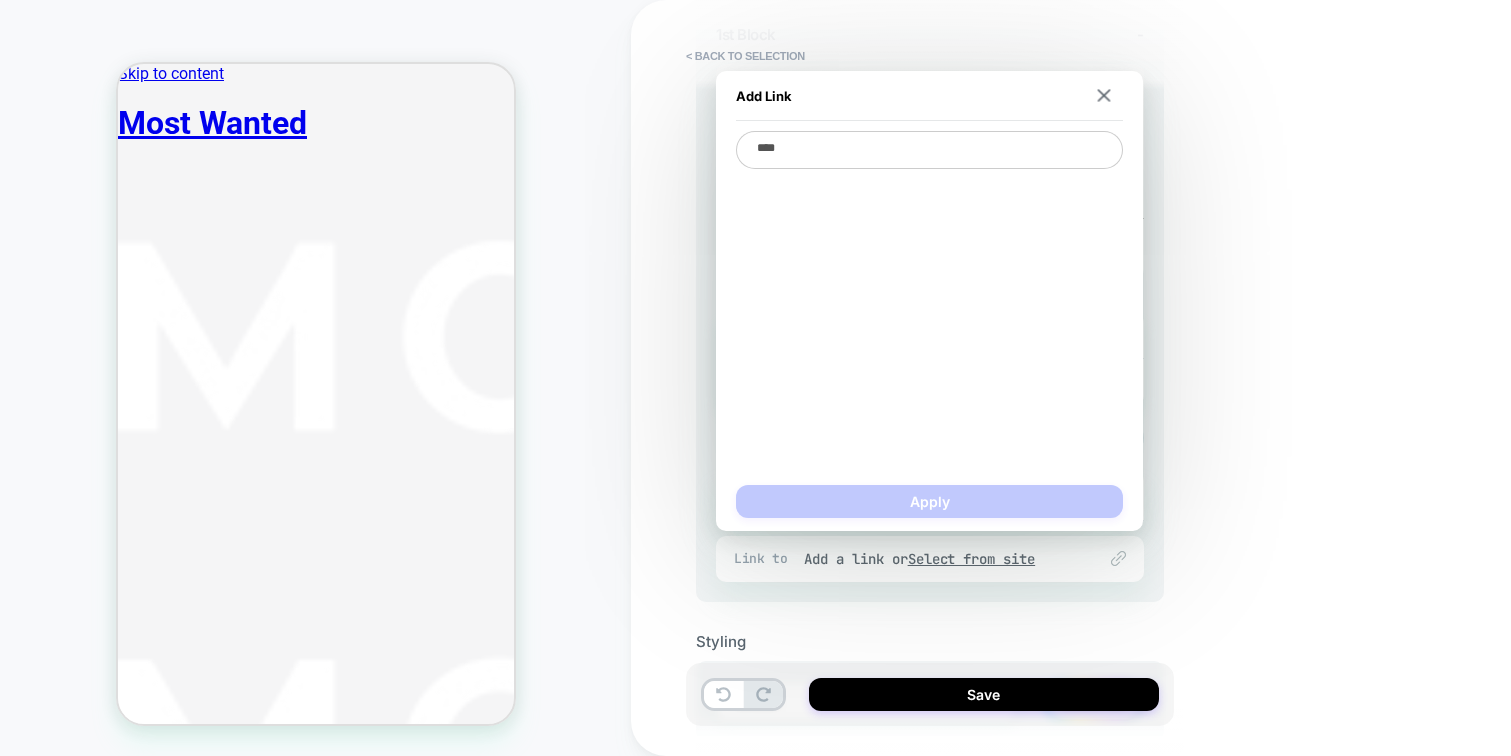 type on "*" 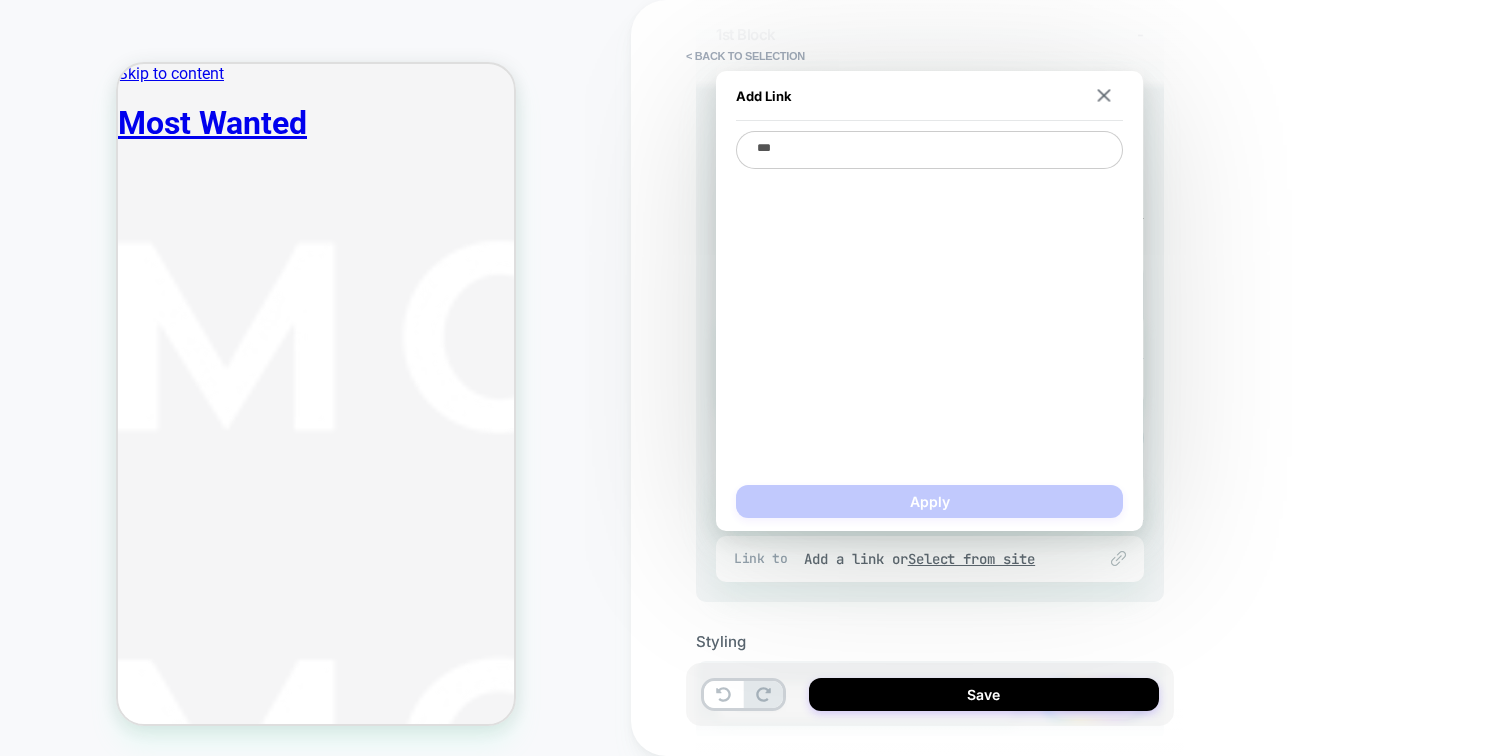 type on "*" 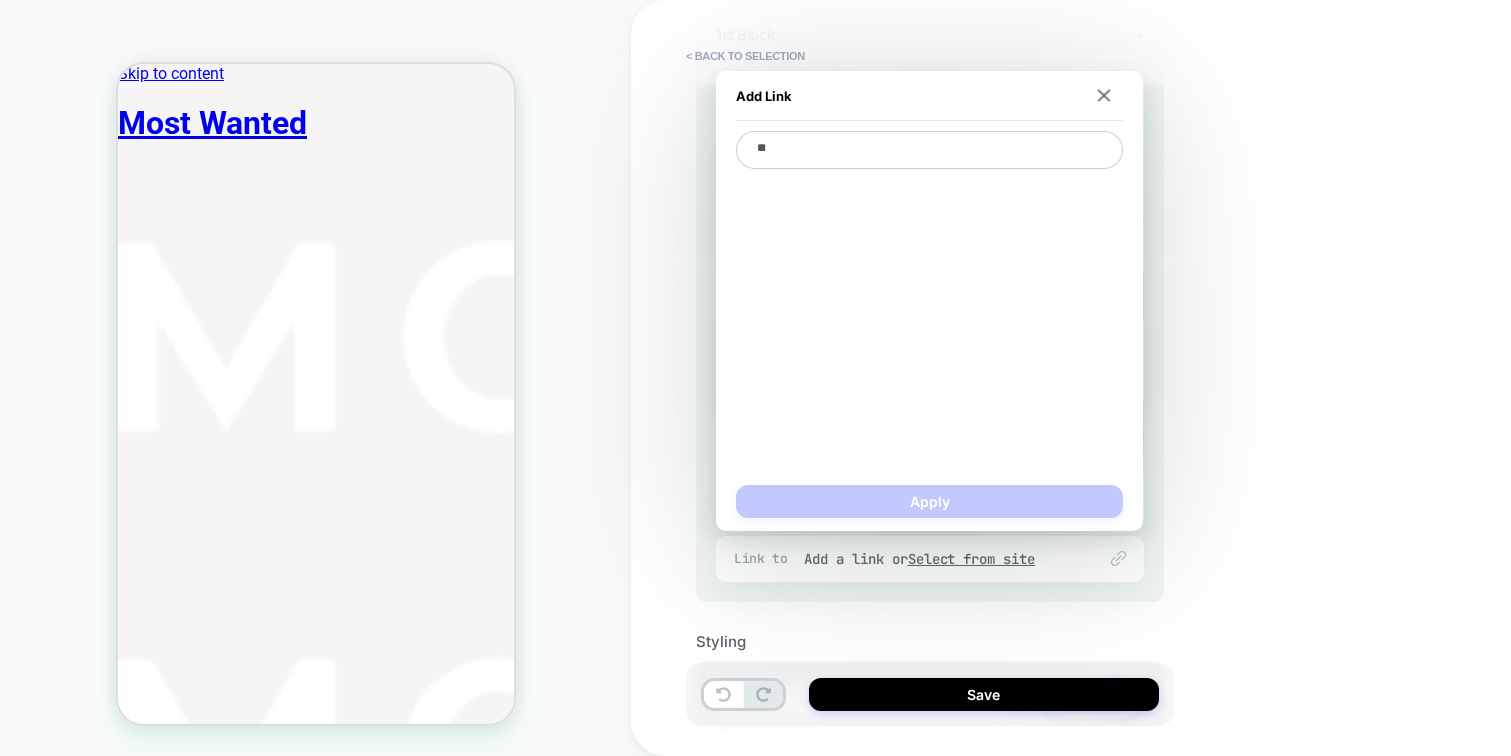 type on "*" 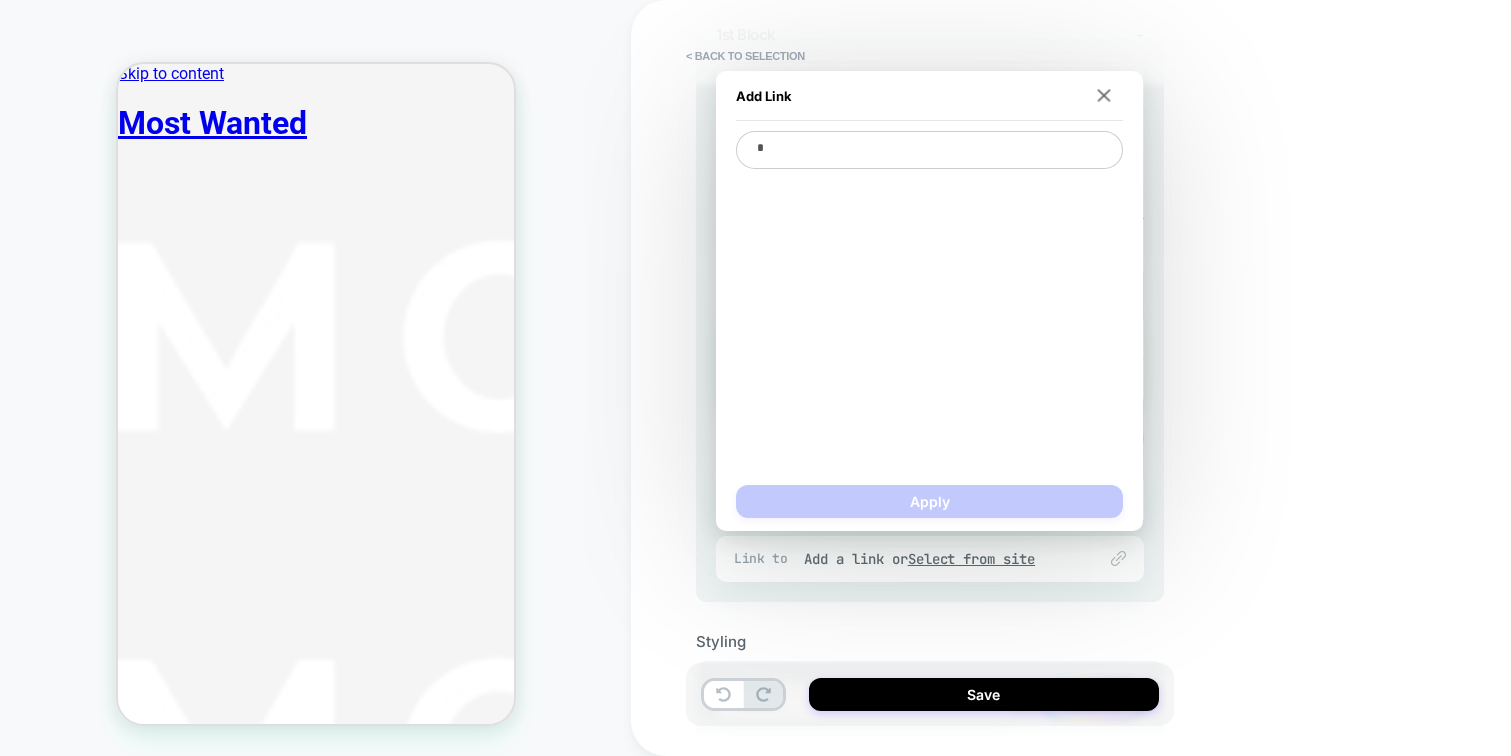 type on "*" 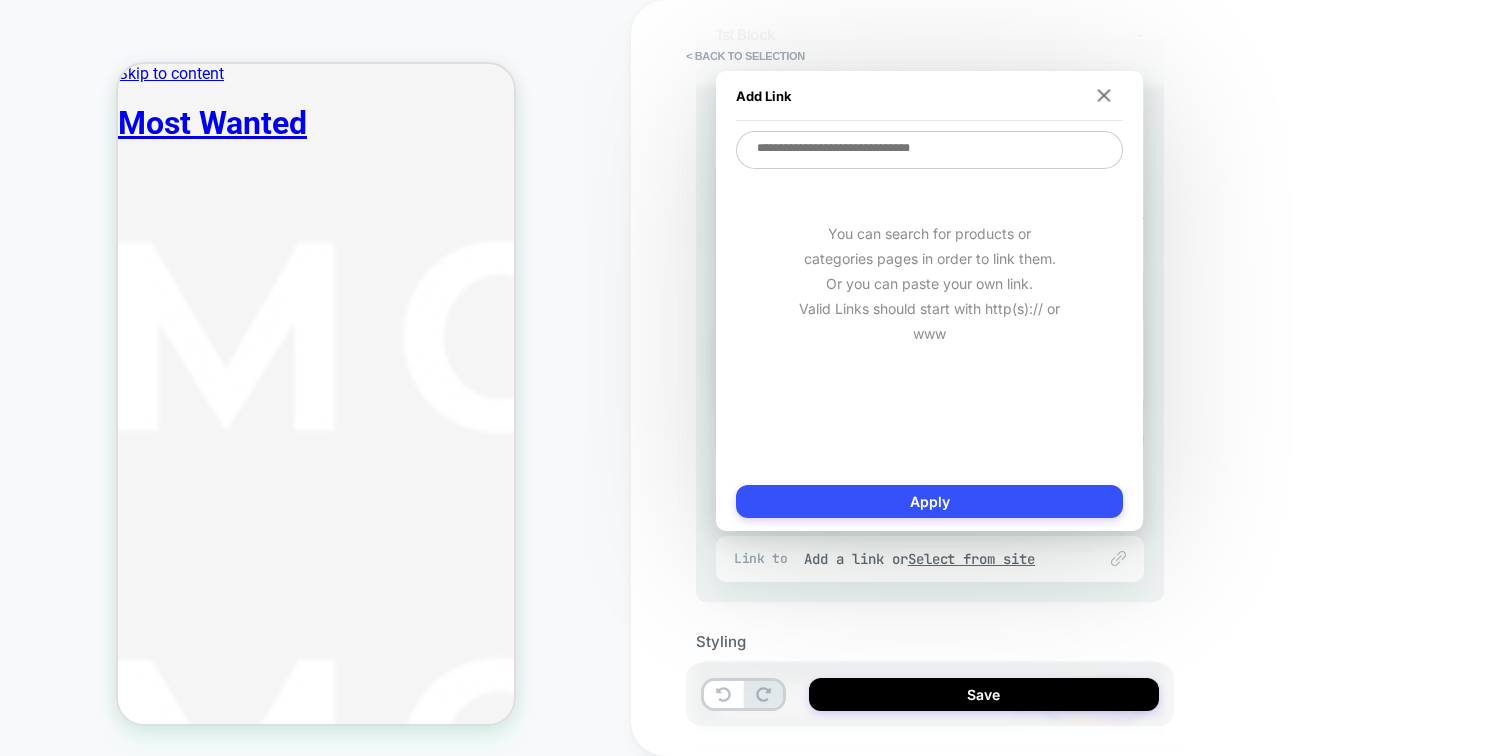 click at bounding box center [929, 150] 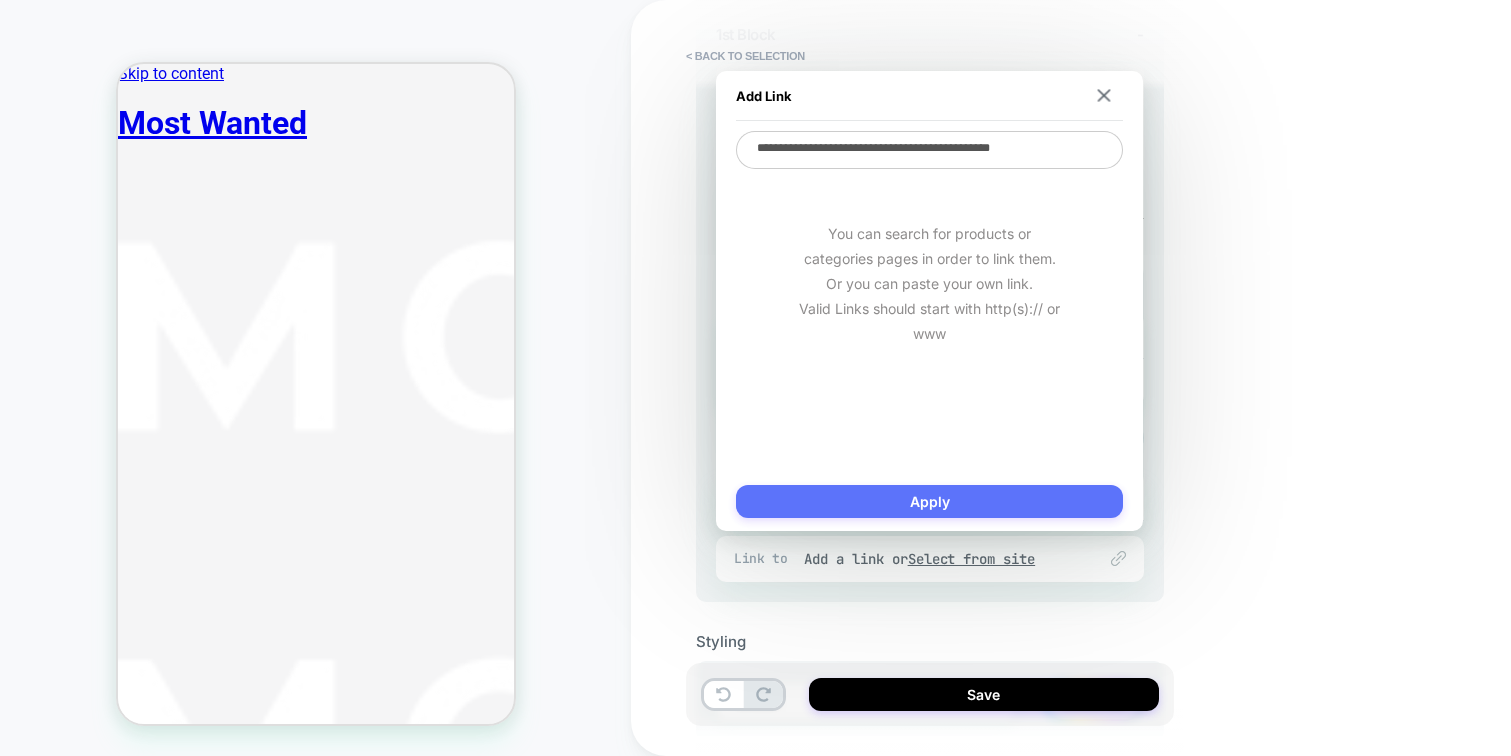 type on "**********" 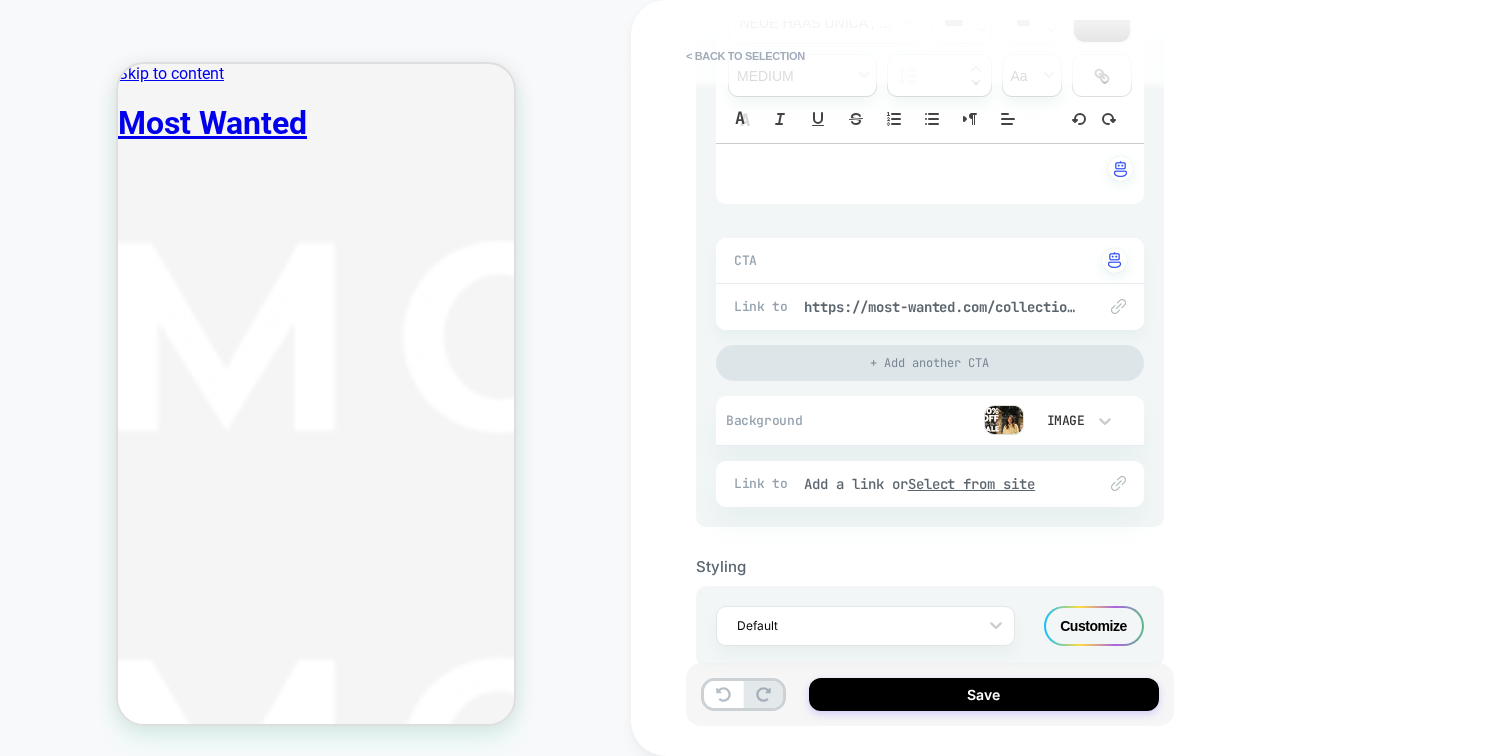 scroll, scrollTop: 405, scrollLeft: 0, axis: vertical 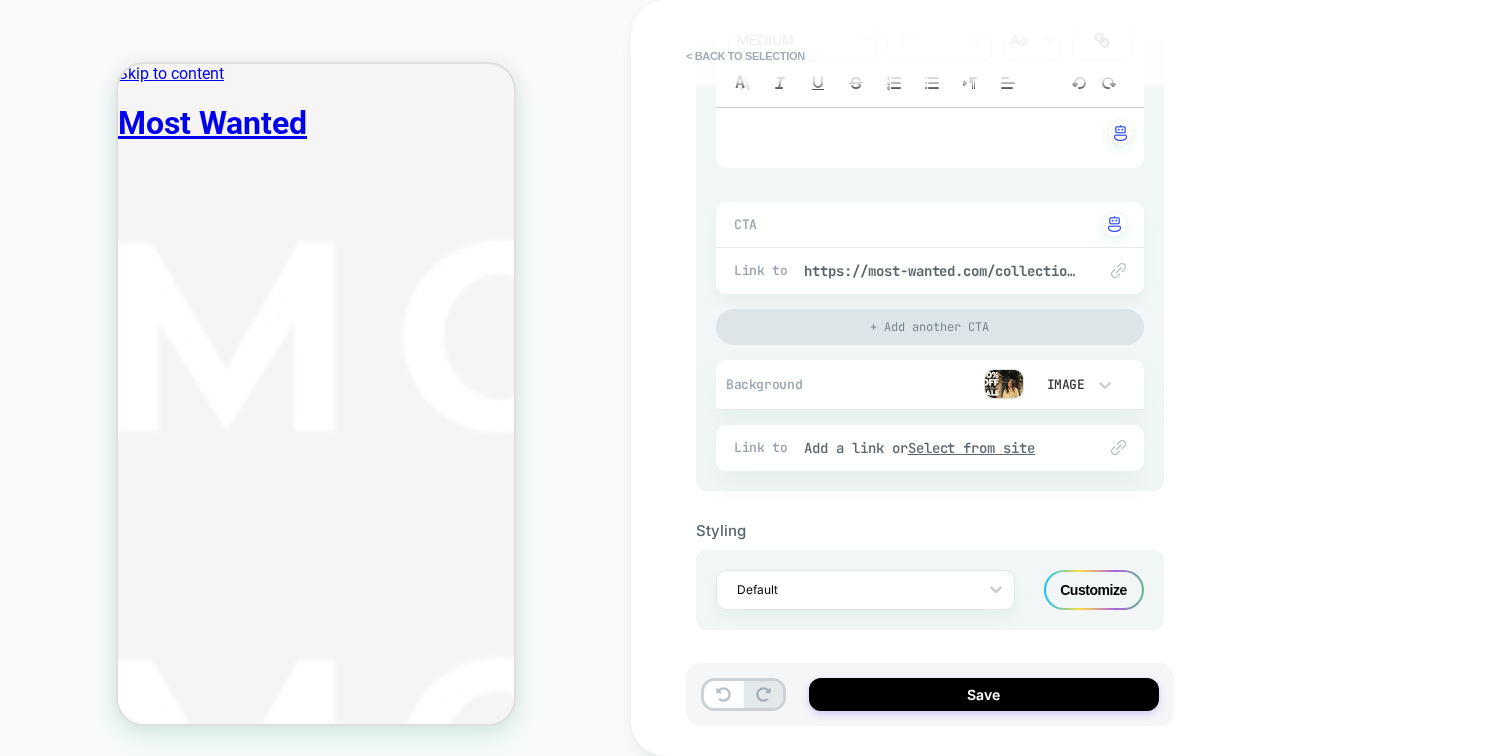 click on "Customize" at bounding box center (1094, 590) 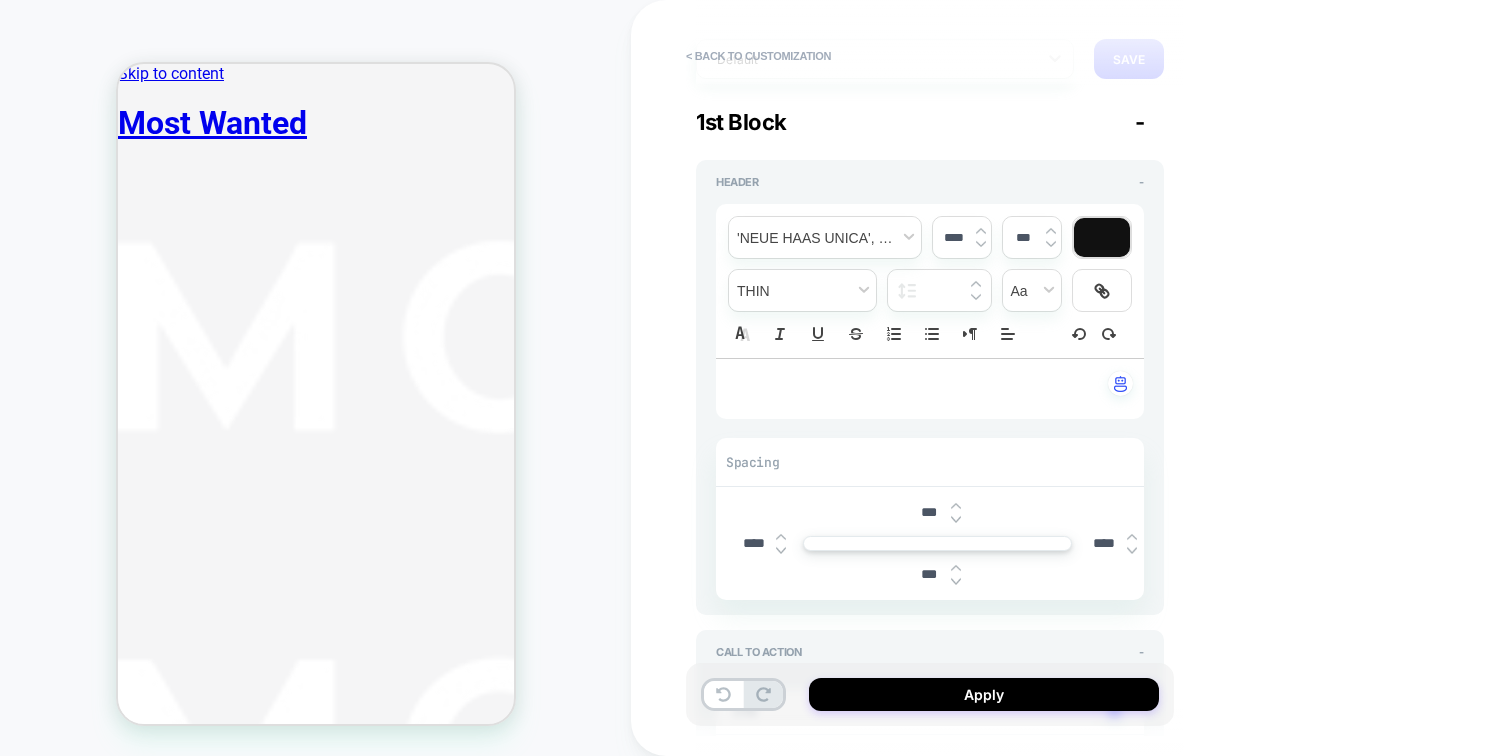 scroll, scrollTop: 158, scrollLeft: 0, axis: vertical 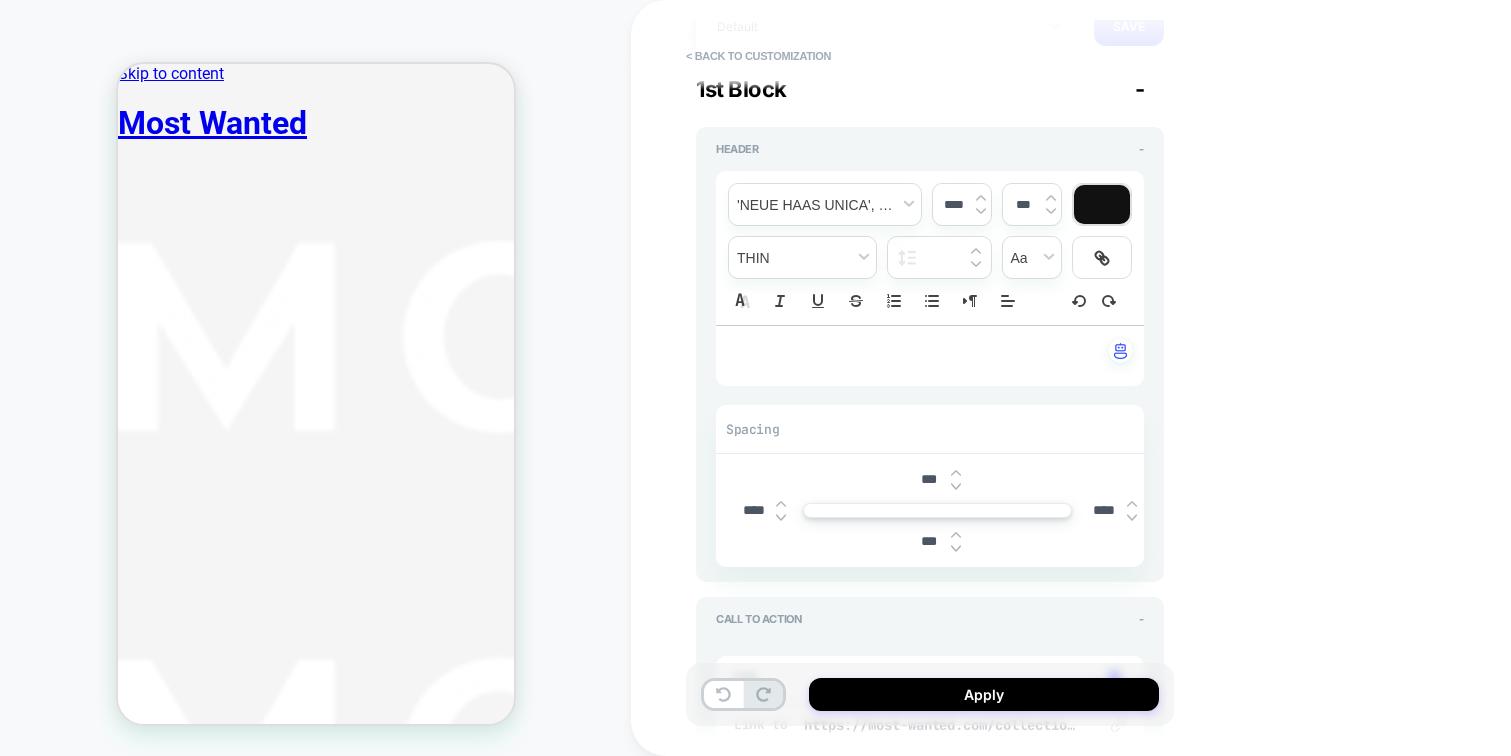 click at bounding box center (956, 473) 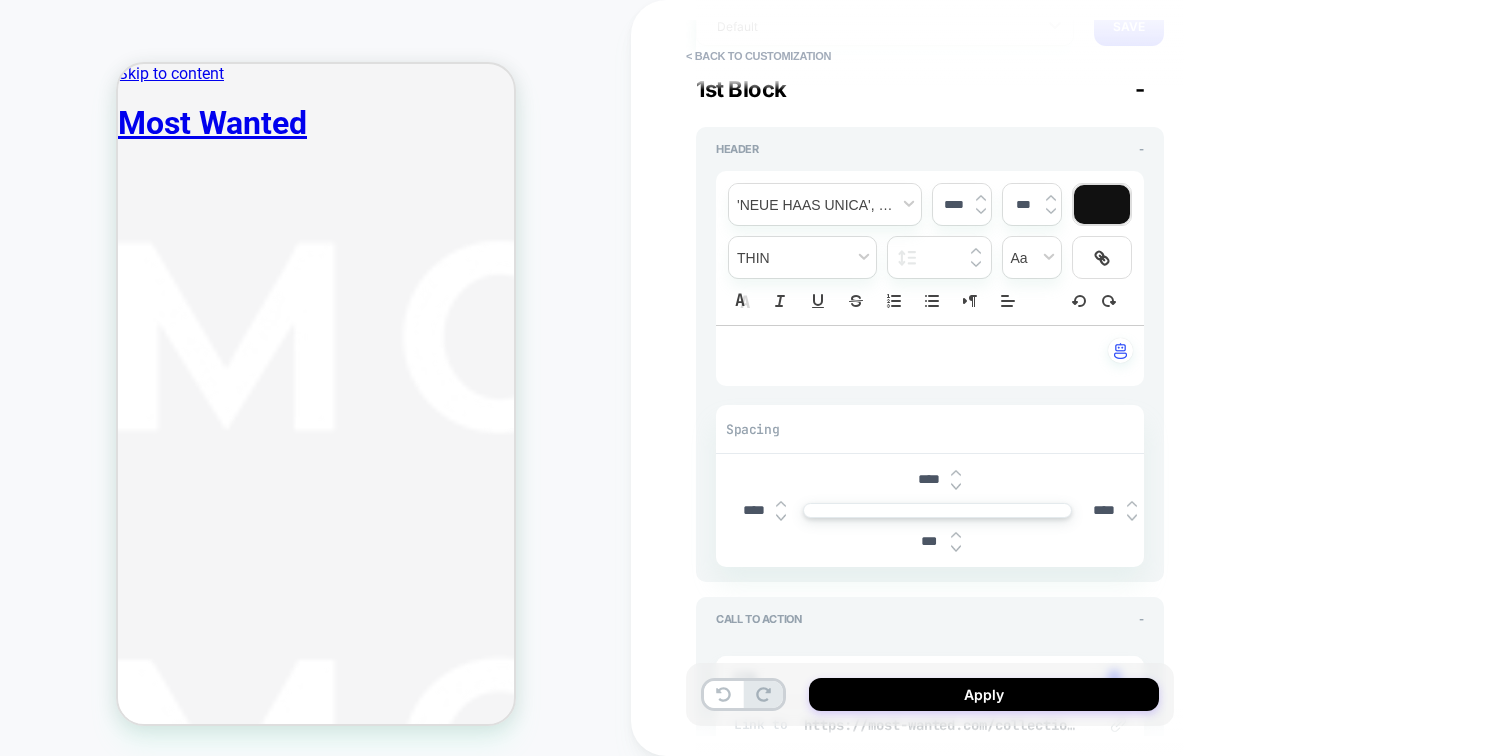 click at bounding box center [956, 473] 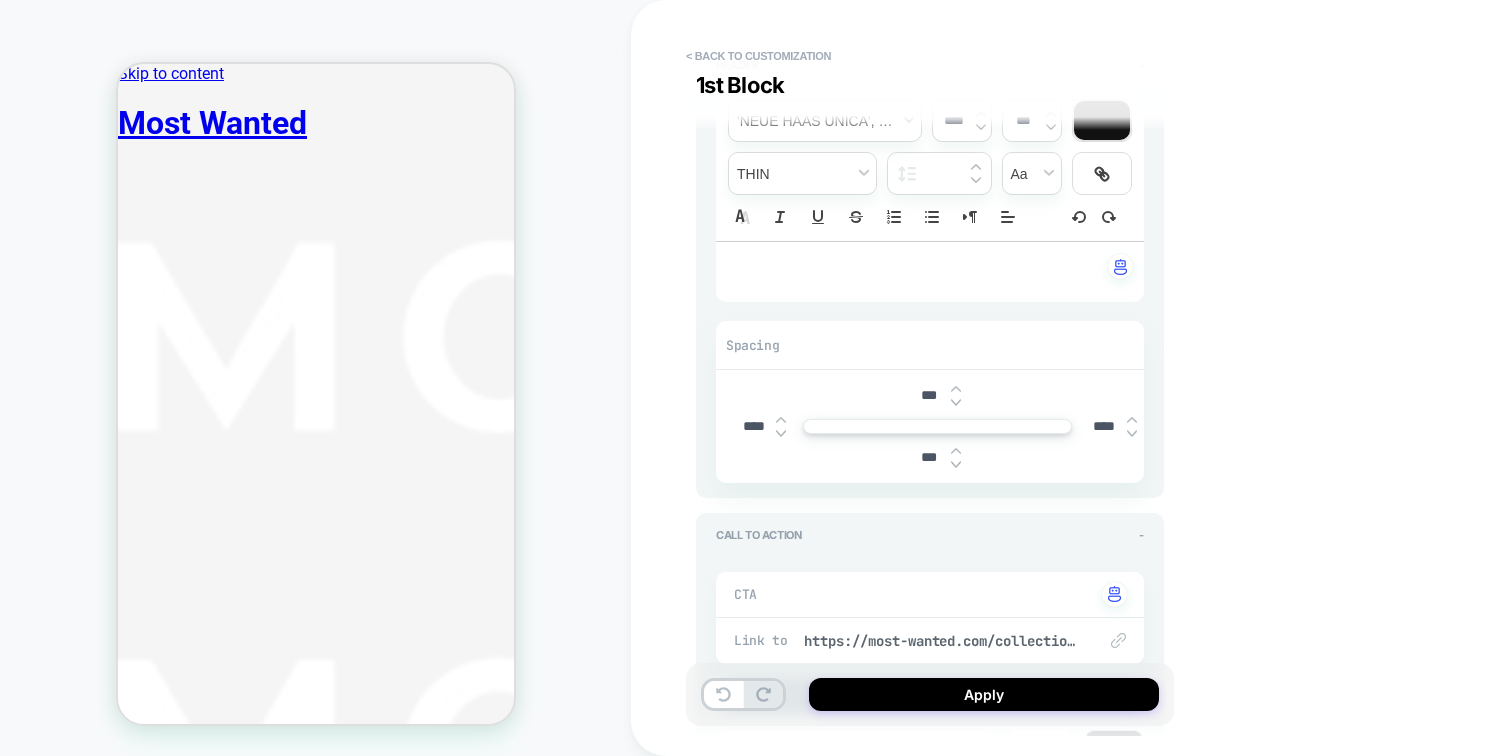 scroll, scrollTop: 365, scrollLeft: 0, axis: vertical 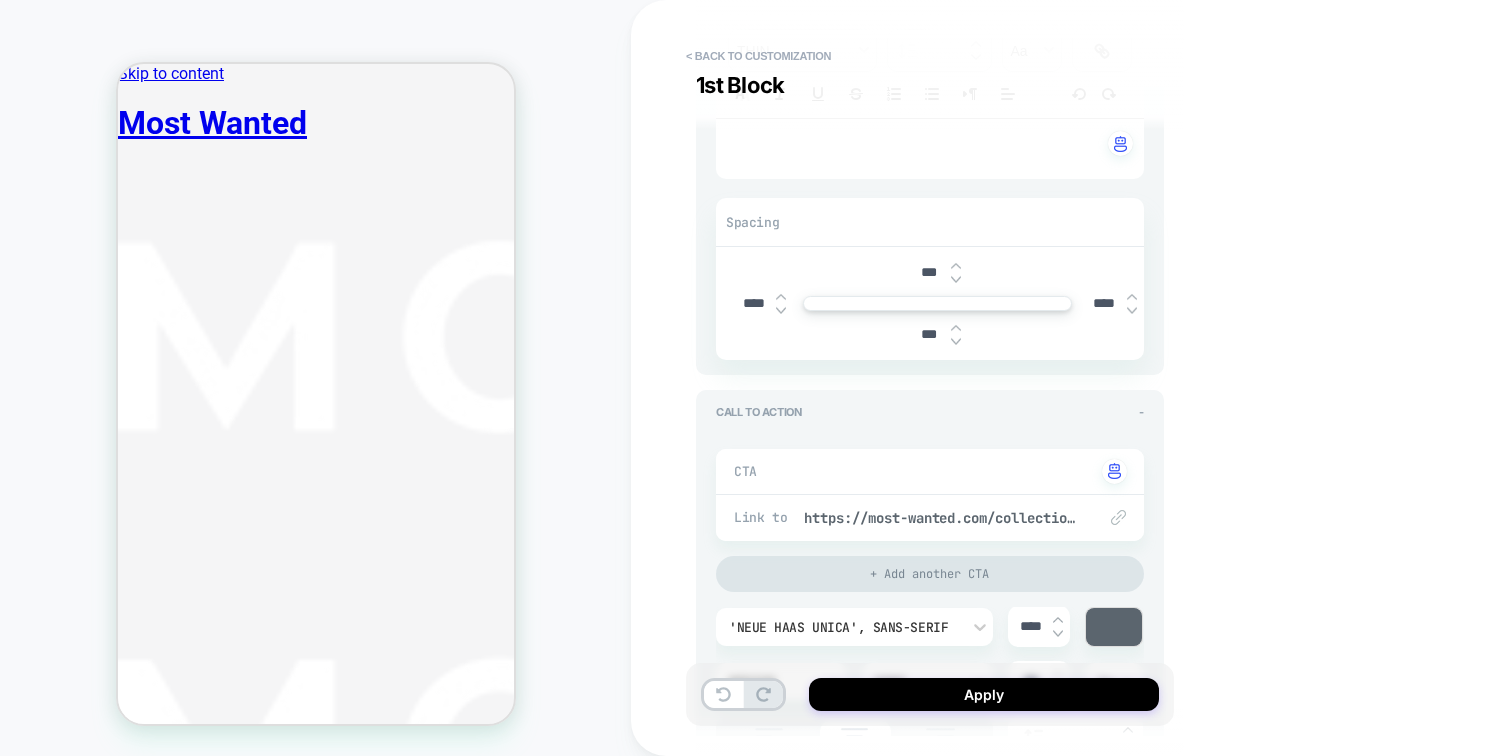 click at bounding box center (950, 471) 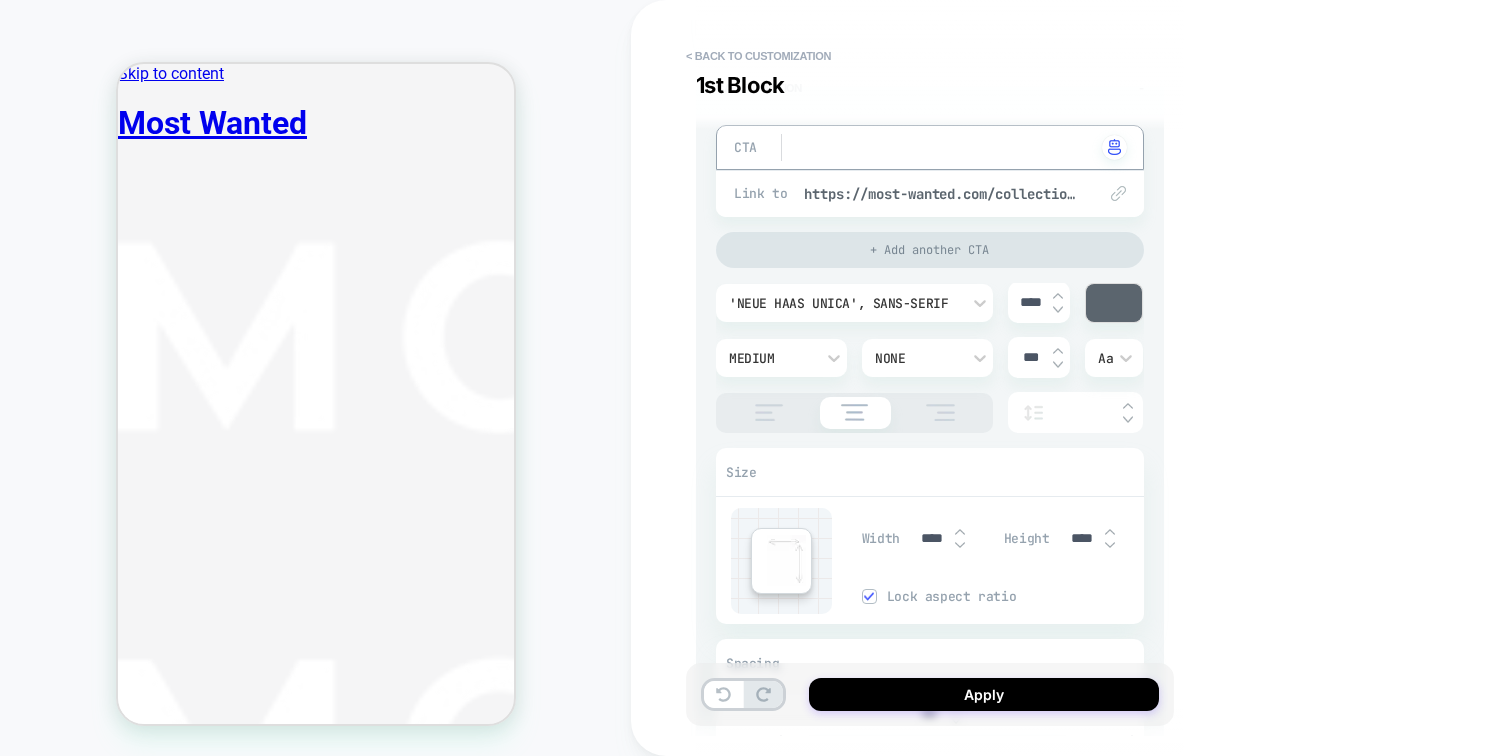 scroll, scrollTop: 836, scrollLeft: 0, axis: vertical 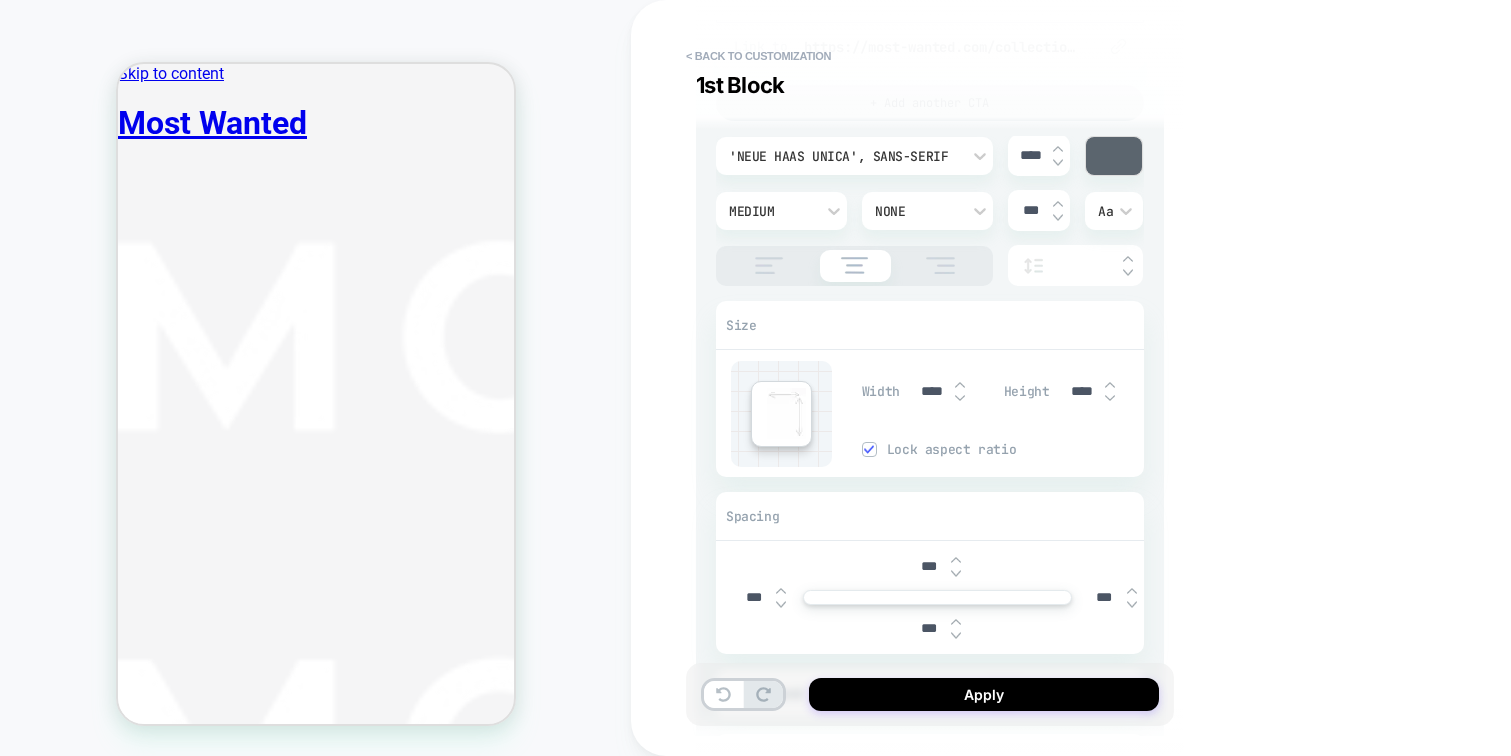 click at bounding box center (960, 398) 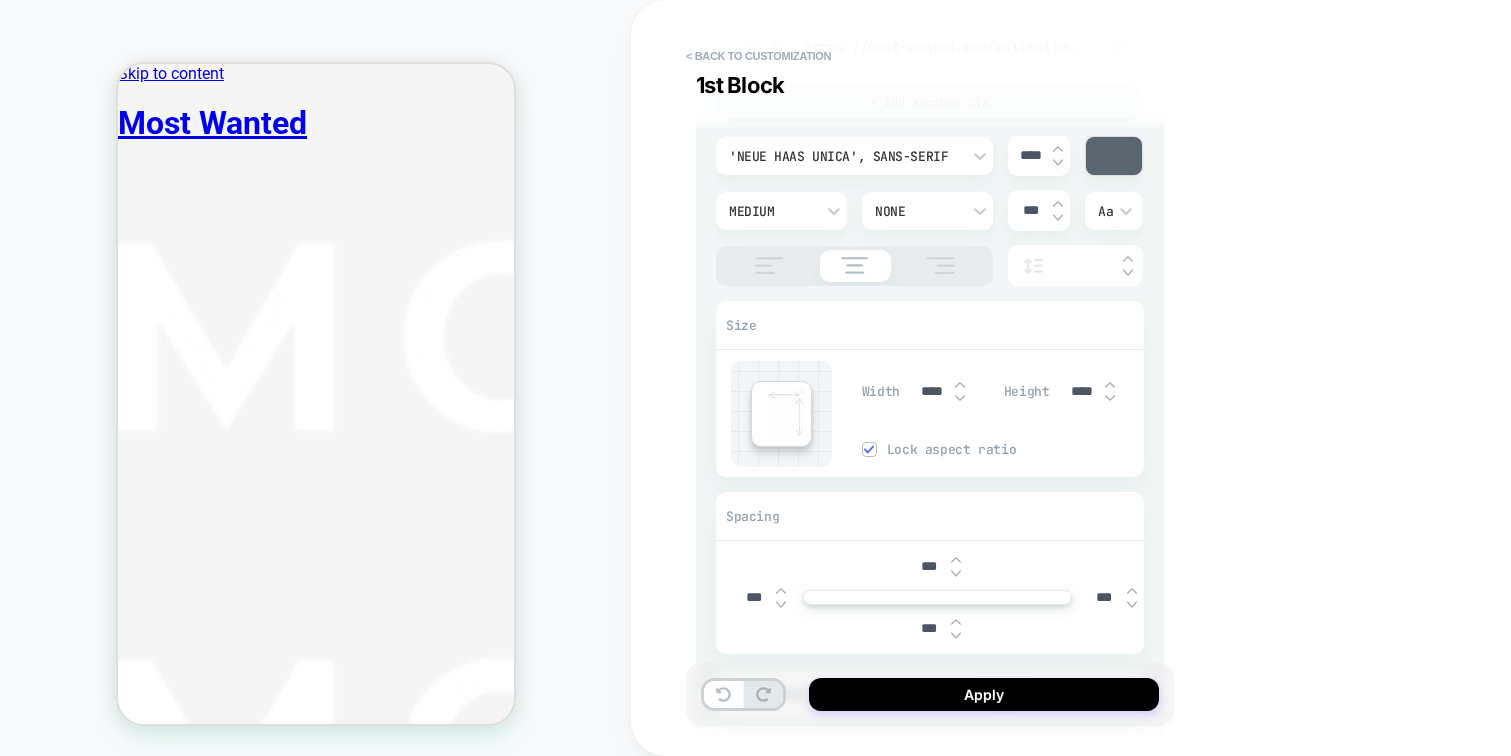click at bounding box center (960, 398) 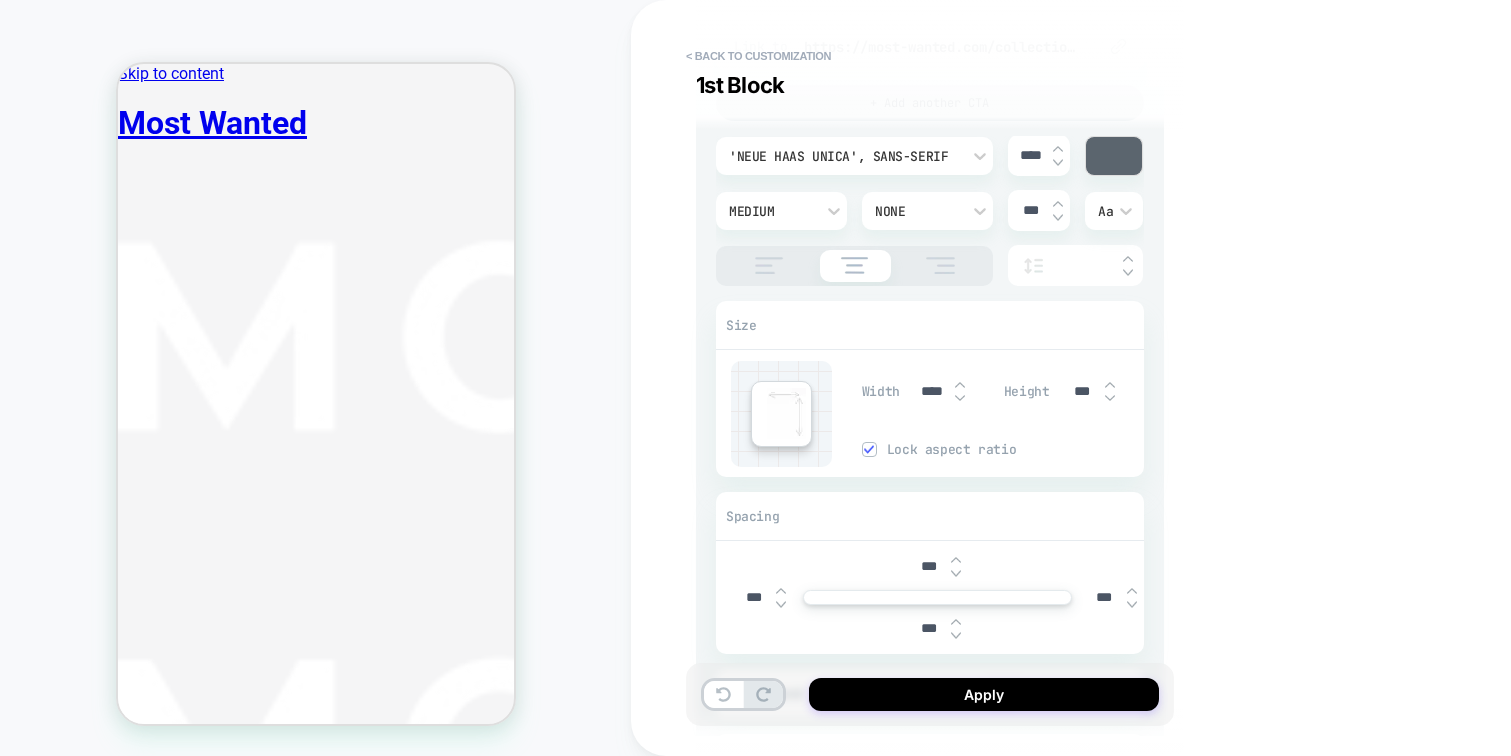 click at bounding box center [960, 385] 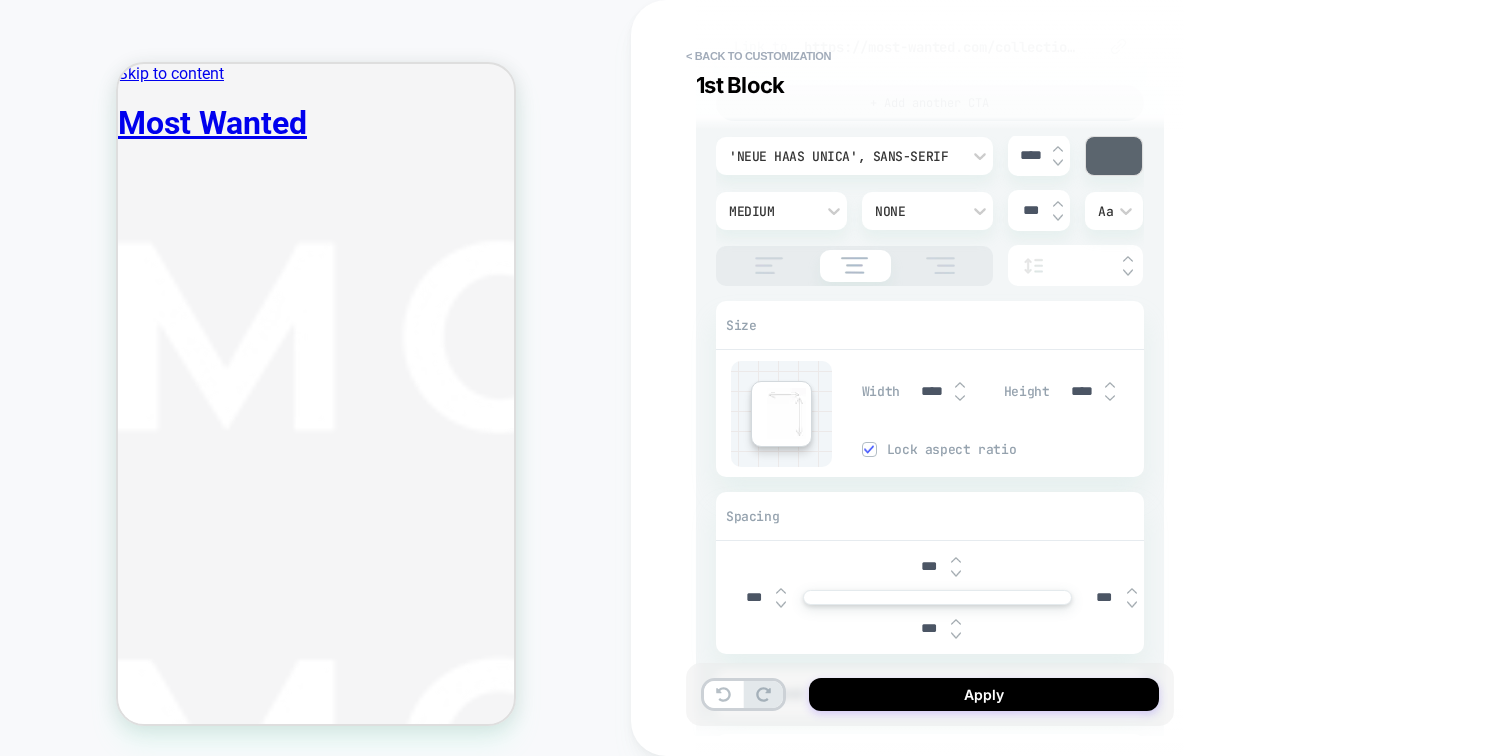 click at bounding box center (960, 385) 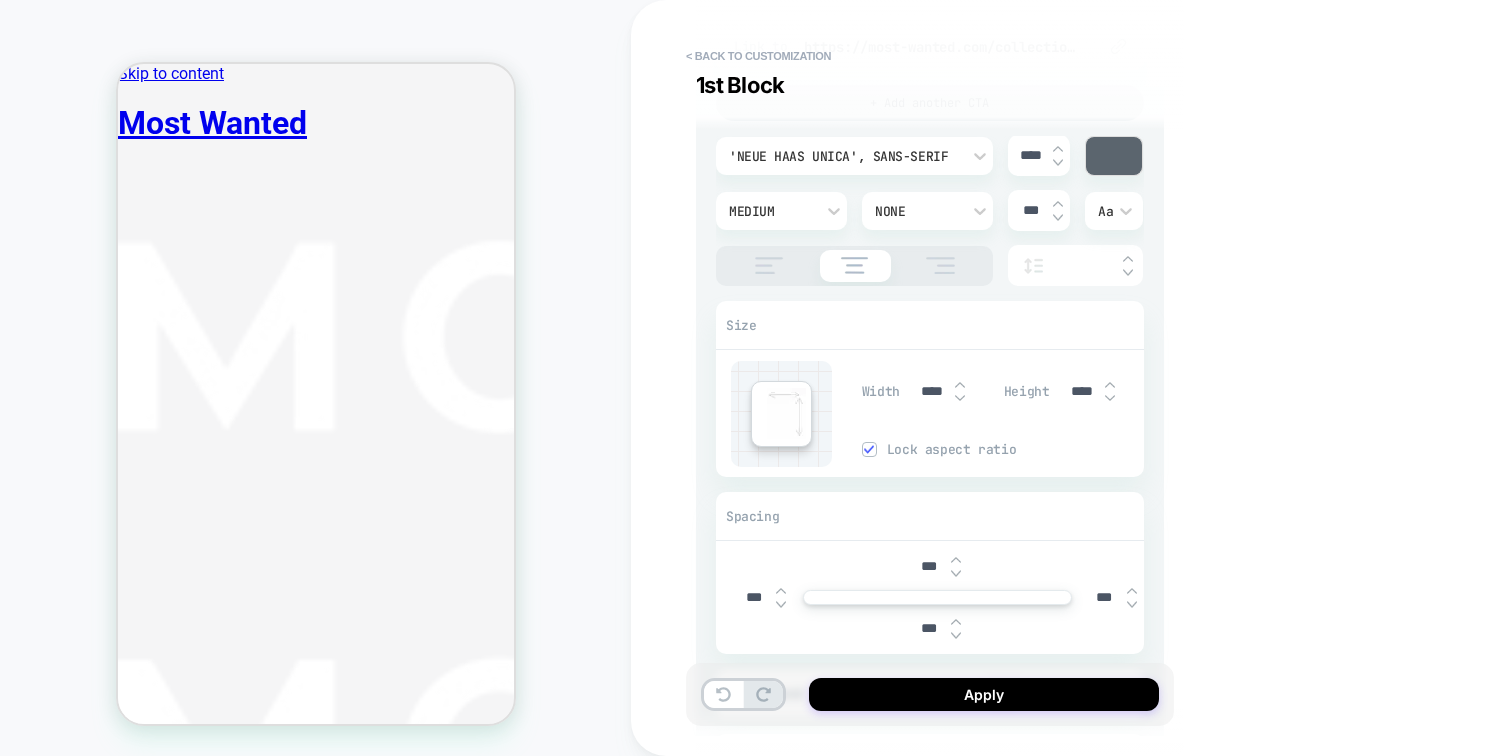 type on "****" 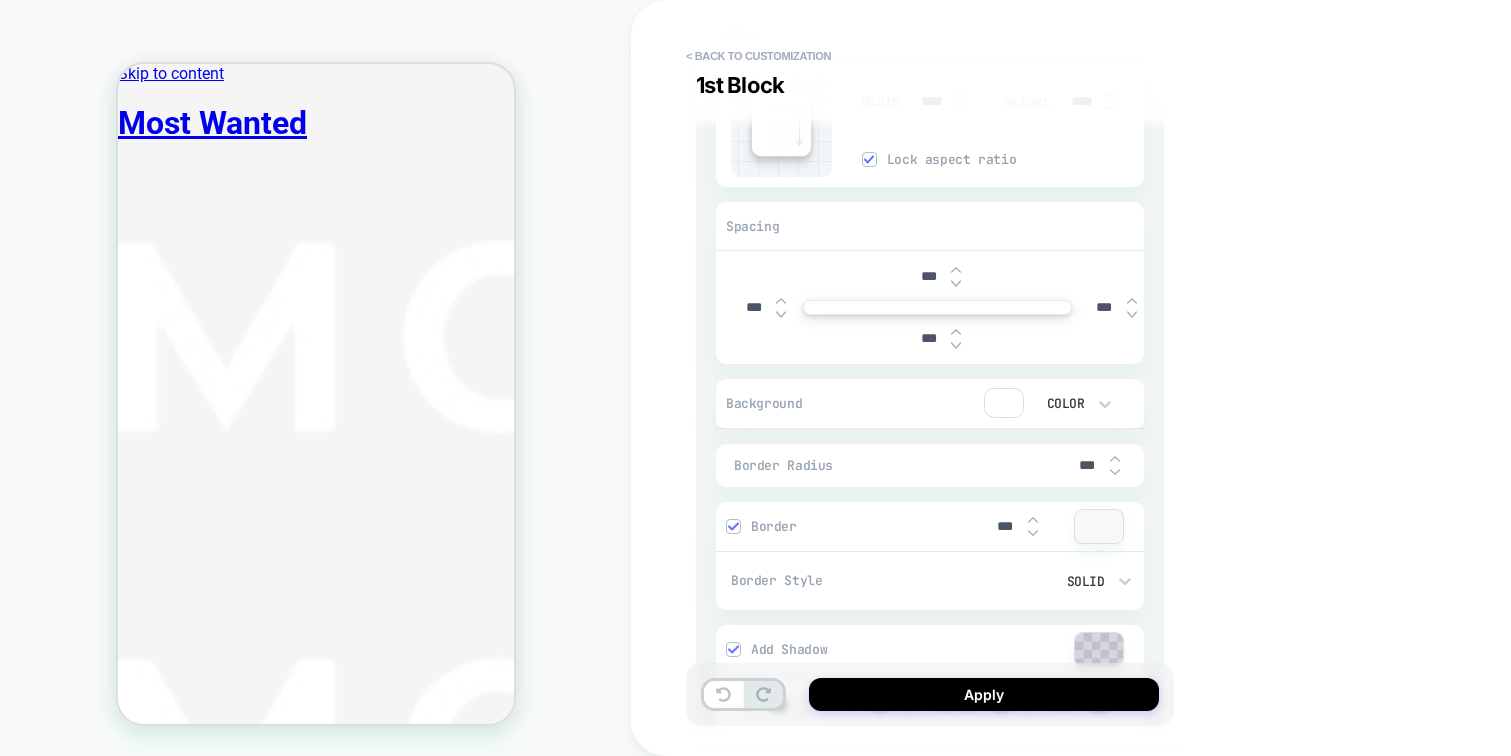 scroll, scrollTop: 1179, scrollLeft: 0, axis: vertical 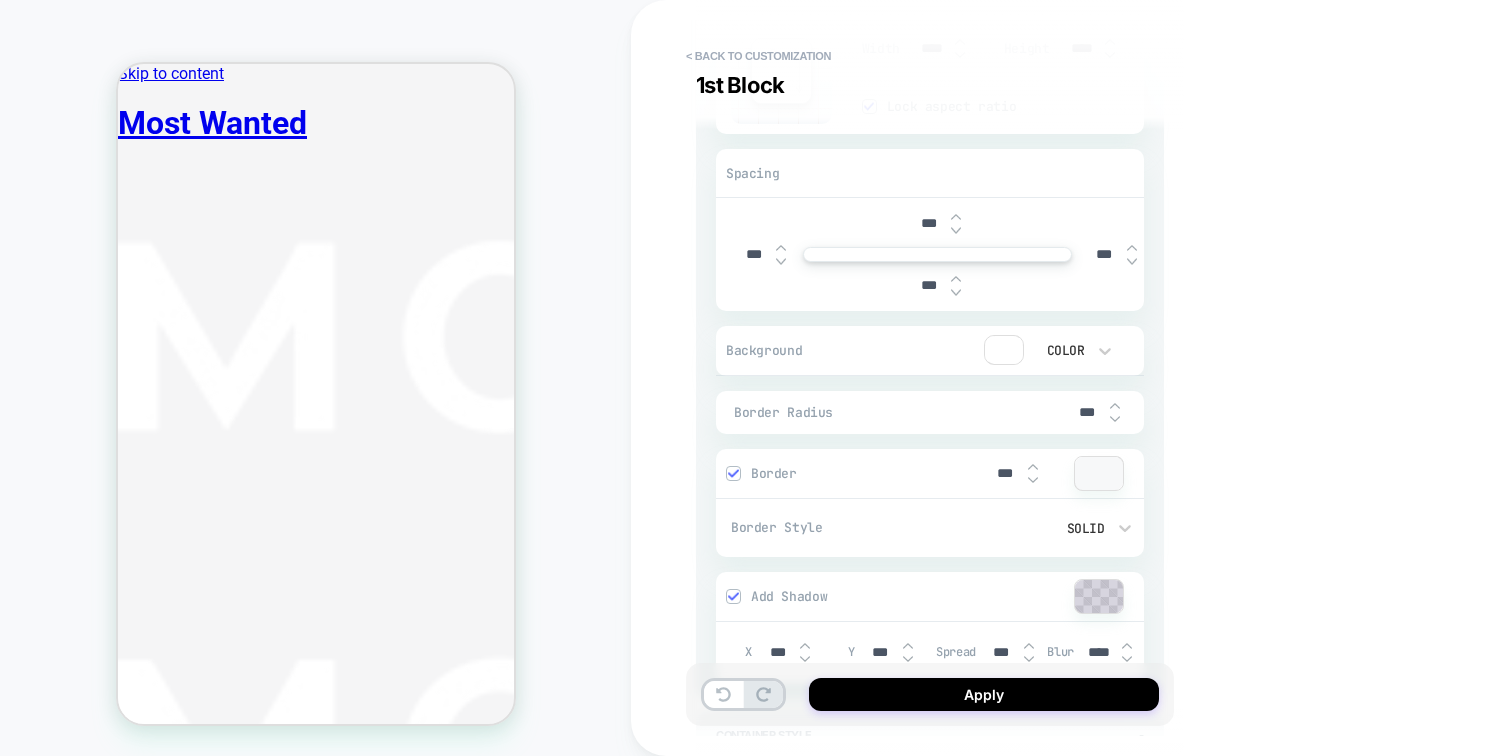 click at bounding box center [733, 473] 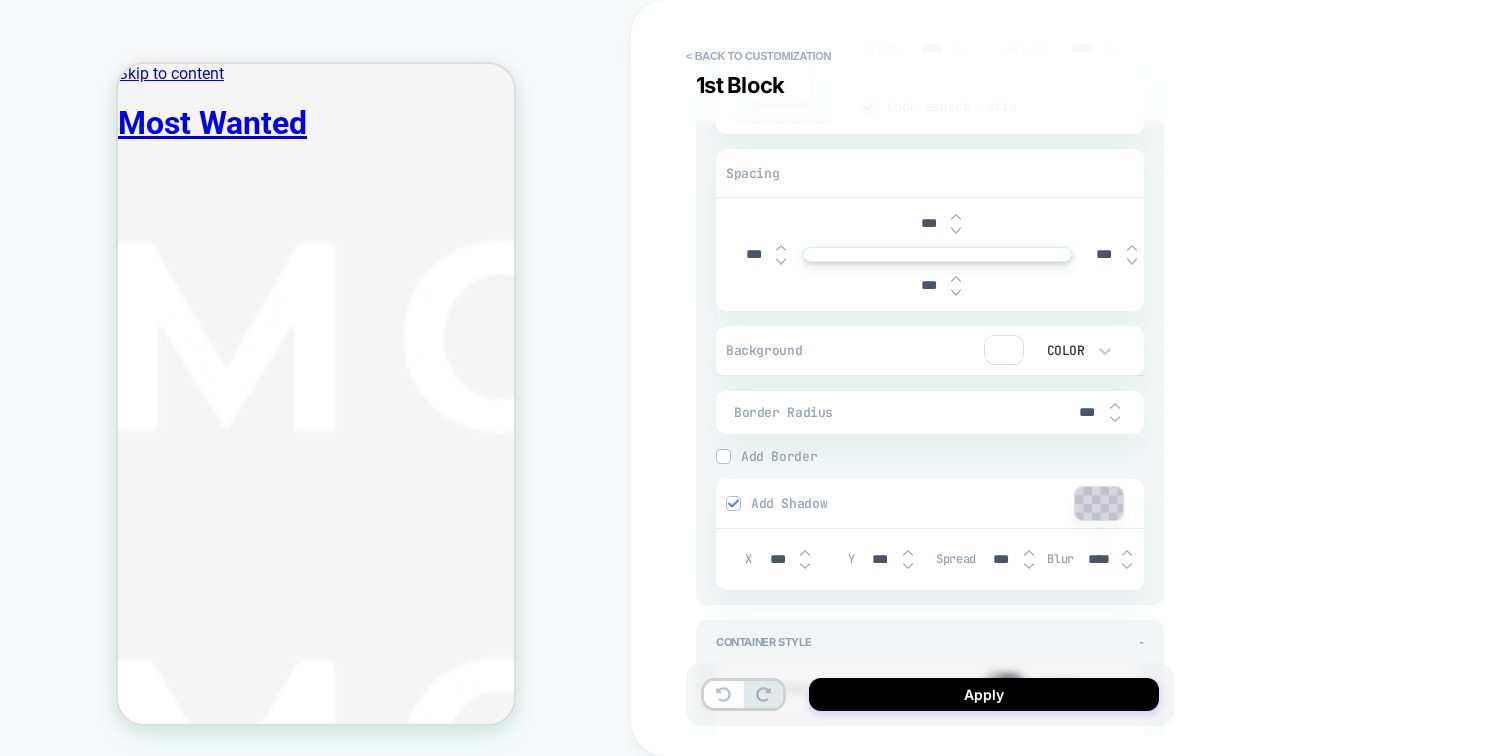 click at bounding box center [733, 503] 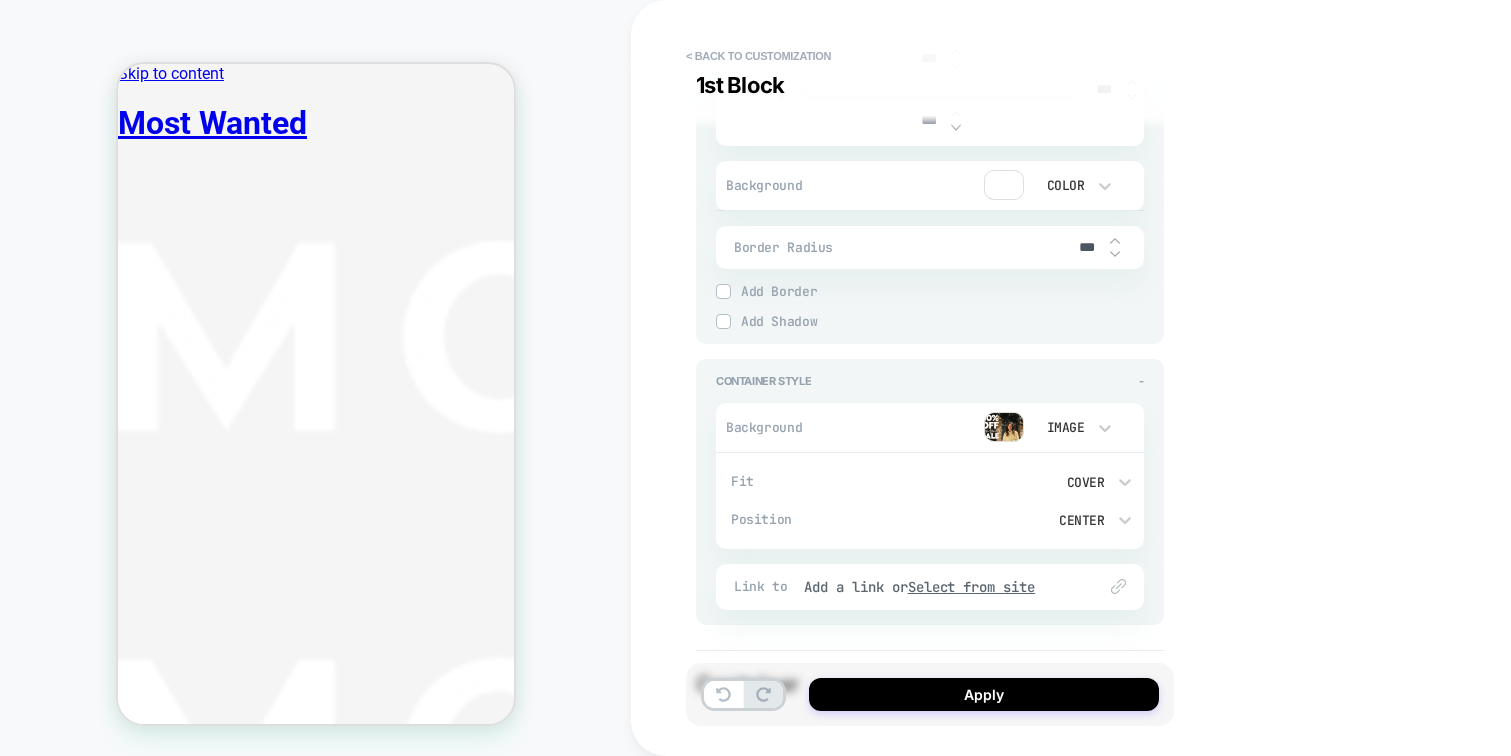 scroll, scrollTop: 1348, scrollLeft: 0, axis: vertical 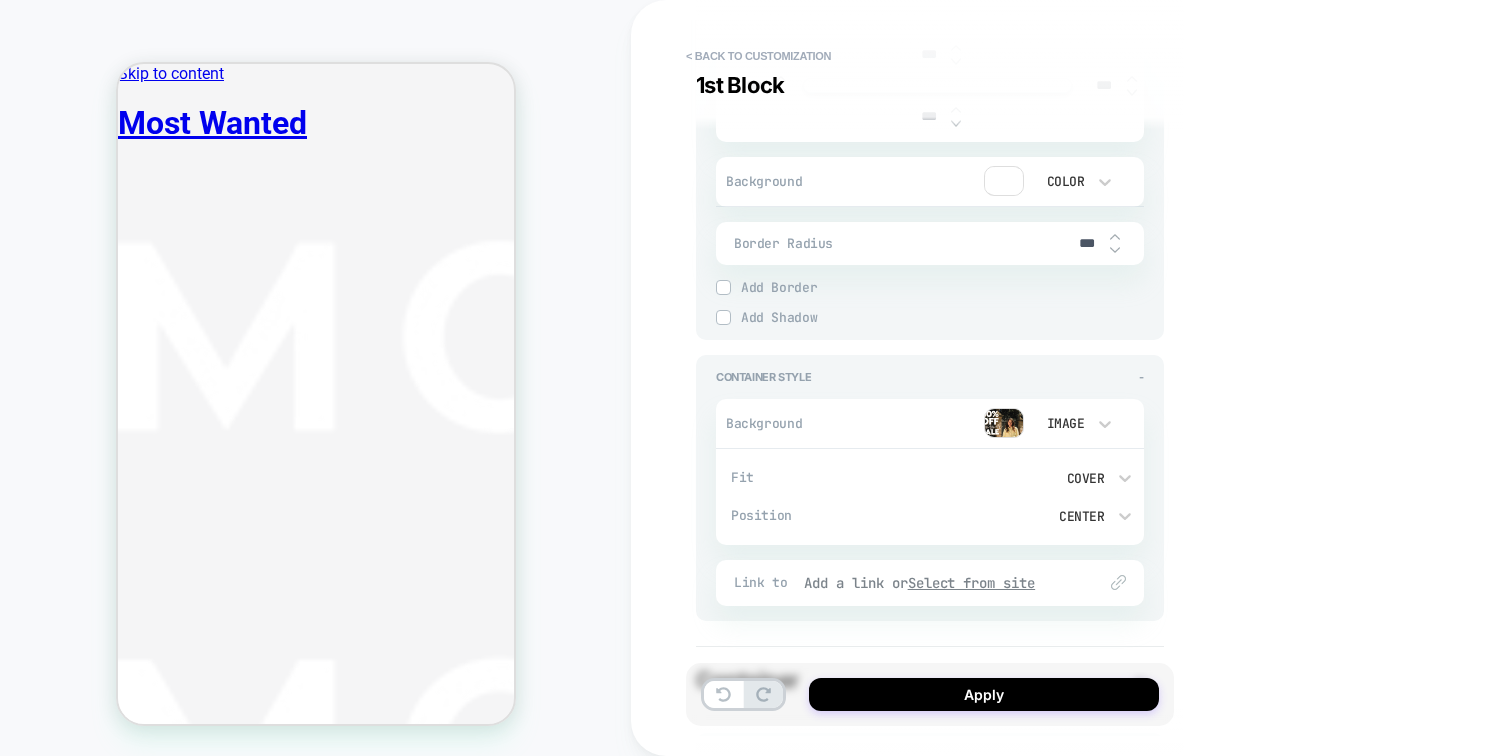 click on "Select from site" at bounding box center (972, 583) 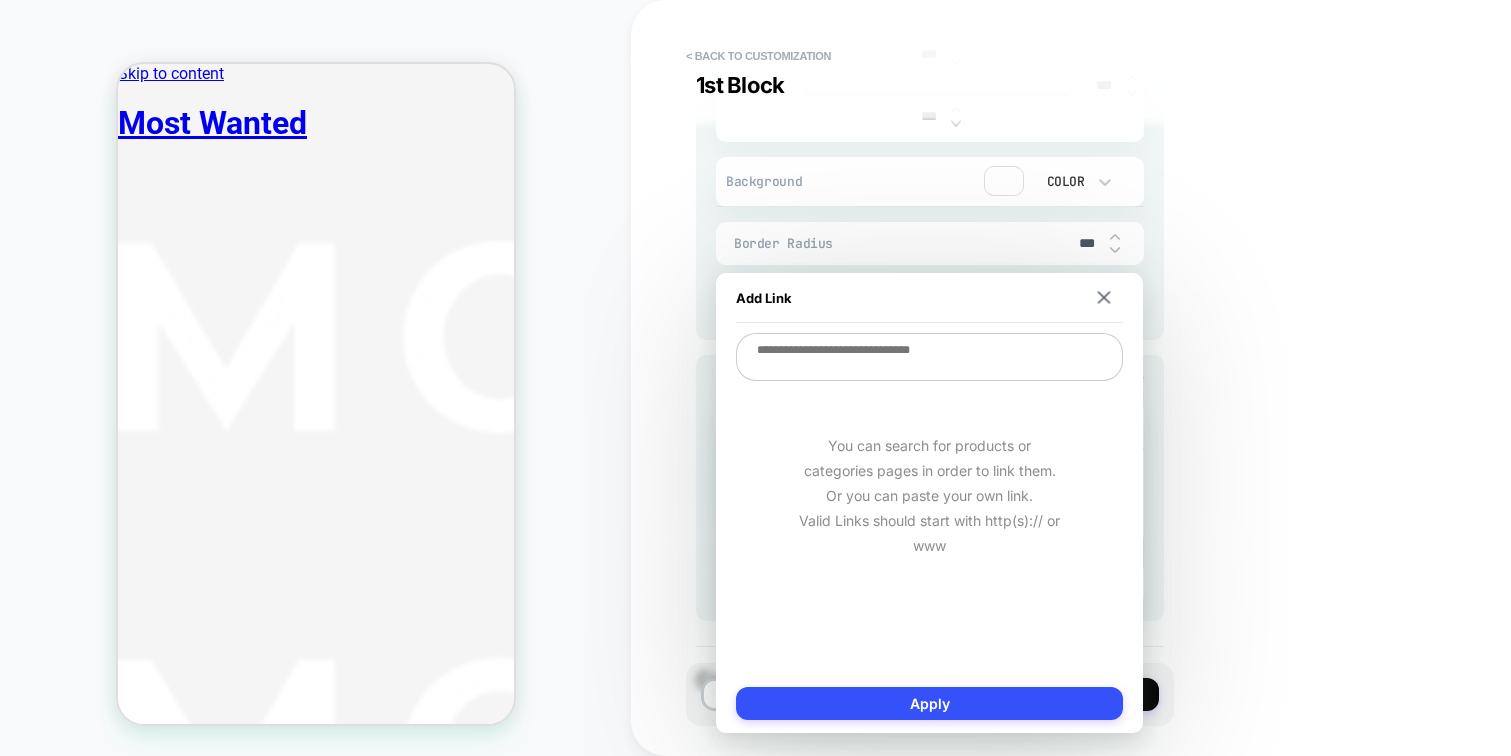 paste on "**********" 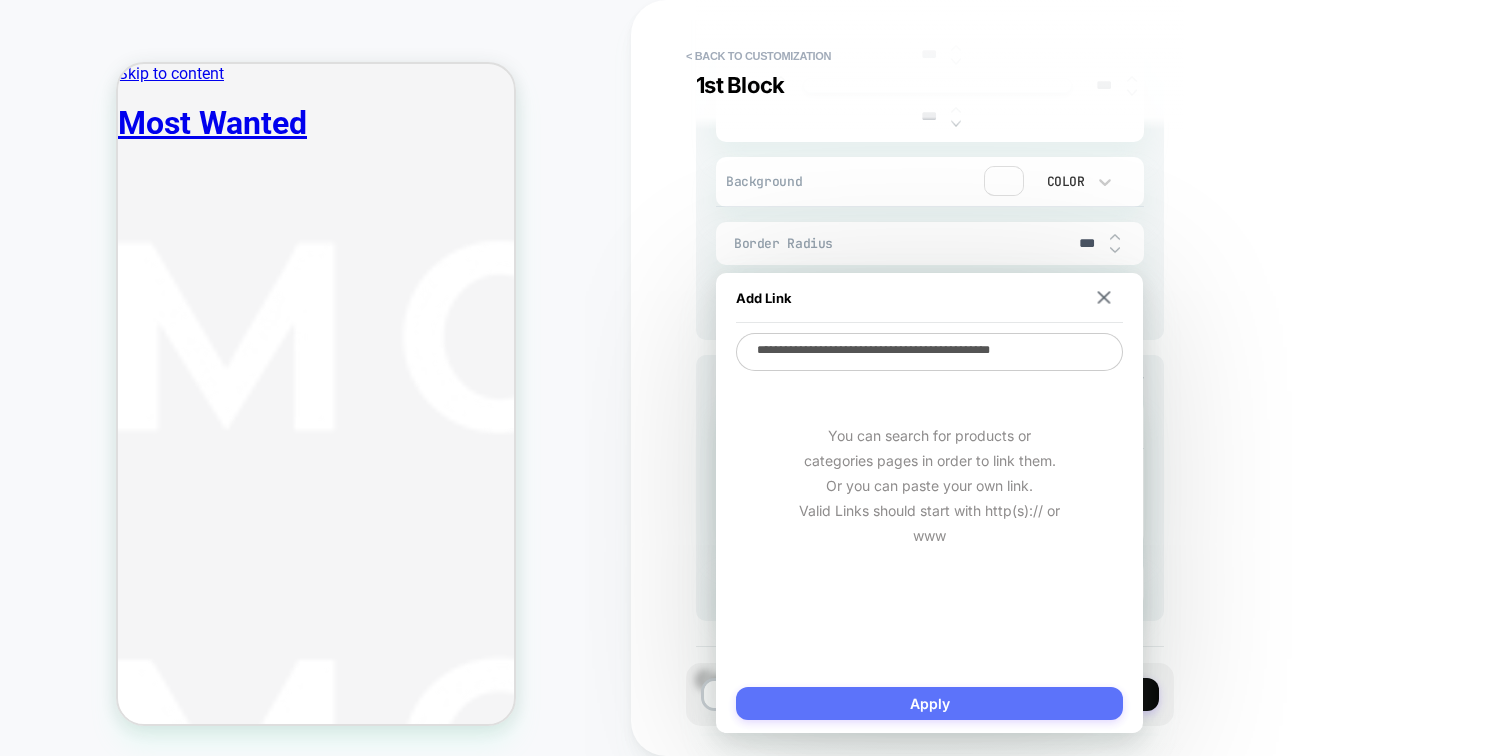 type on "**********" 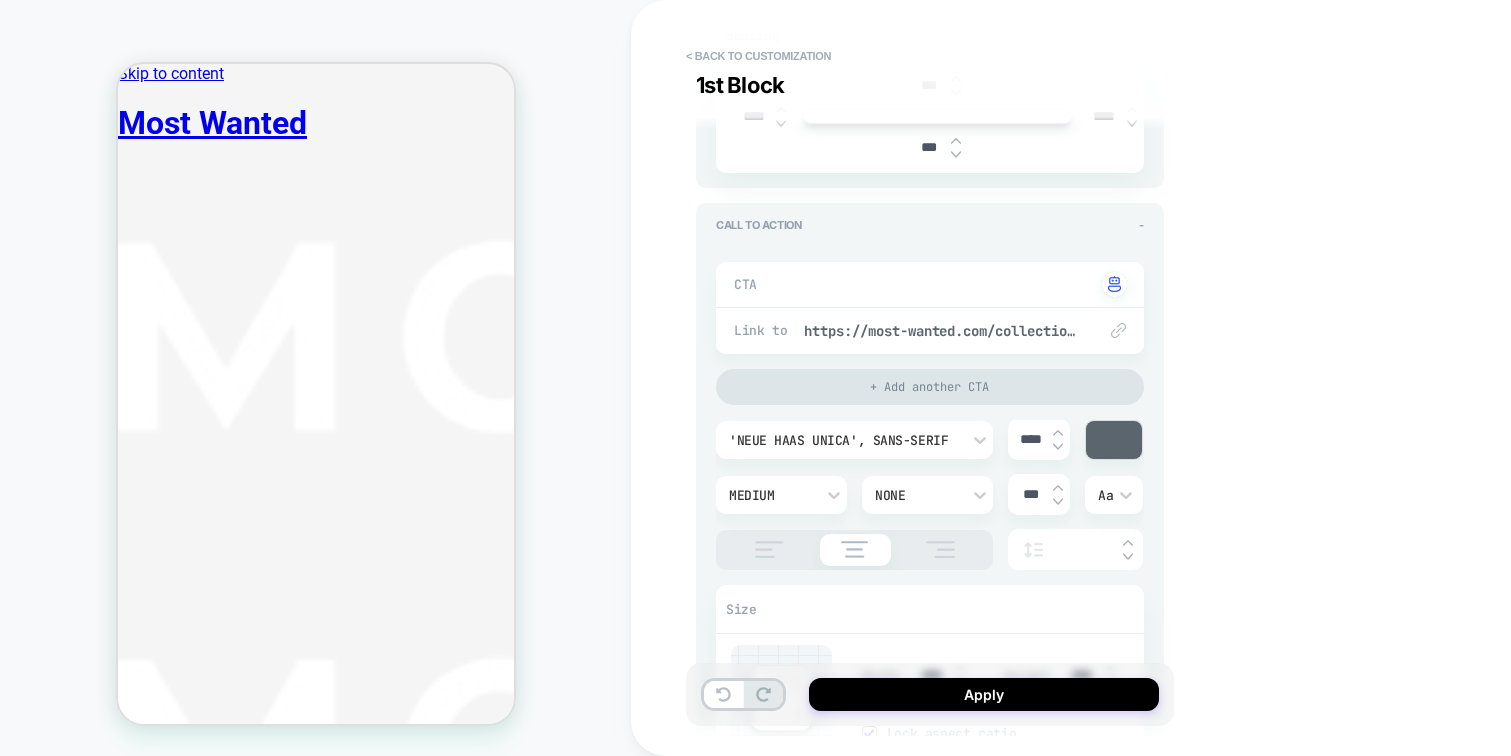 scroll, scrollTop: 506, scrollLeft: 0, axis: vertical 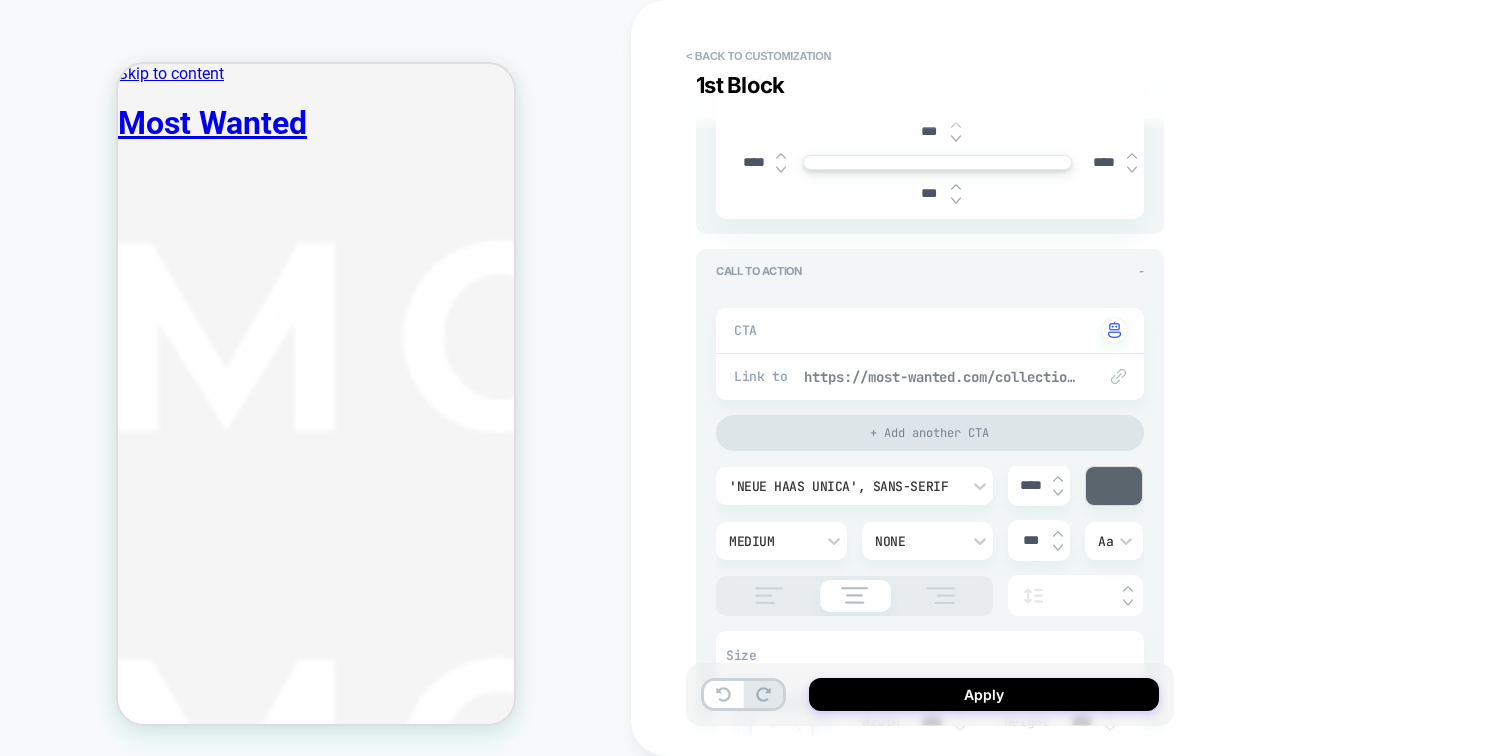click on "https://most-wanted.com/collections/summer-sale" at bounding box center [940, 377] 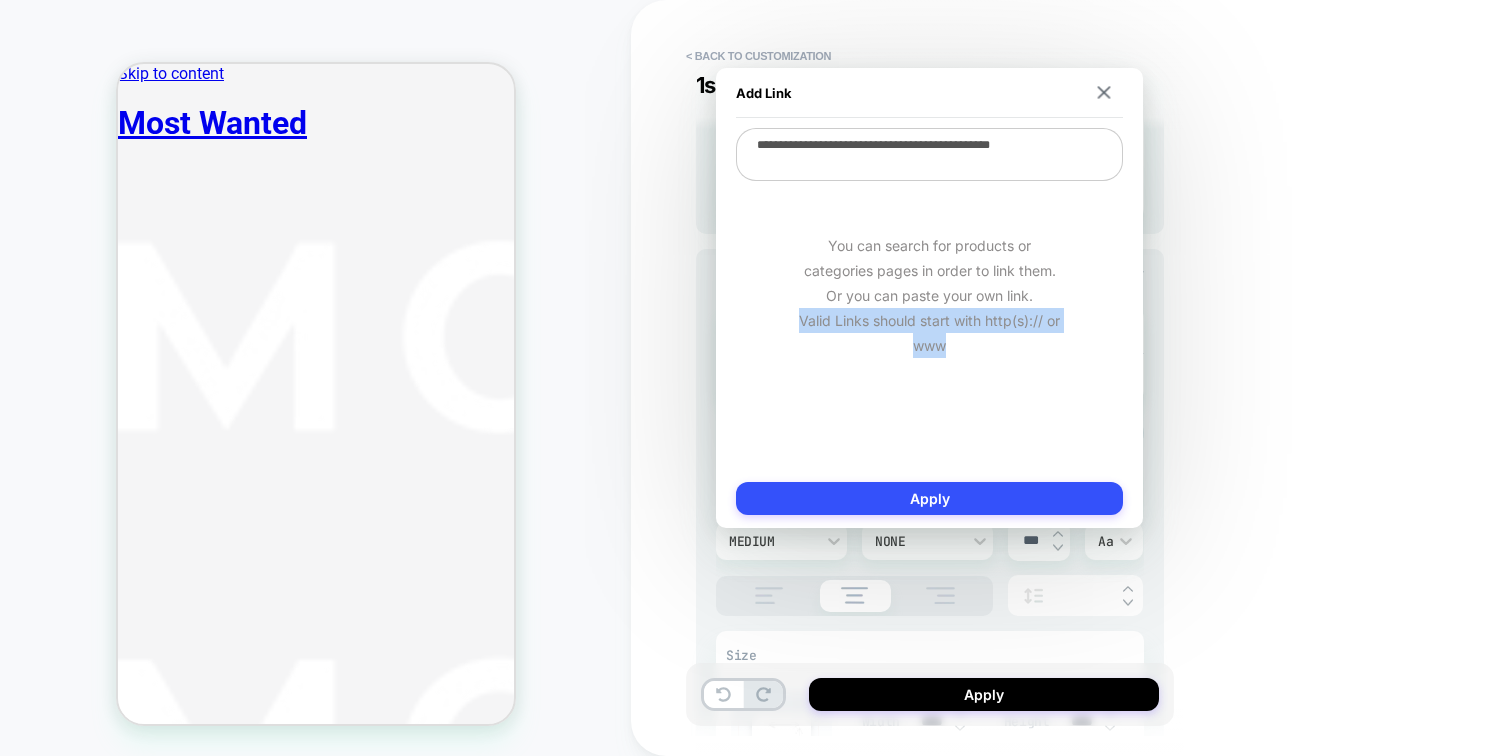 click on "You can search for products or categories pages in order to link them. Or you can paste your own link. Valid Links should start with http(s):// or www" at bounding box center [929, 295] 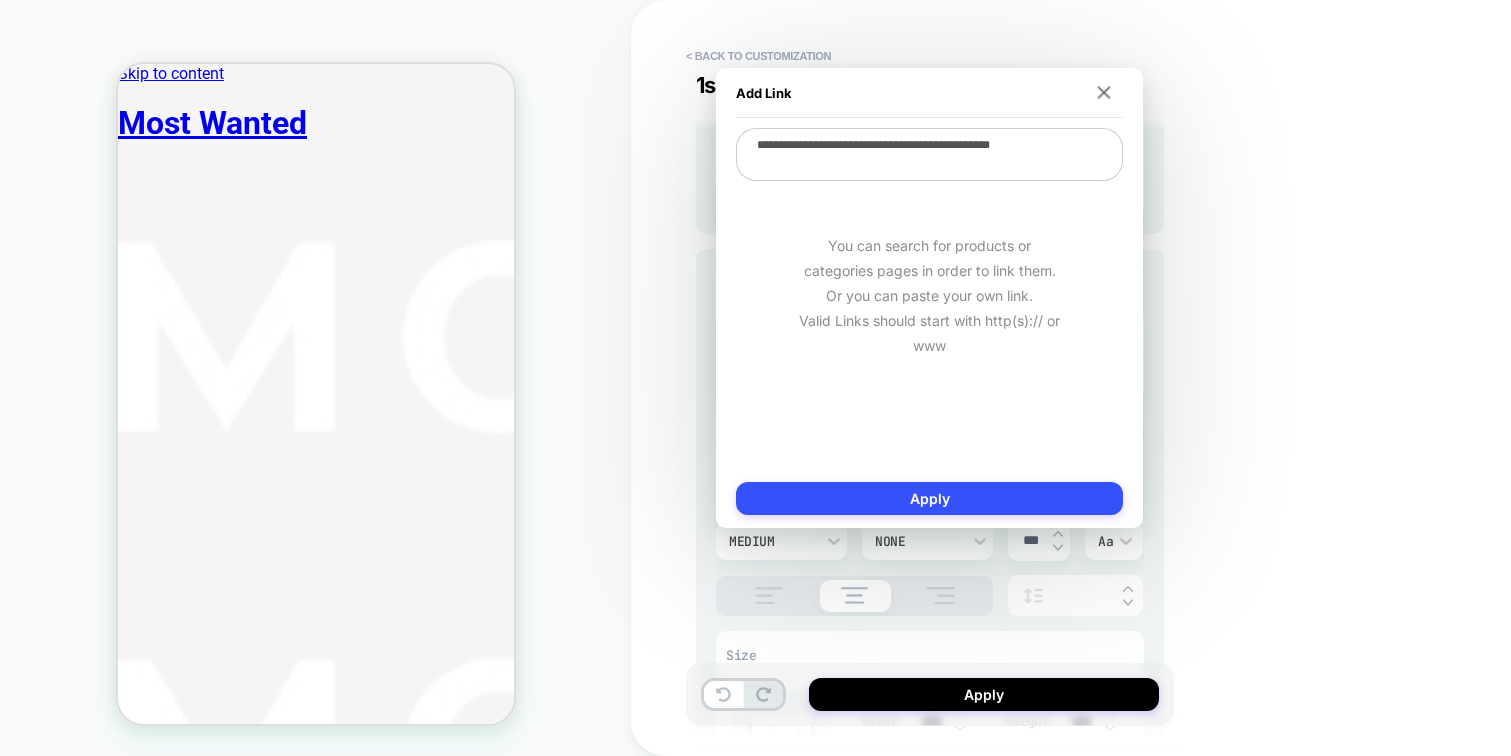 click on "**********" at bounding box center [929, 154] 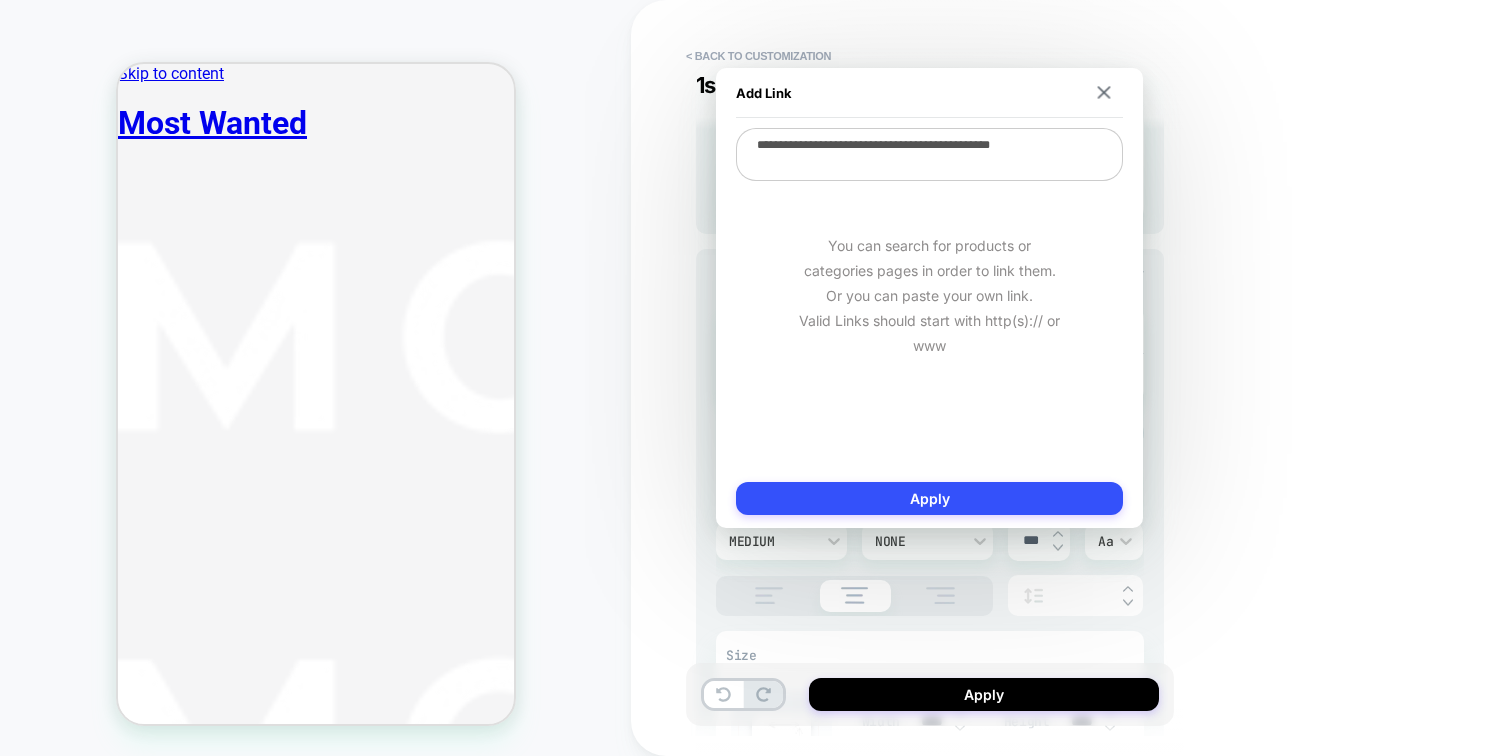 click on "**********" at bounding box center [929, 154] 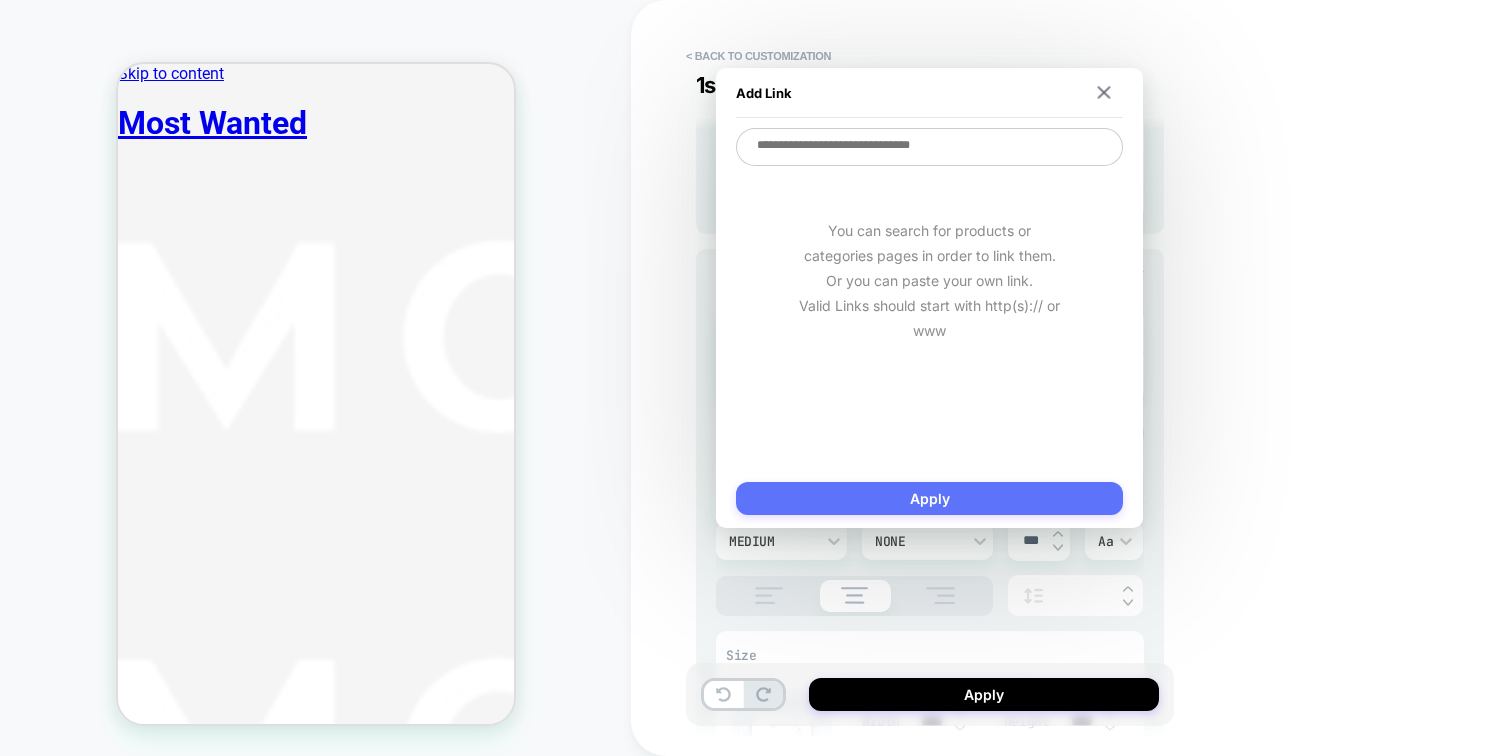 type 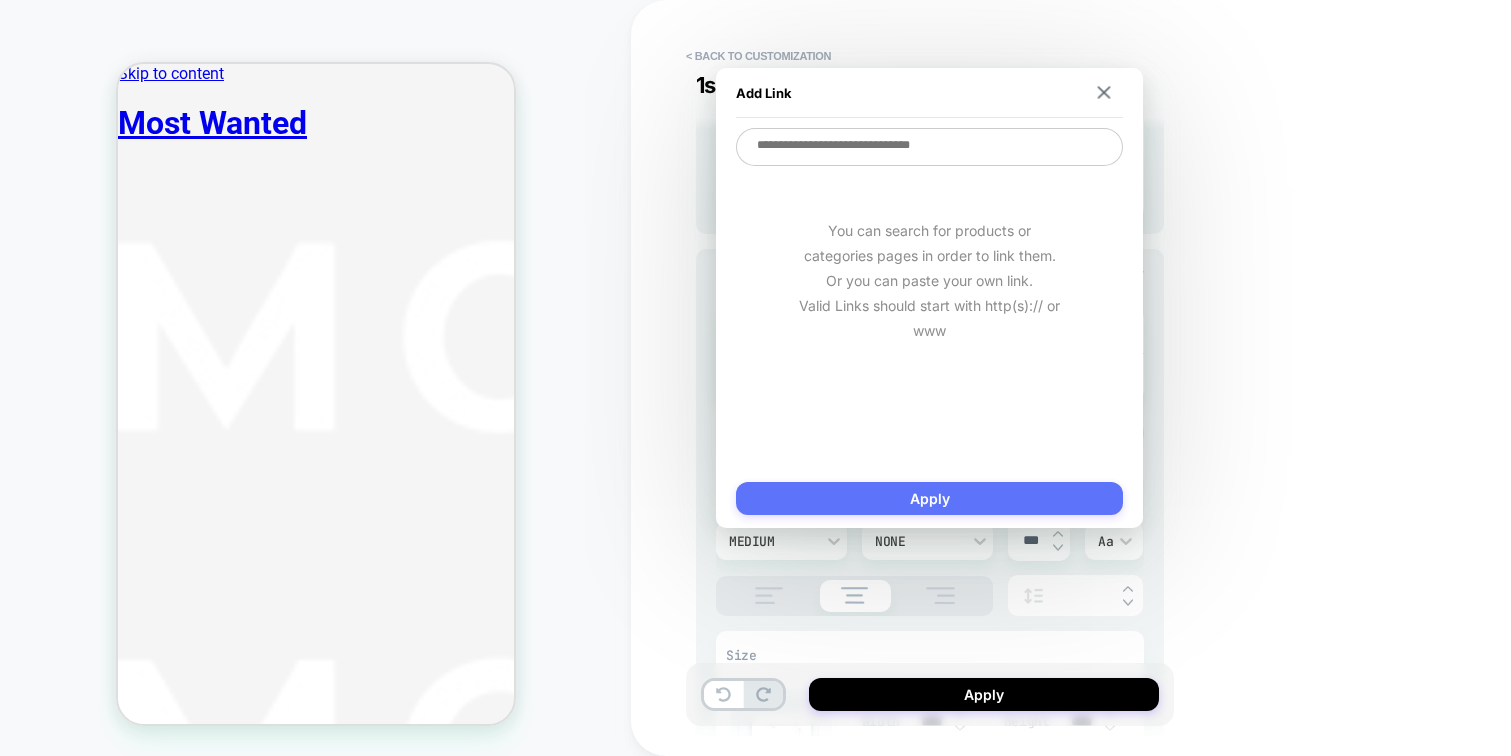 click on "Apply" at bounding box center [929, 498] 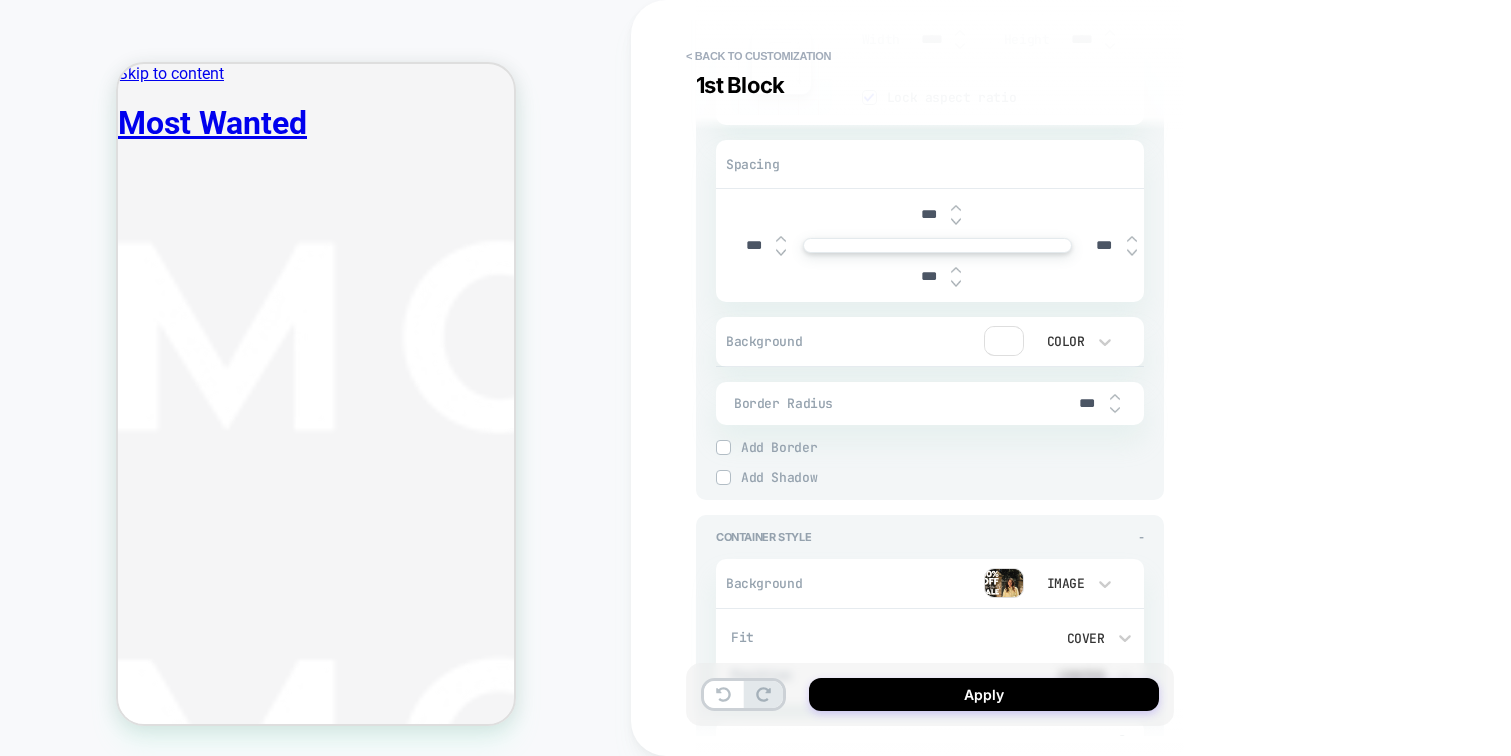 scroll, scrollTop: 1341, scrollLeft: 0, axis: vertical 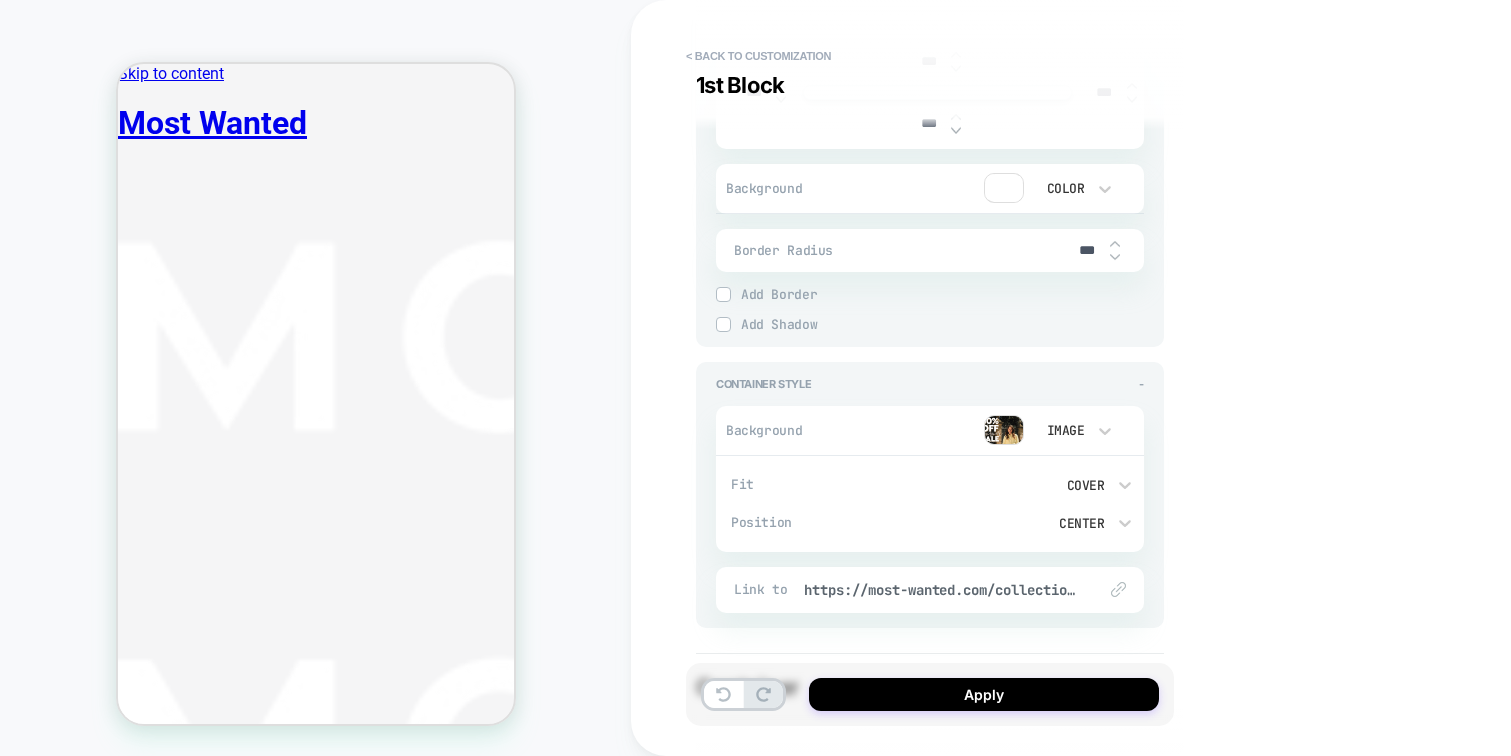 click on "Cover" at bounding box center (1030, 485) 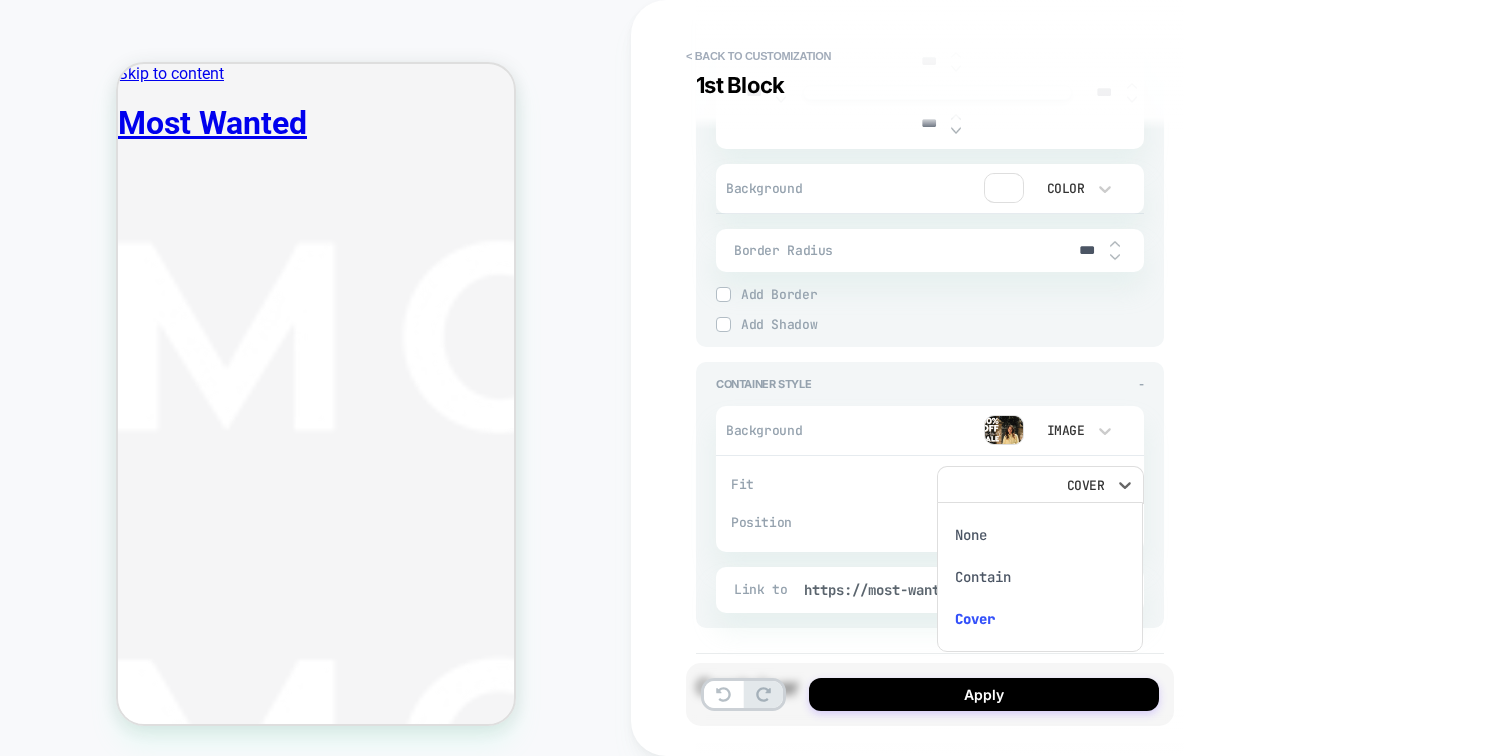 click on "Contain" at bounding box center [1040, 577] 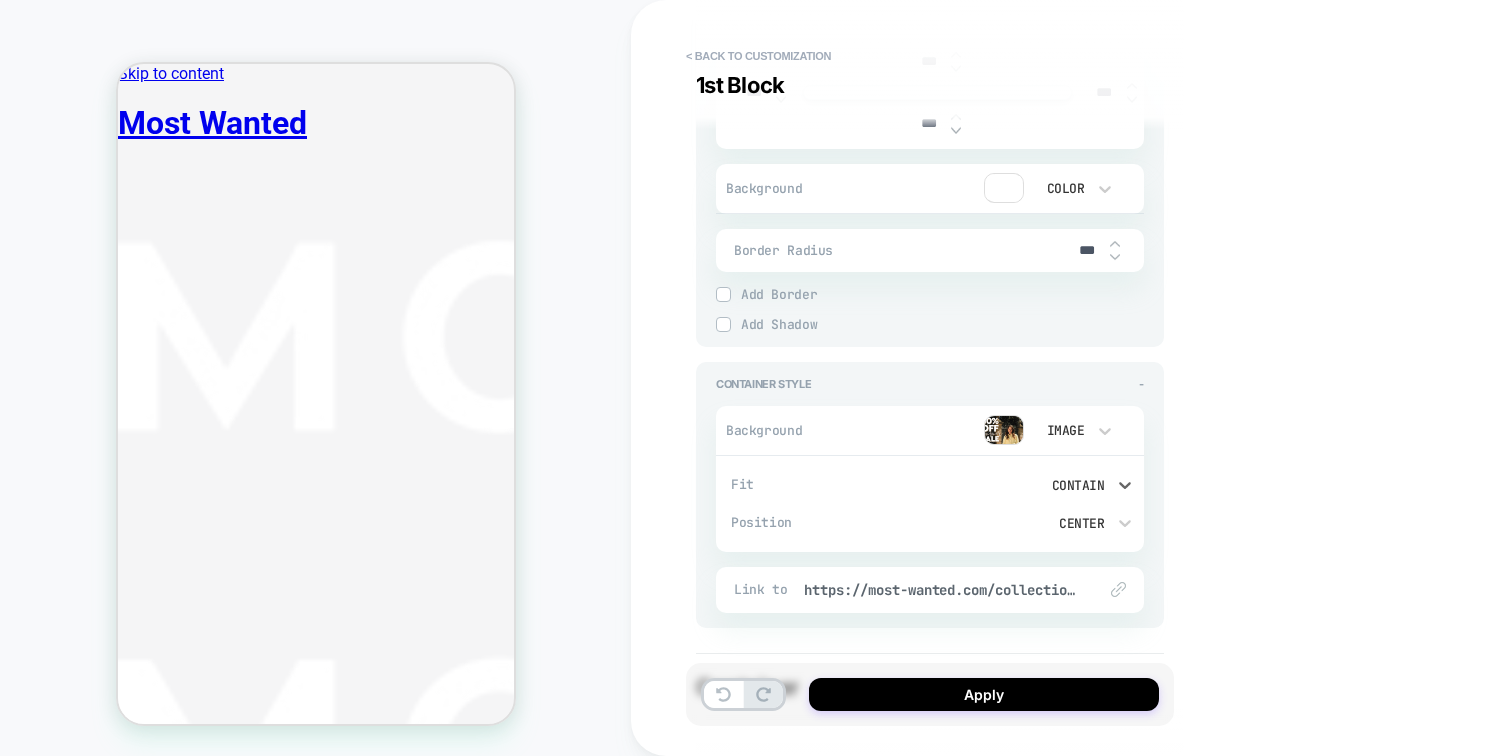 click on "Contain" at bounding box center [1030, 485] 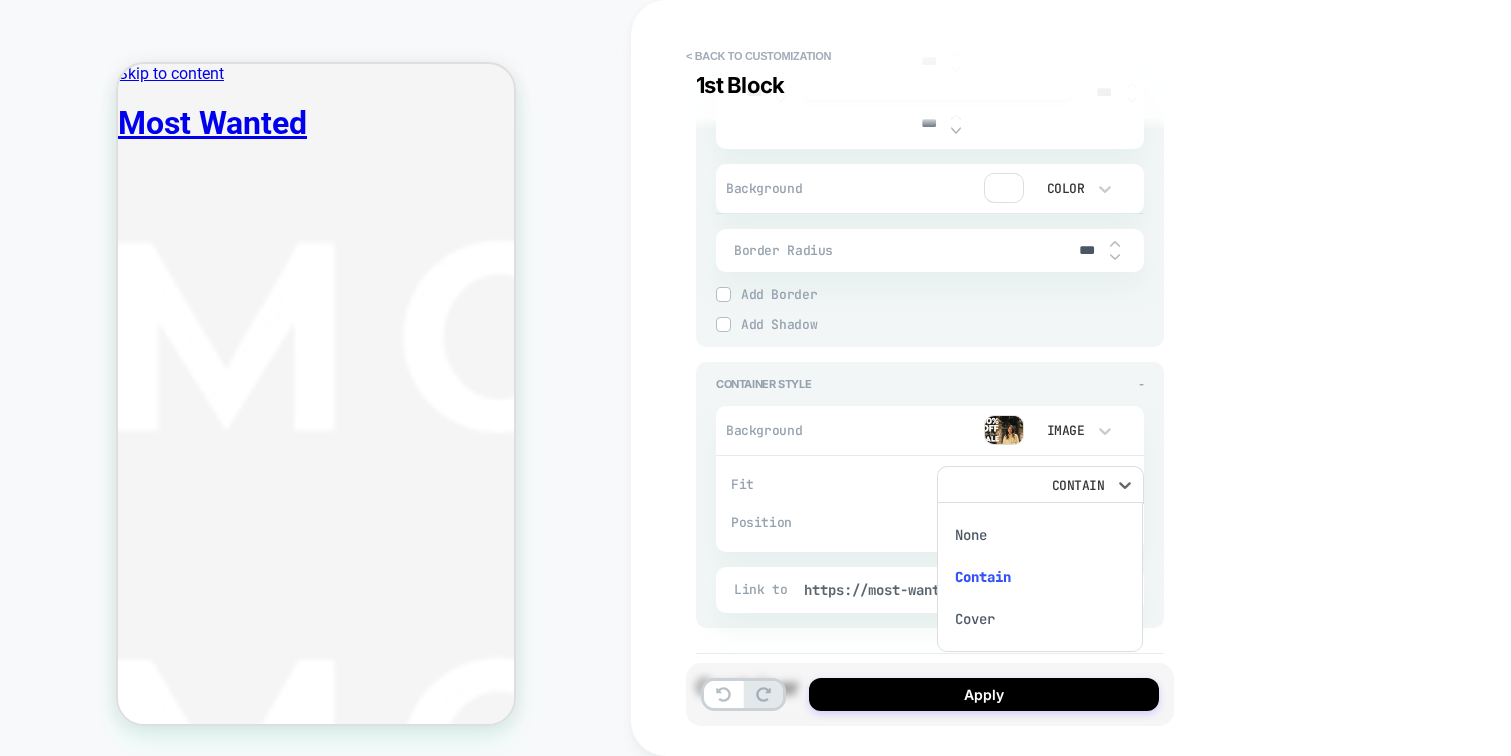 click on "None" at bounding box center [1040, 535] 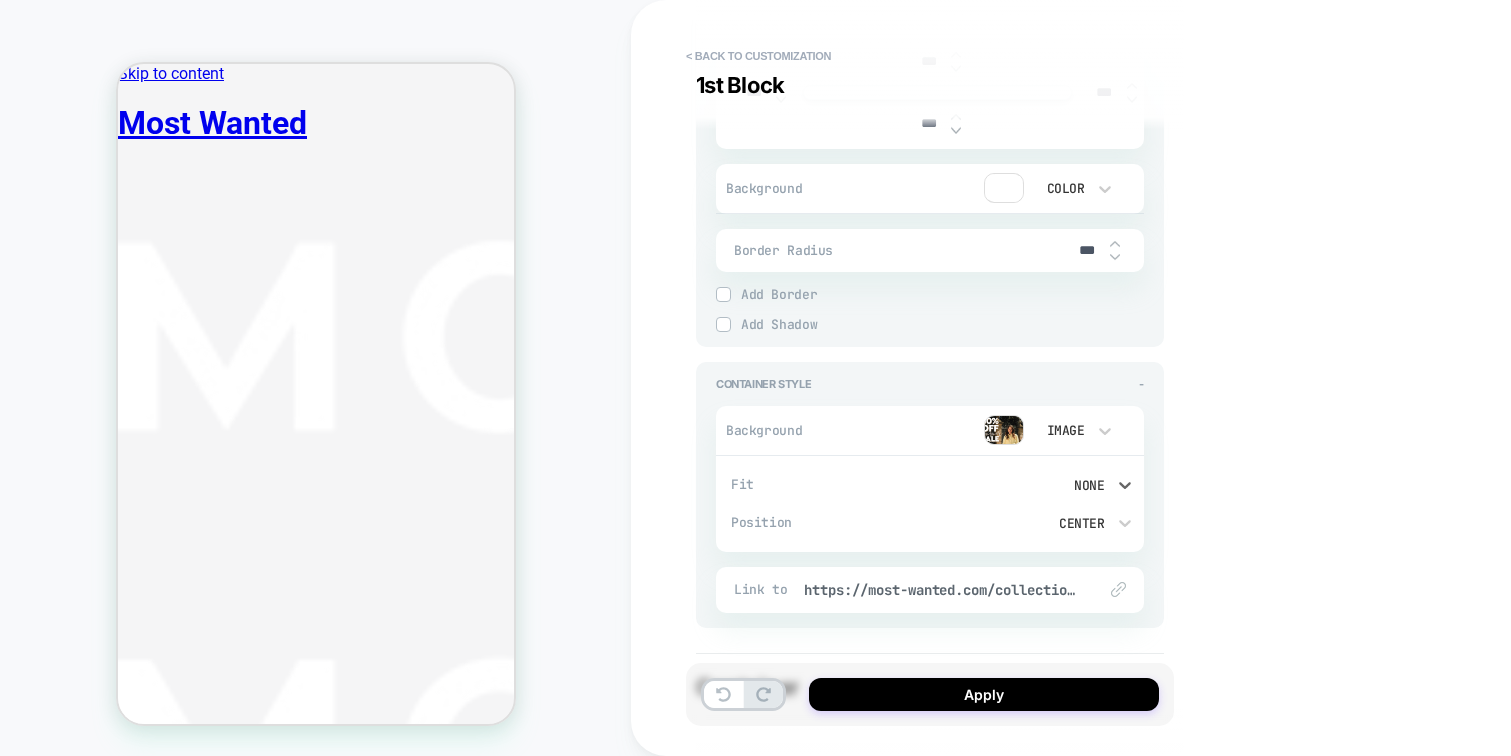 click on "None" at bounding box center [1030, 485] 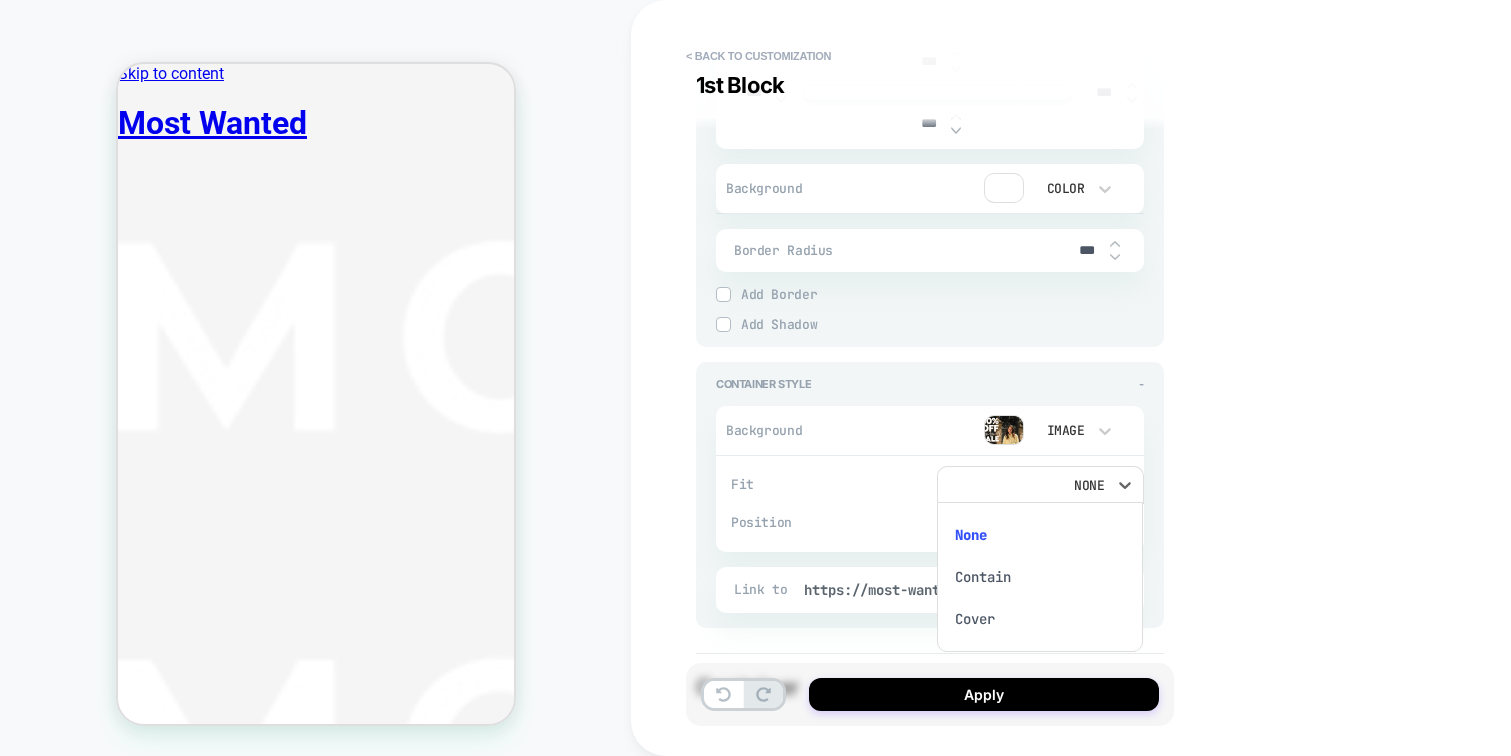 click on "Contain" at bounding box center [1040, 577] 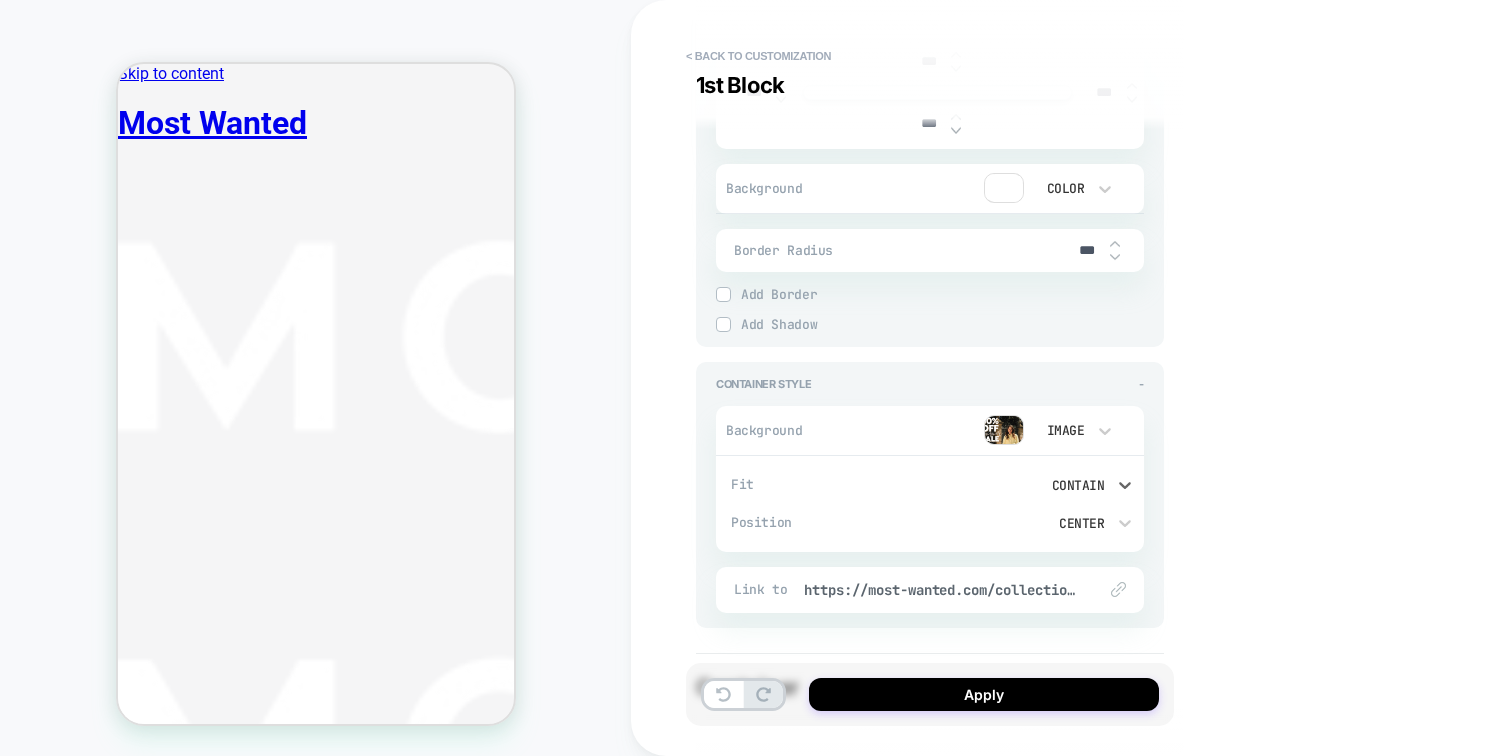 click on "Center" at bounding box center (1030, 523) 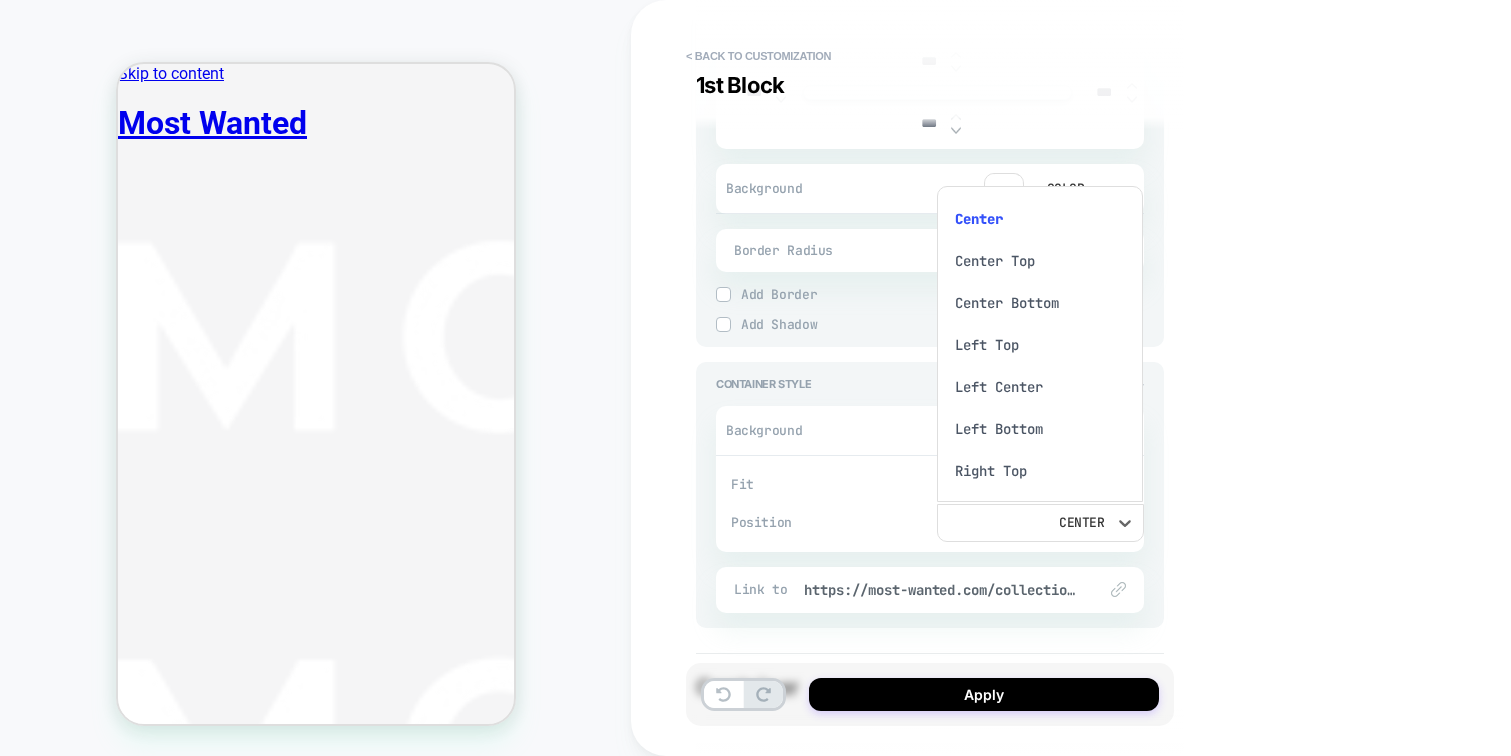 click at bounding box center (755, 378) 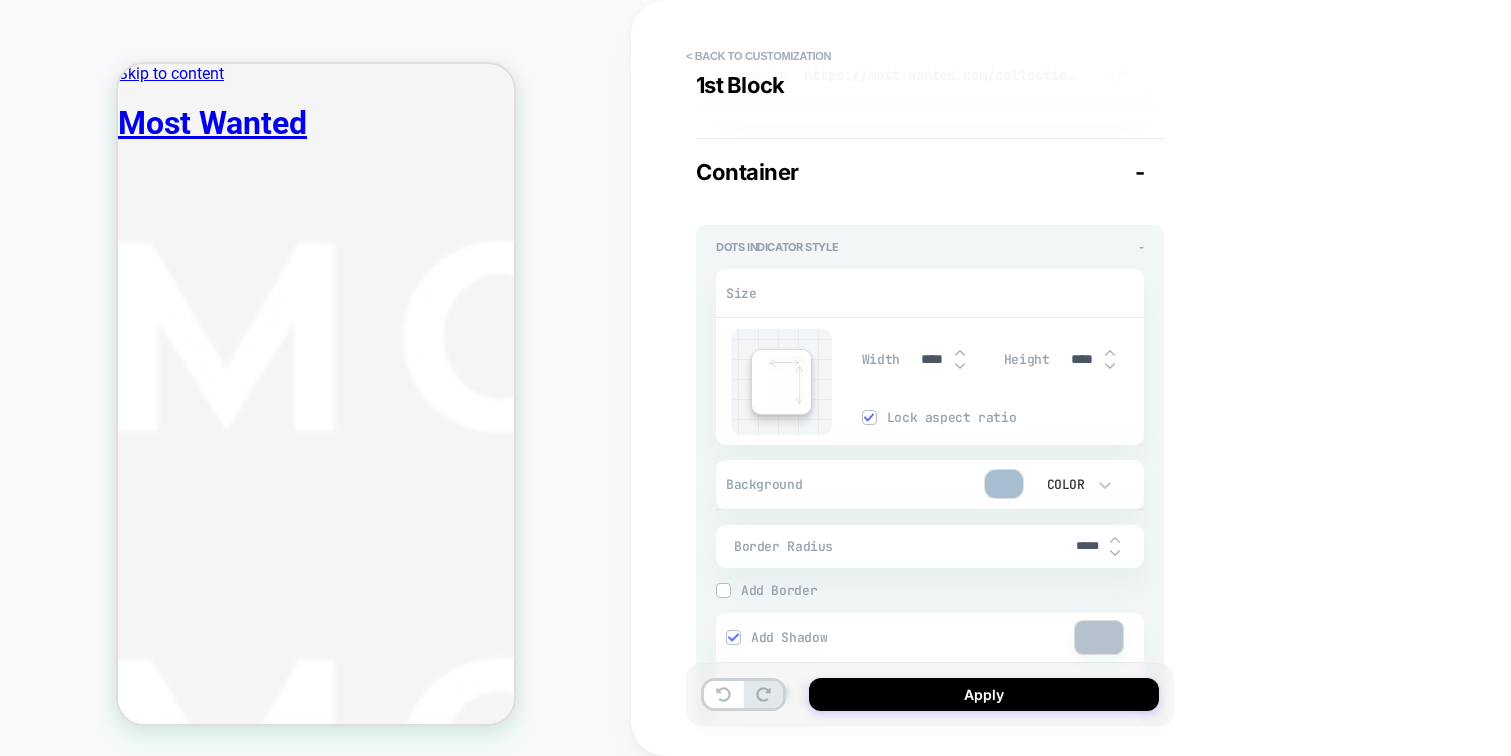 scroll, scrollTop: 1872, scrollLeft: 0, axis: vertical 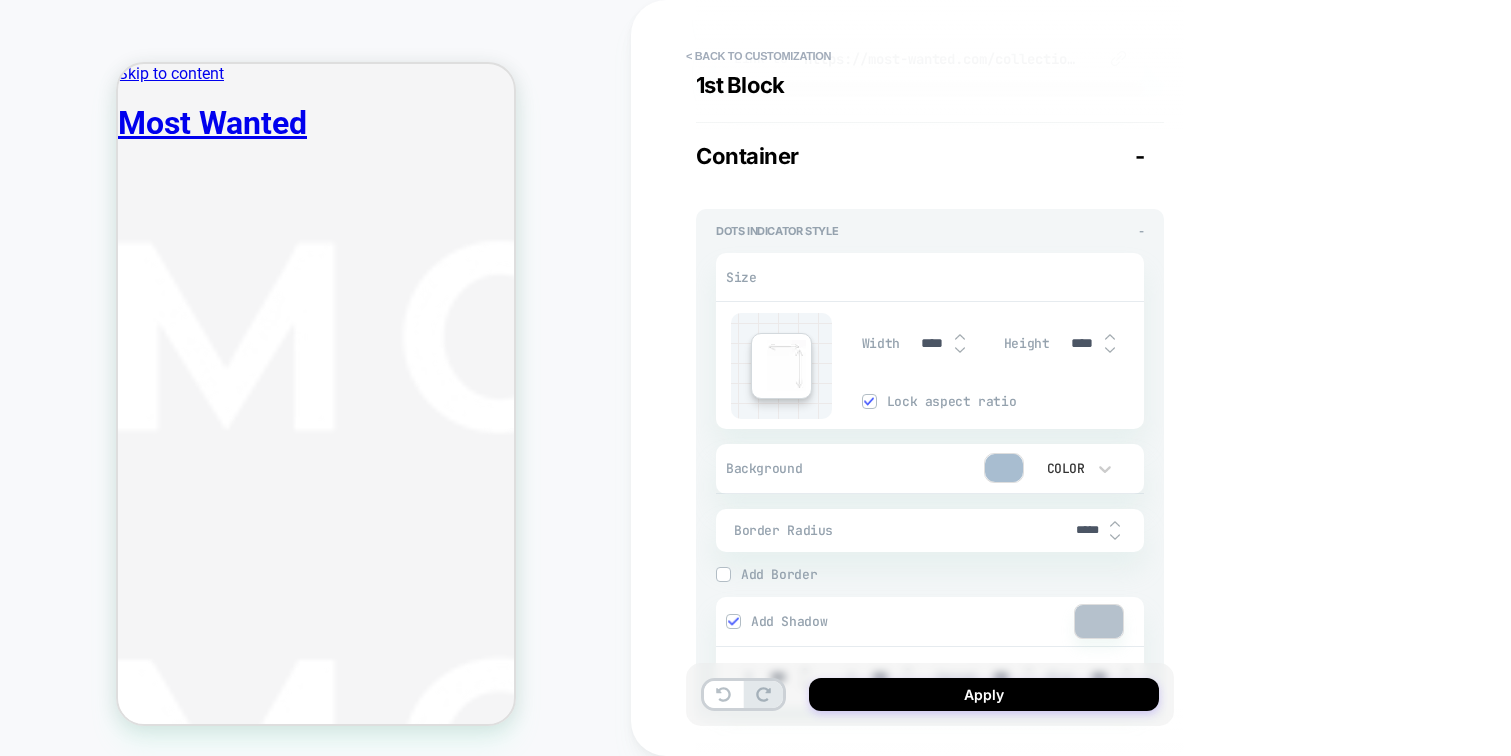 click at bounding box center [960, 350] 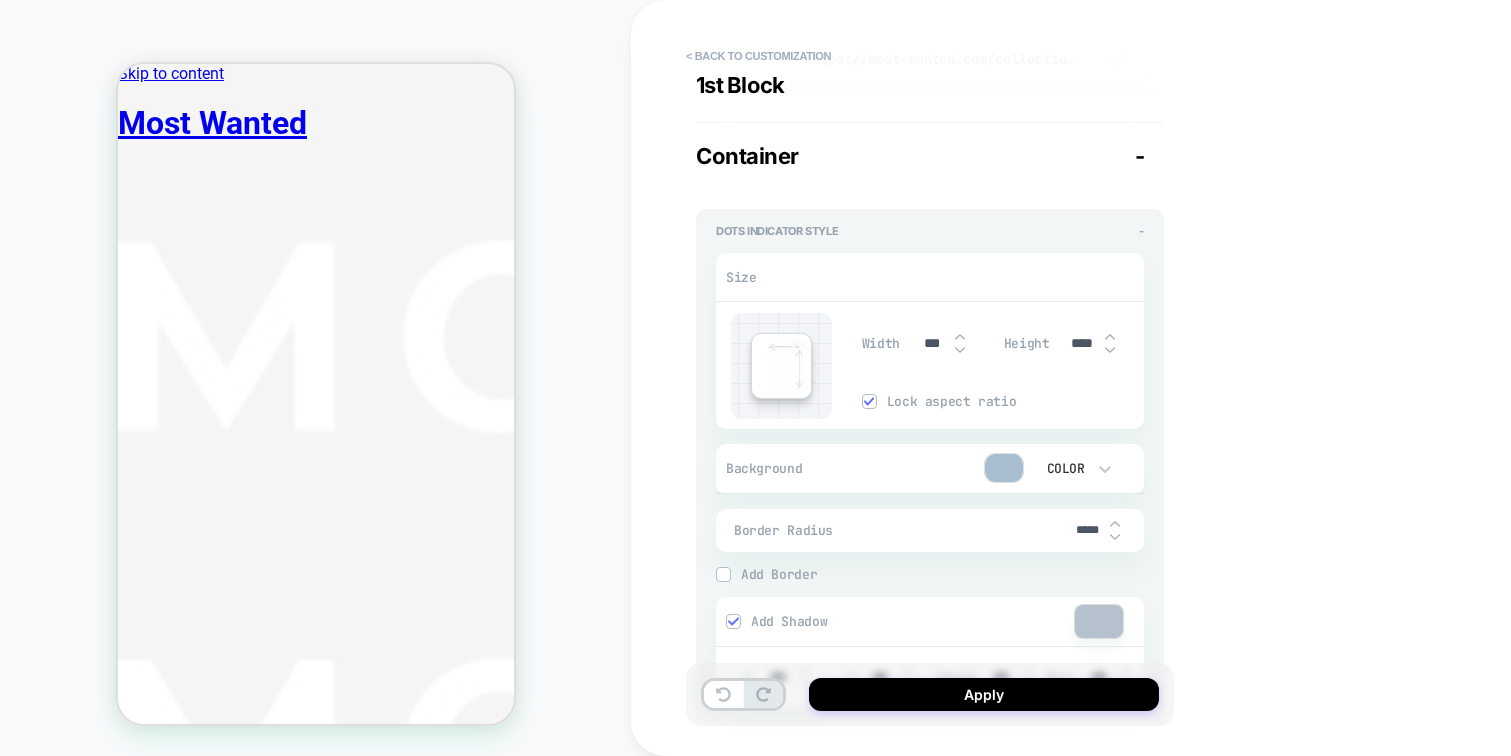 type on "***" 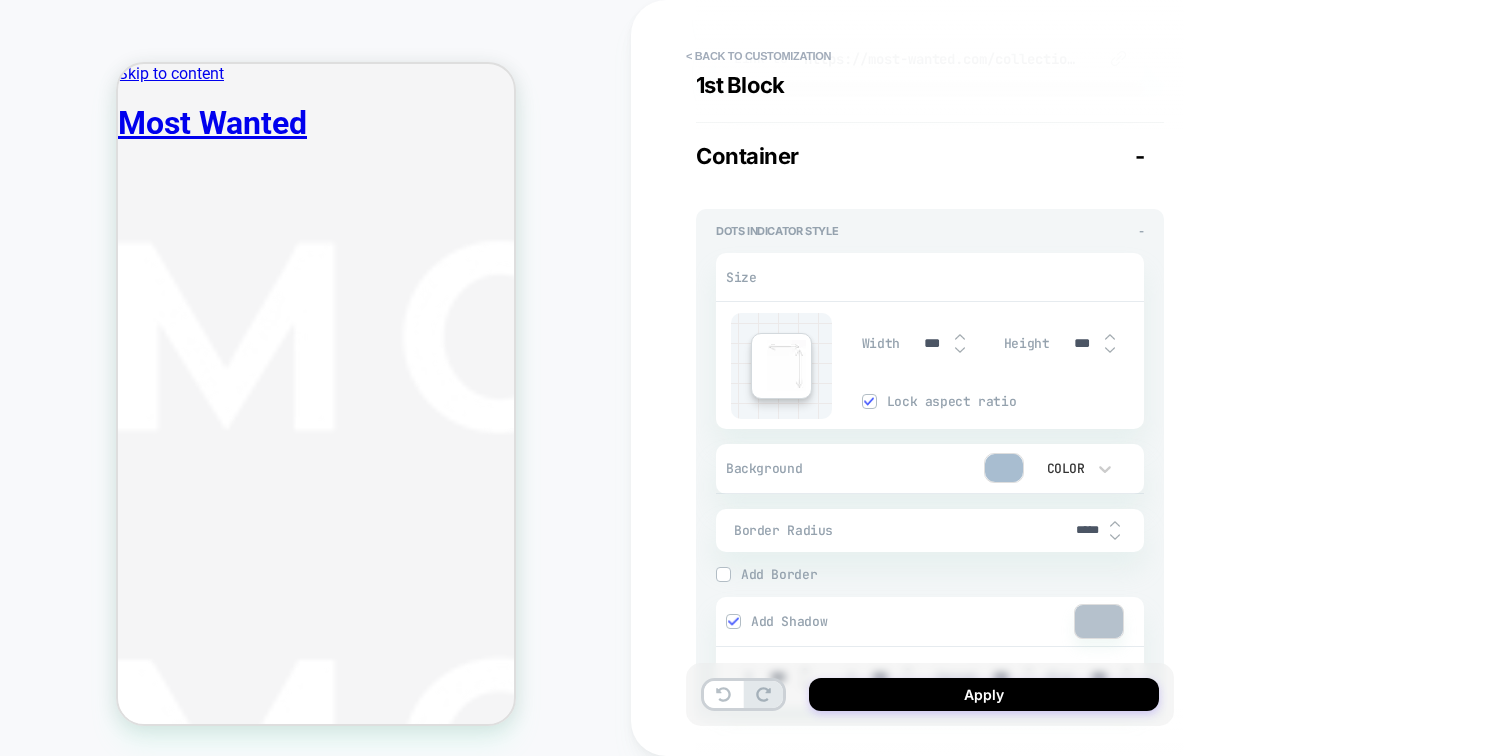 click at bounding box center [960, 350] 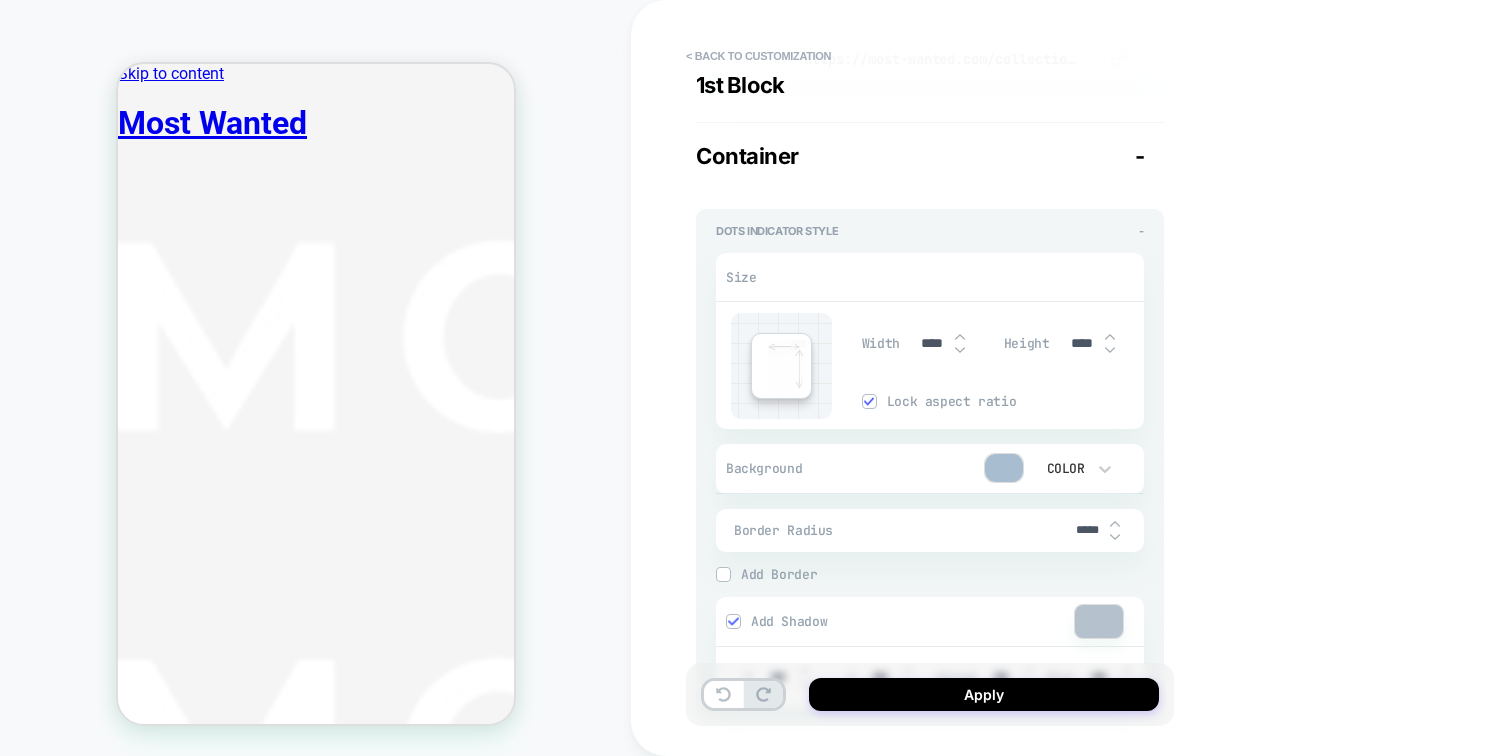 click at bounding box center (1110, 350) 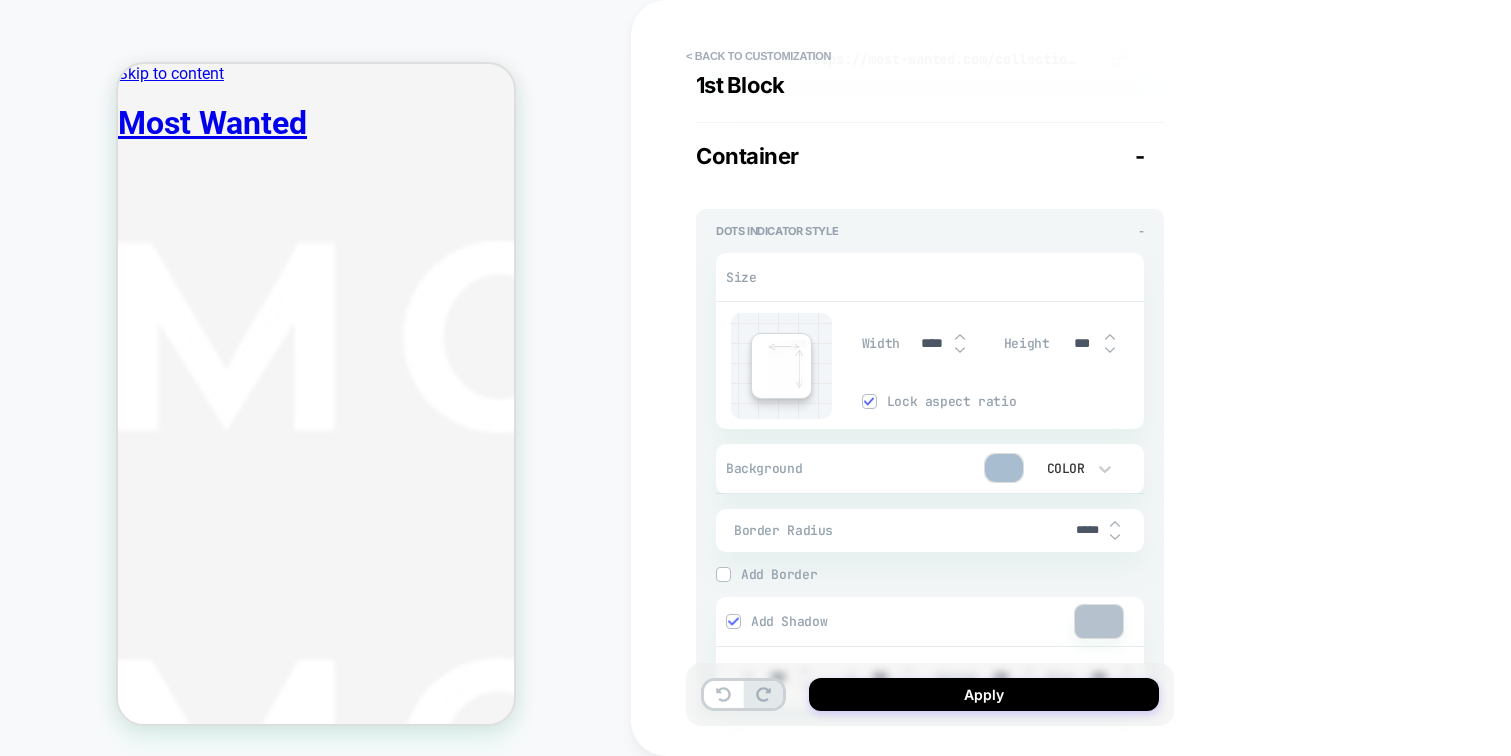 type on "***" 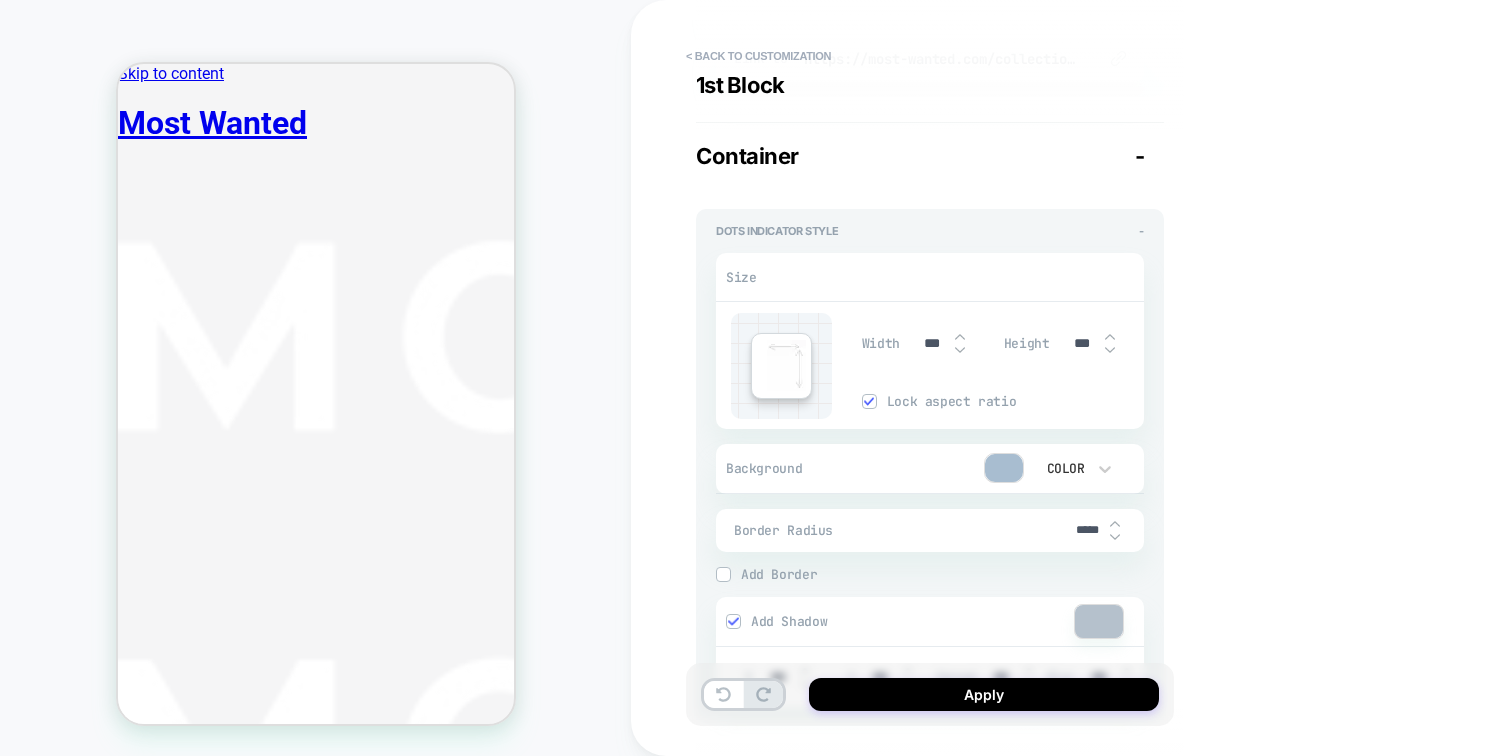 click at bounding box center (1110, 350) 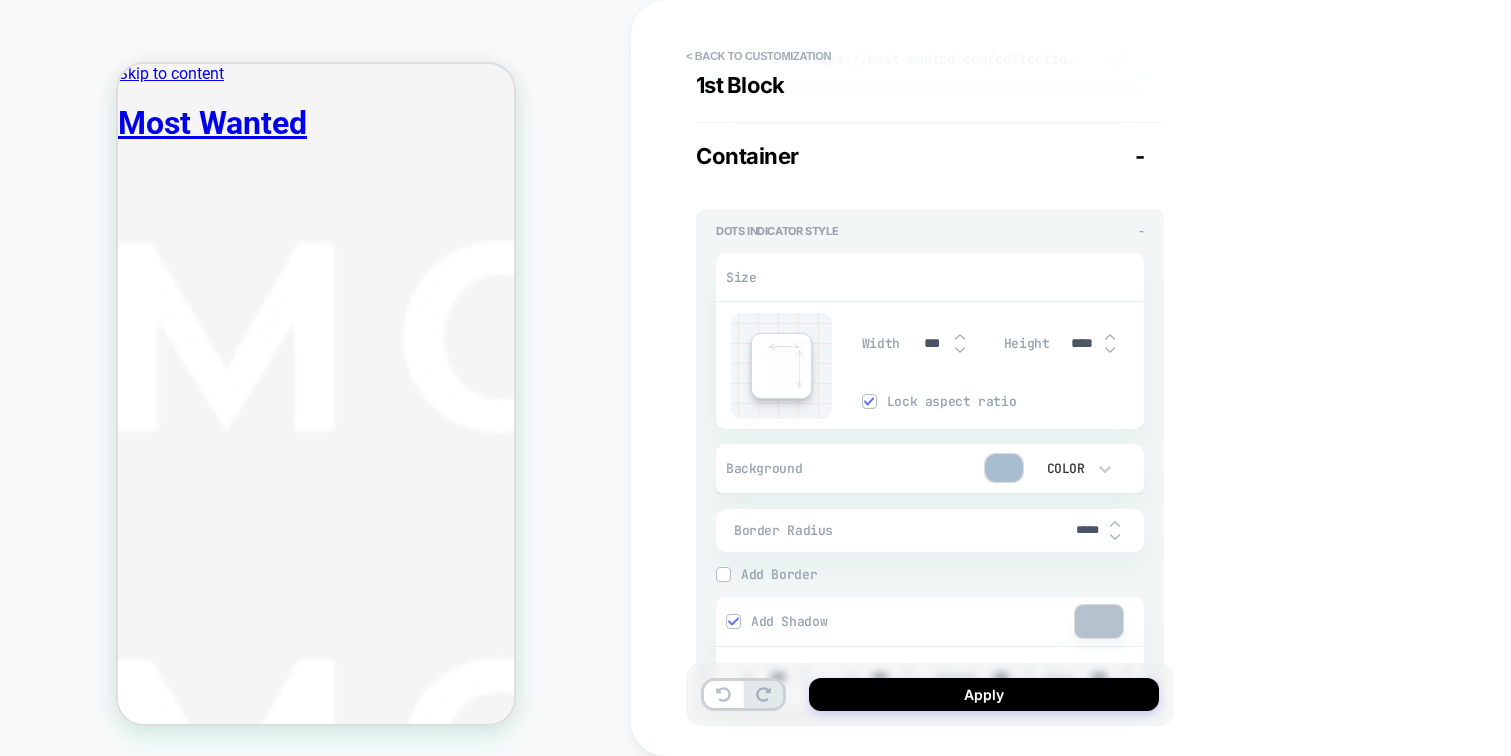 type on "****" 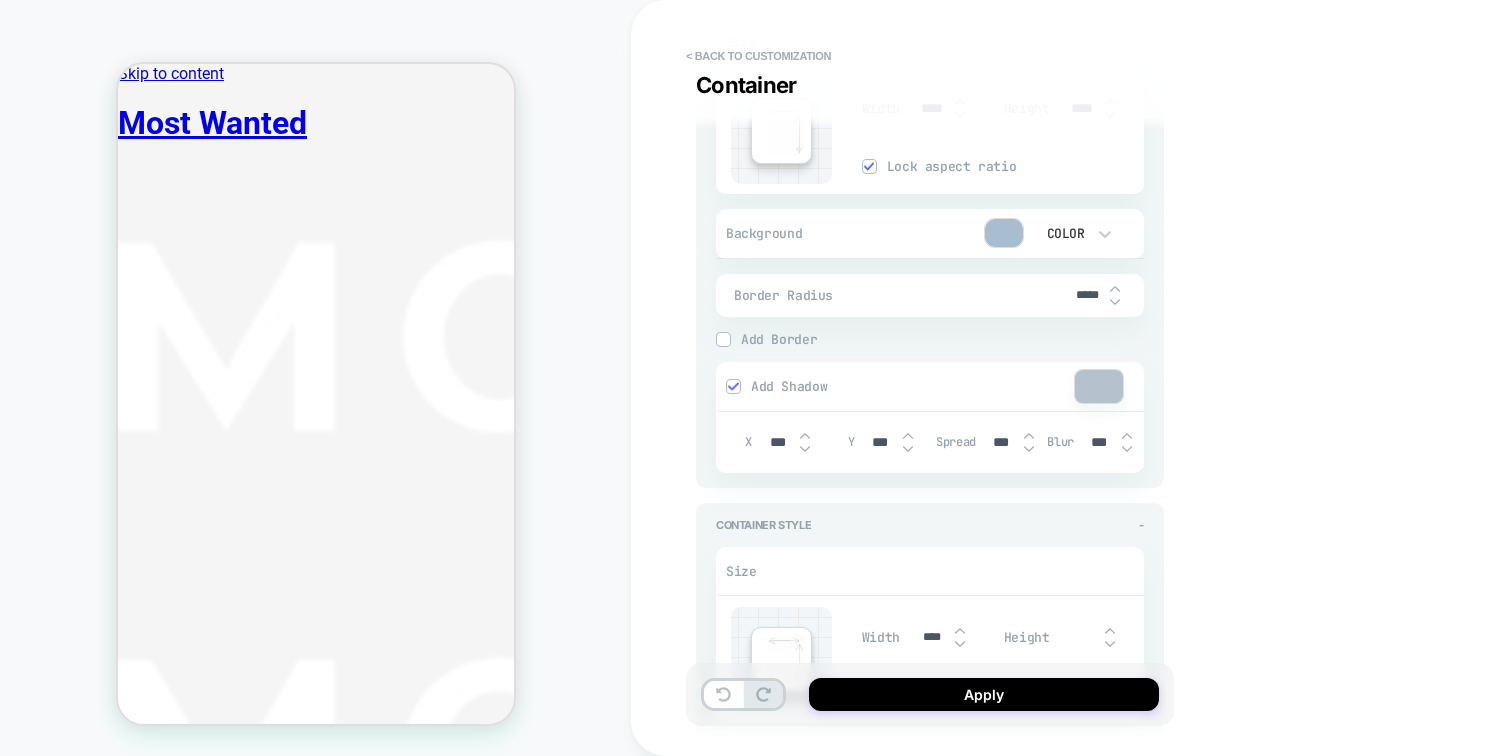 scroll, scrollTop: 2113, scrollLeft: 0, axis: vertical 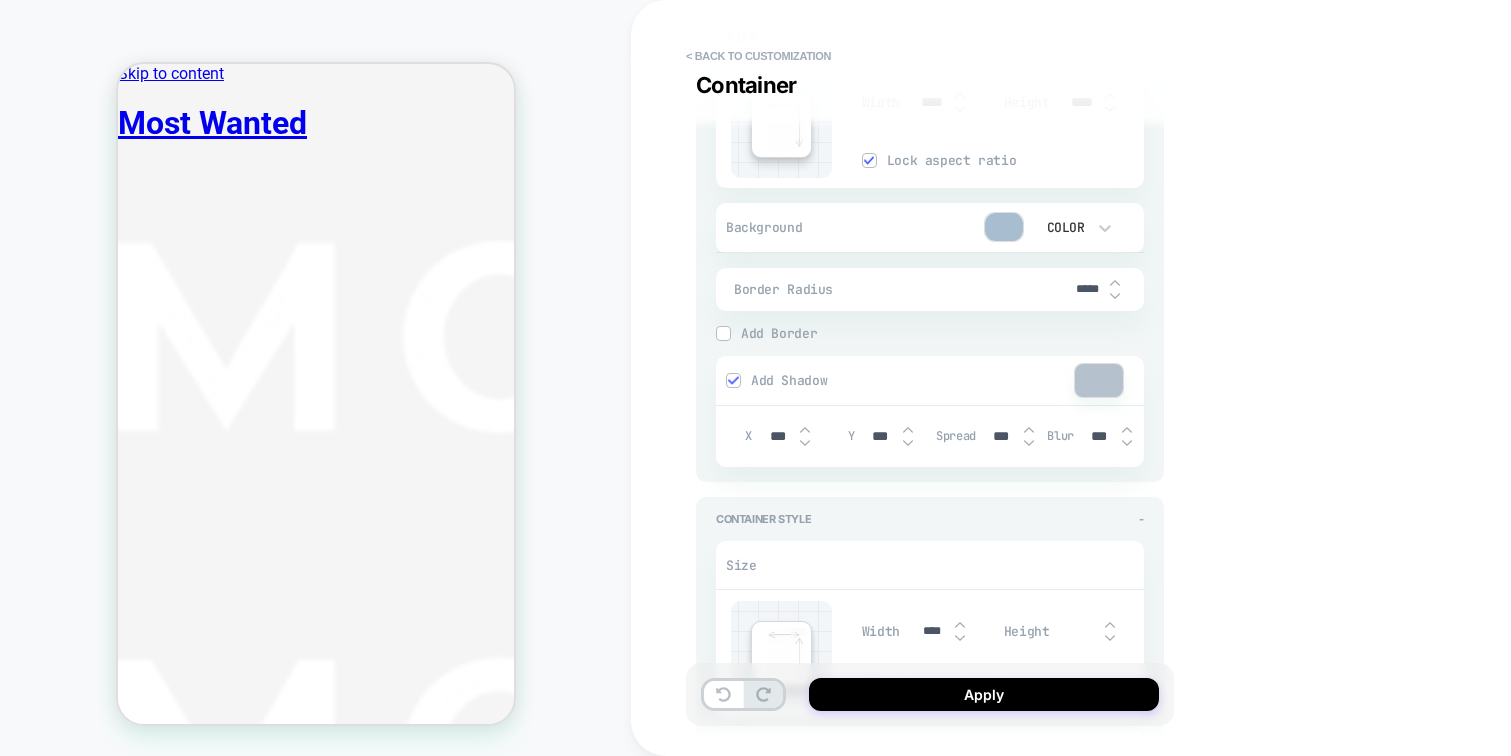 click at bounding box center [1115, 296] 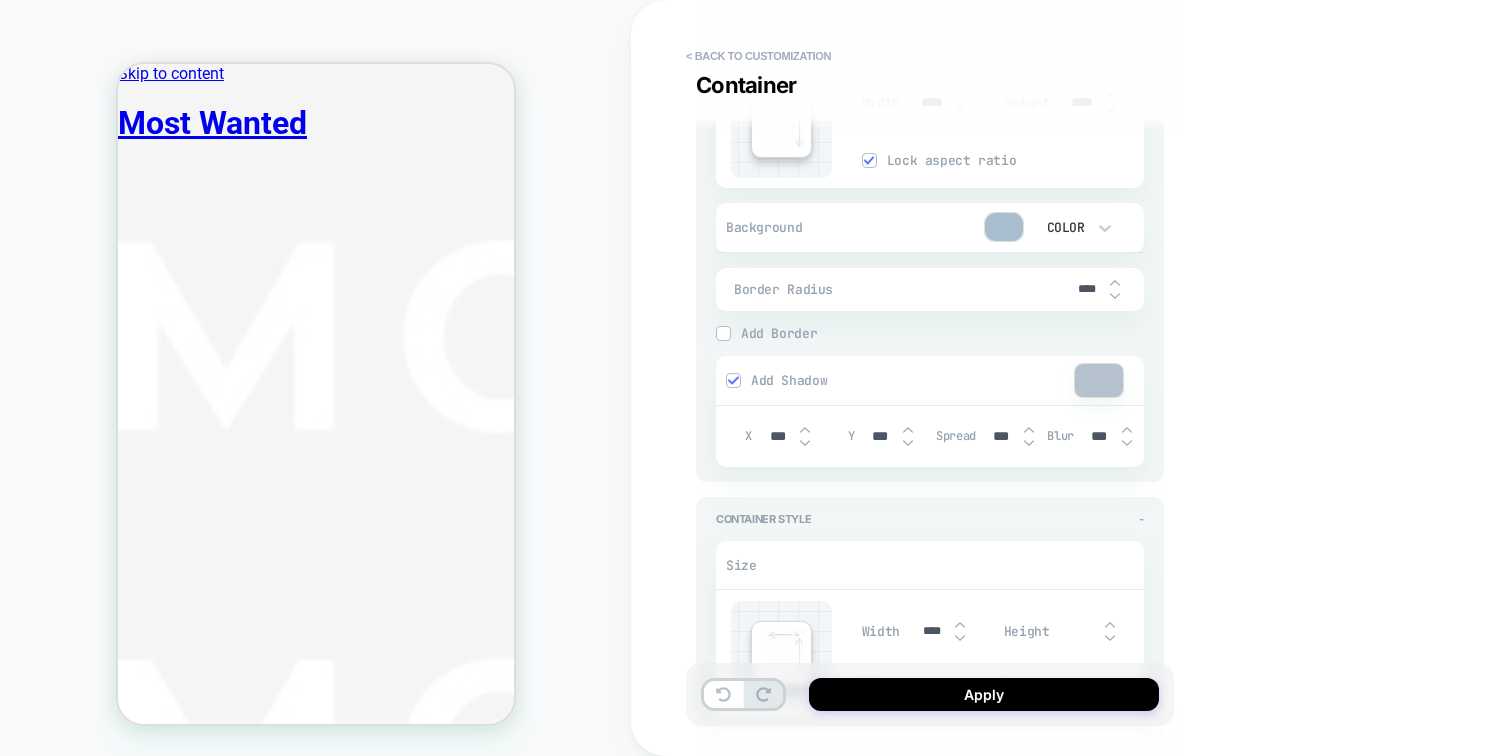 click at bounding box center [1115, 296] 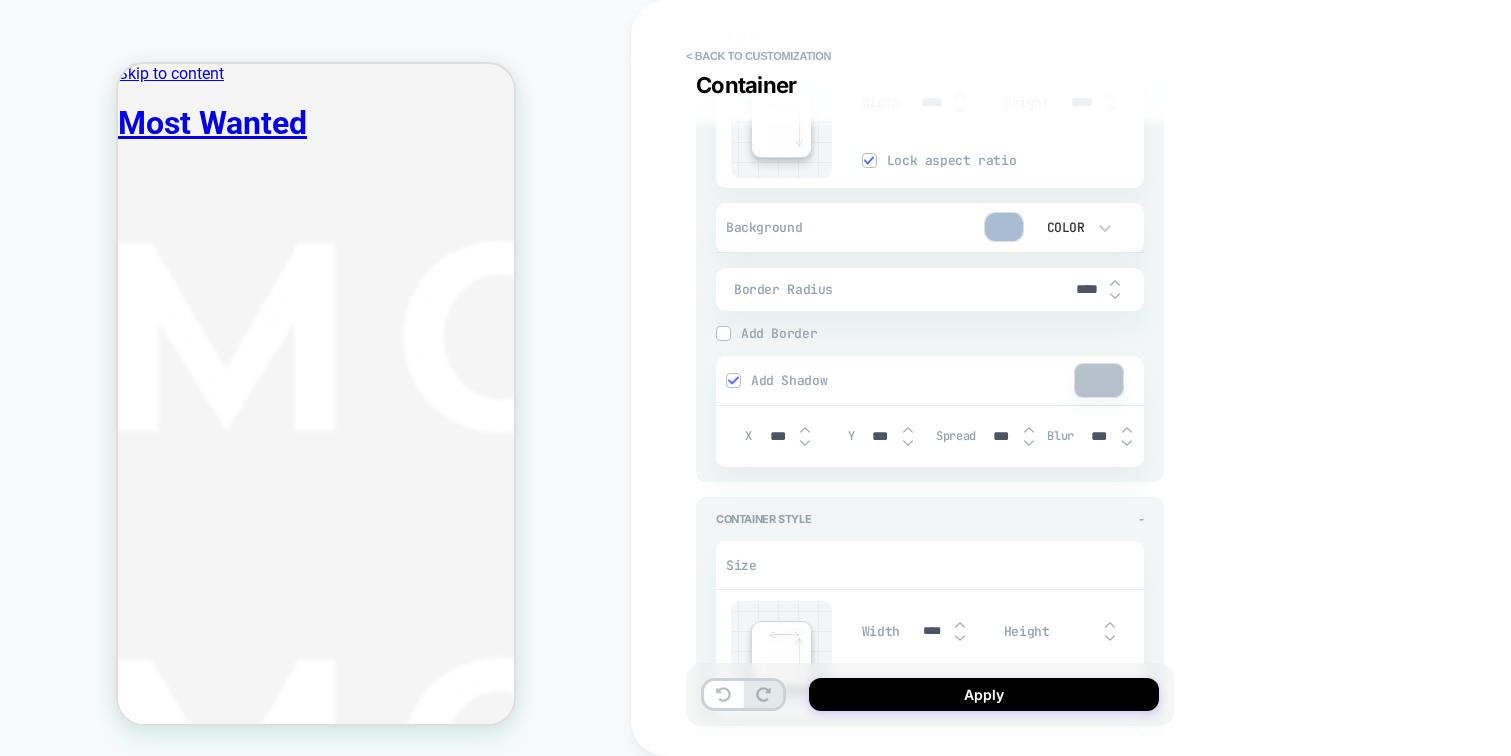 click at bounding box center (1115, 296) 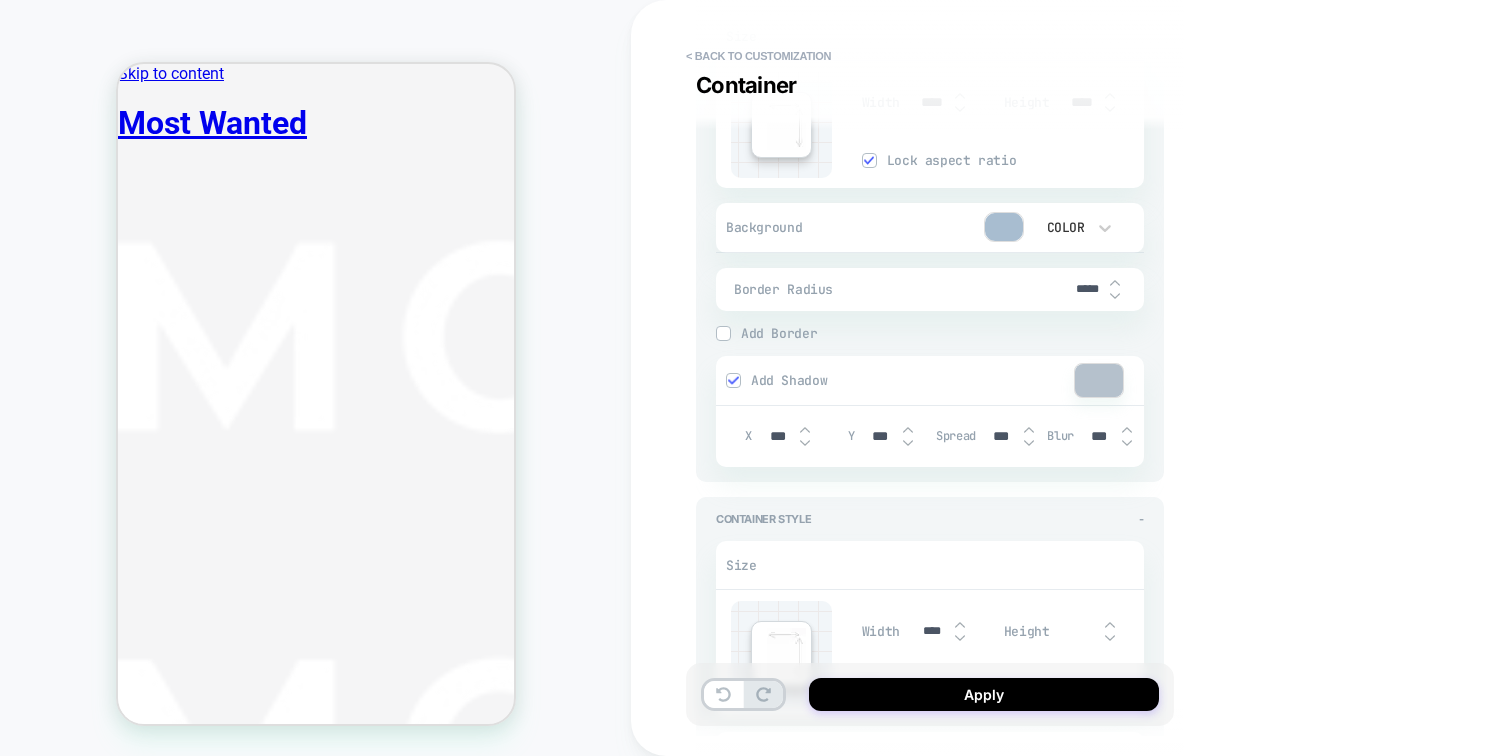 click at bounding box center [1115, 283] 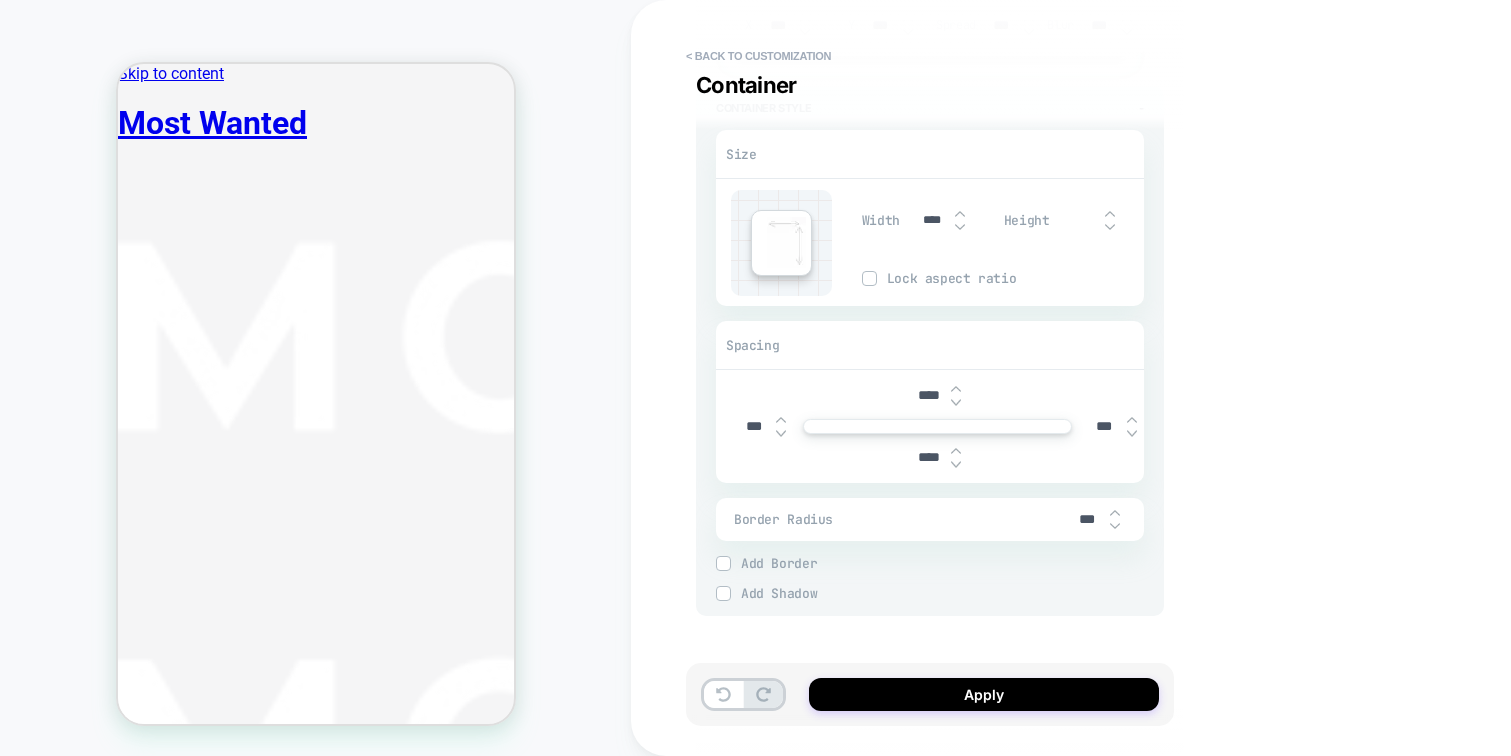 scroll, scrollTop: 2531, scrollLeft: 0, axis: vertical 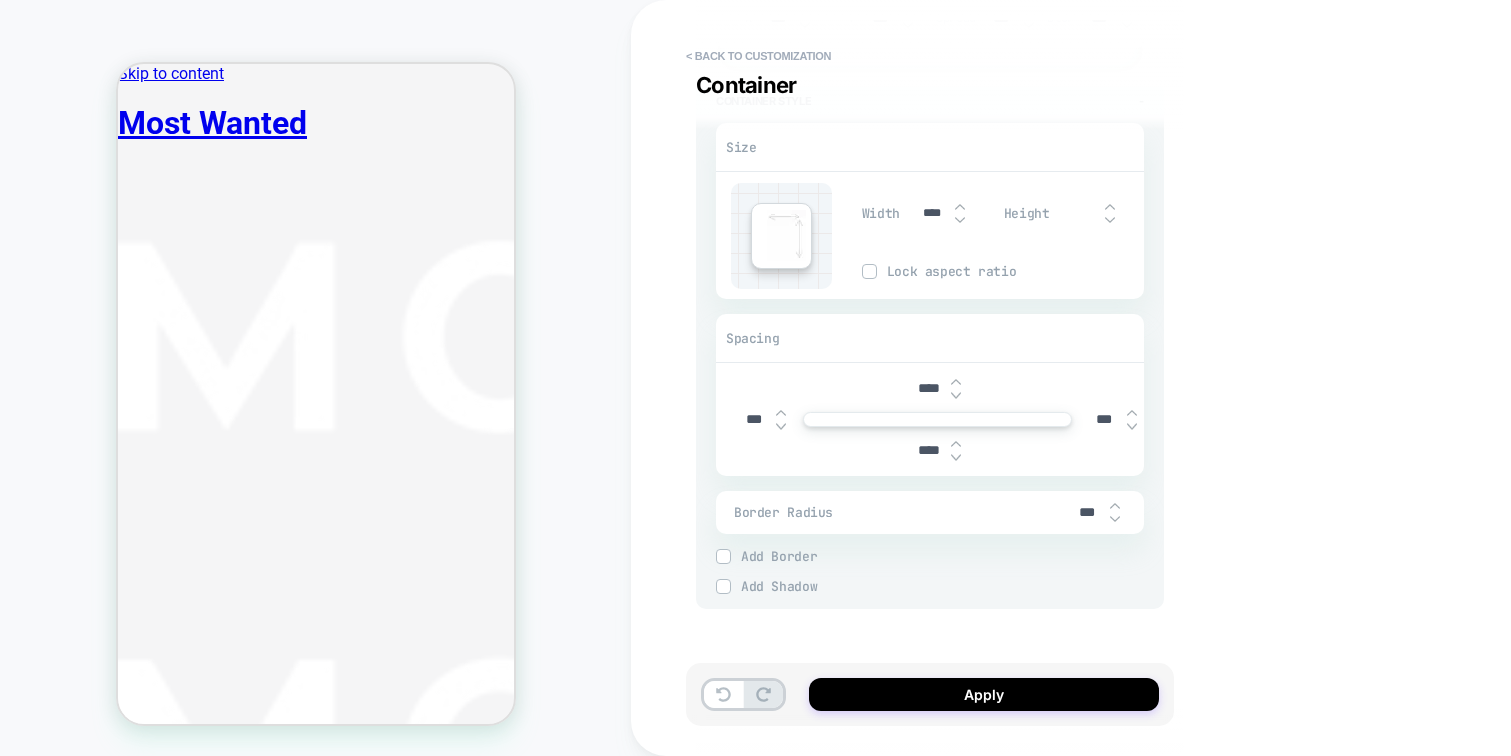 click at bounding box center (956, 444) 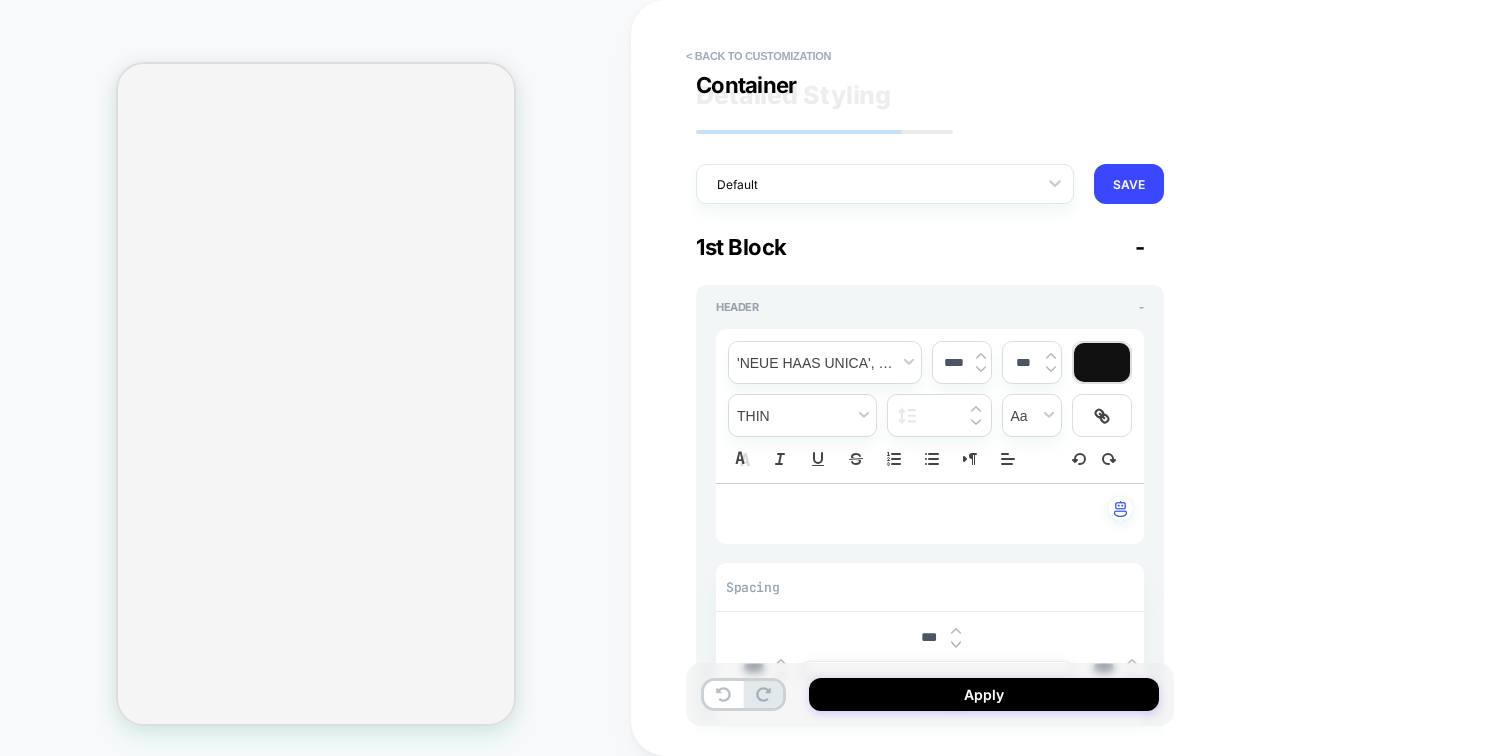 scroll, scrollTop: 0, scrollLeft: 0, axis: both 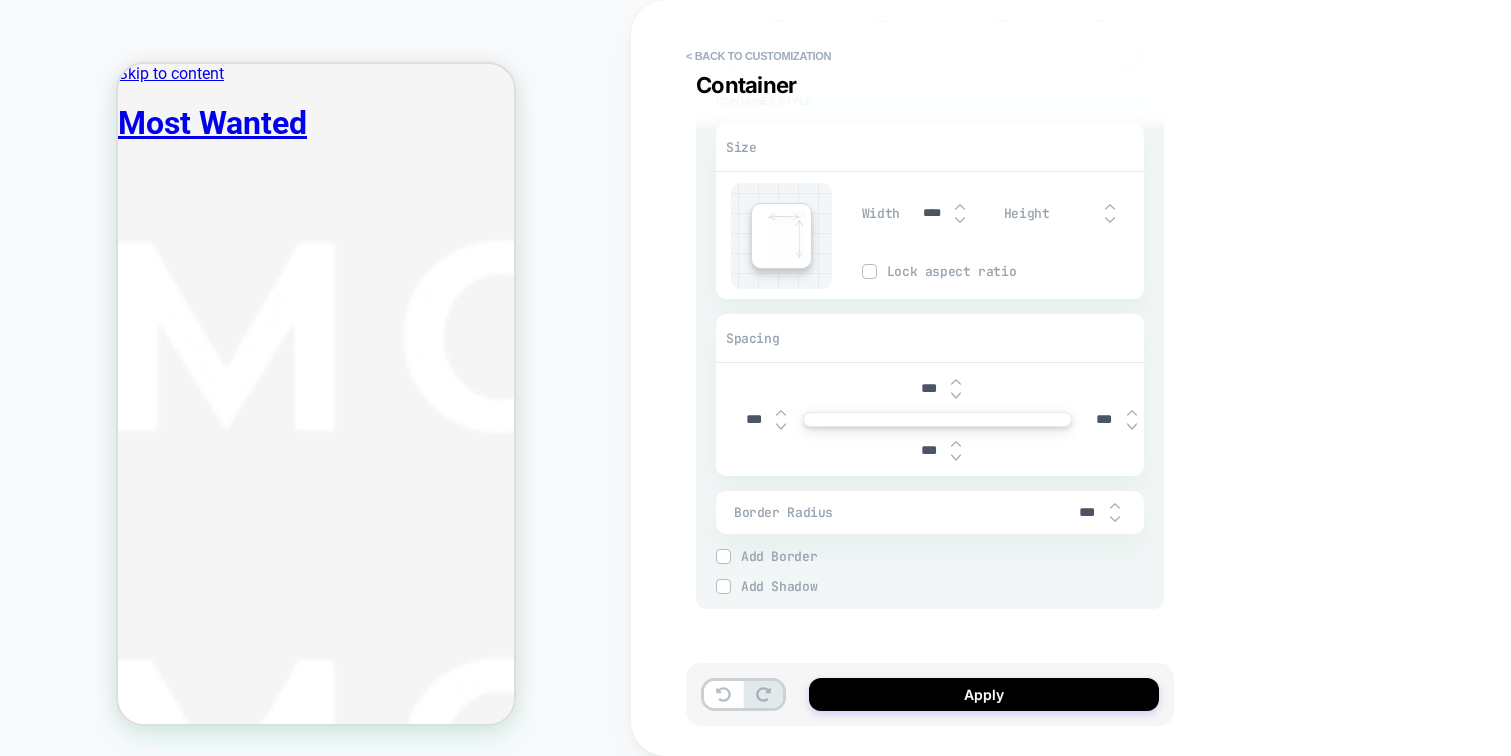 click on "Apply" at bounding box center (930, 694) 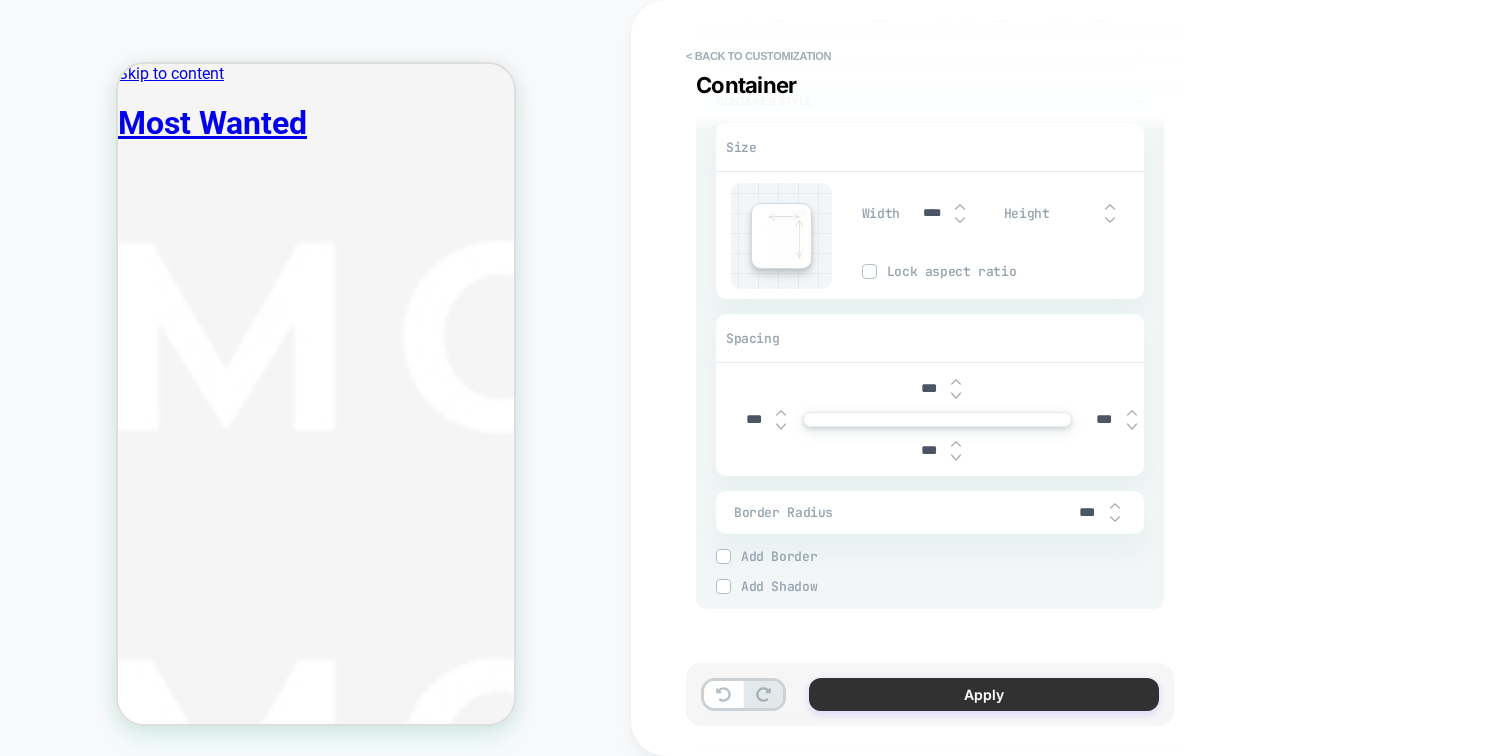 click on "Apply" at bounding box center [984, 694] 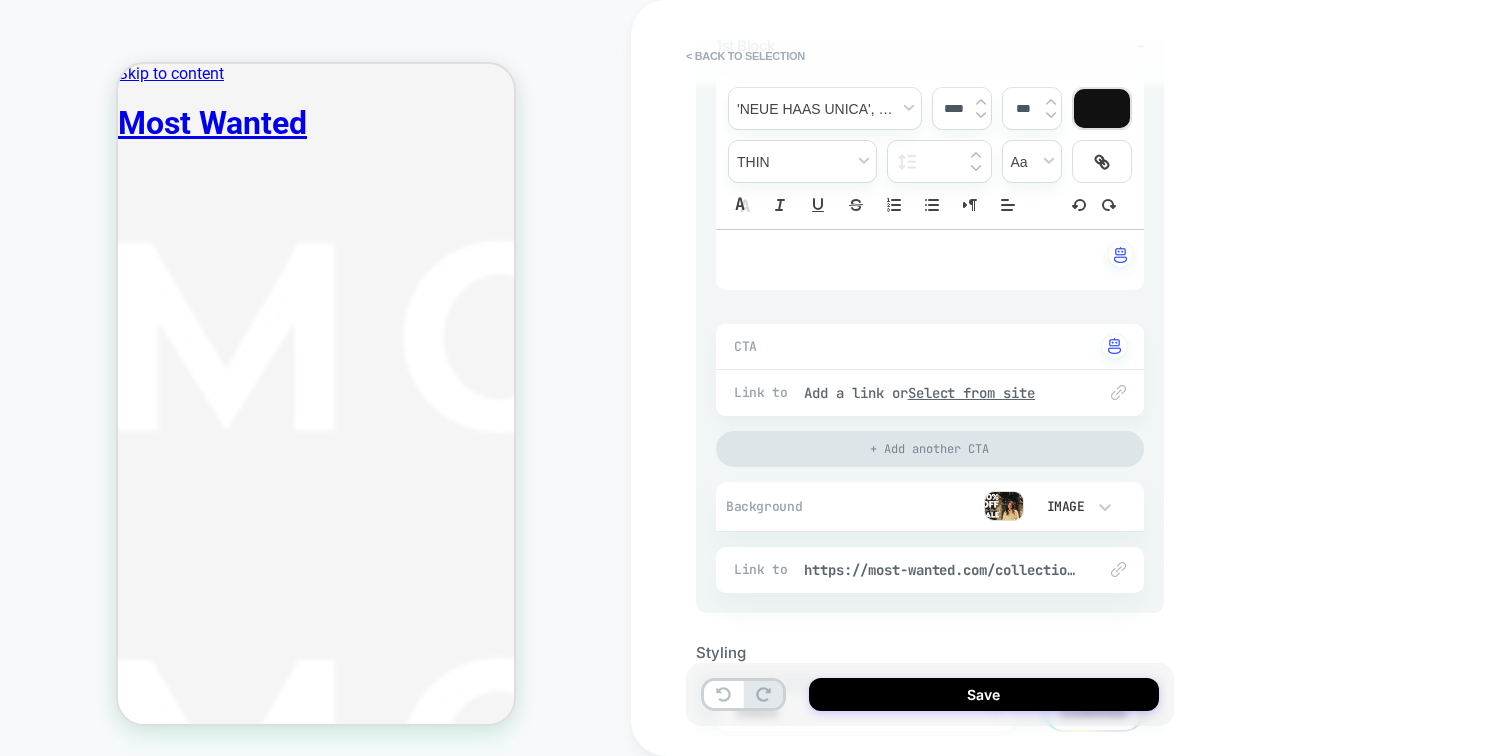 scroll, scrollTop: 405, scrollLeft: 0, axis: vertical 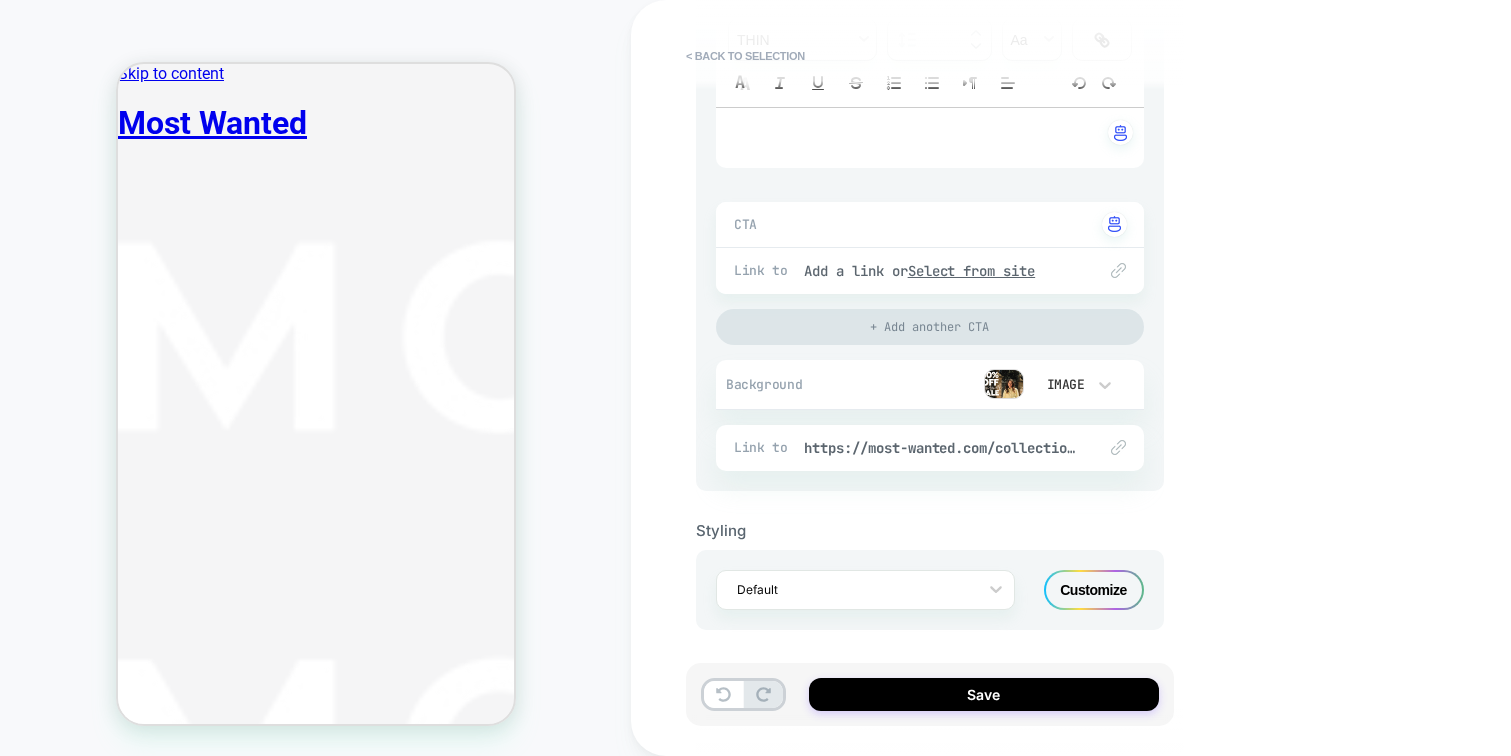 click at bounding box center (315, 8685) 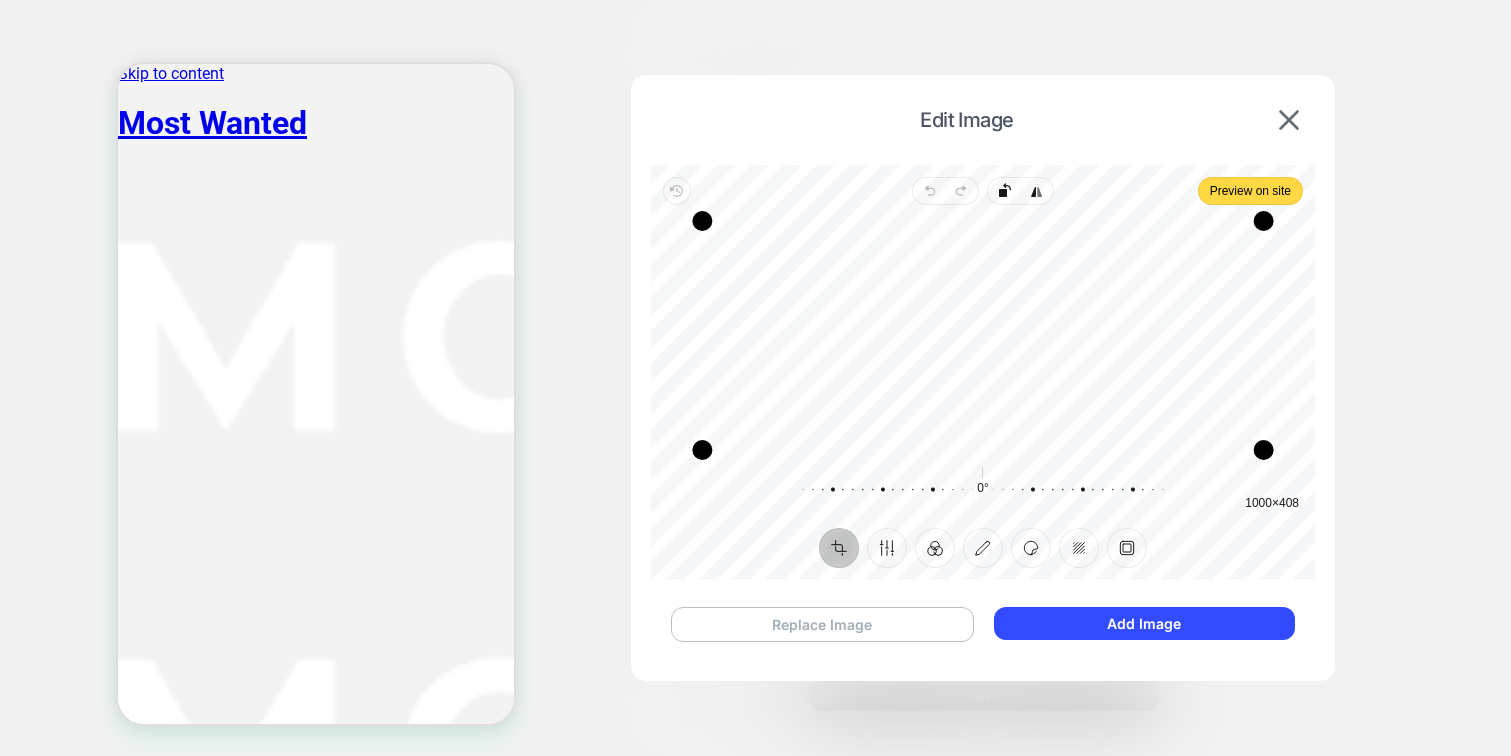 click on "Replace Image" at bounding box center (822, 624) 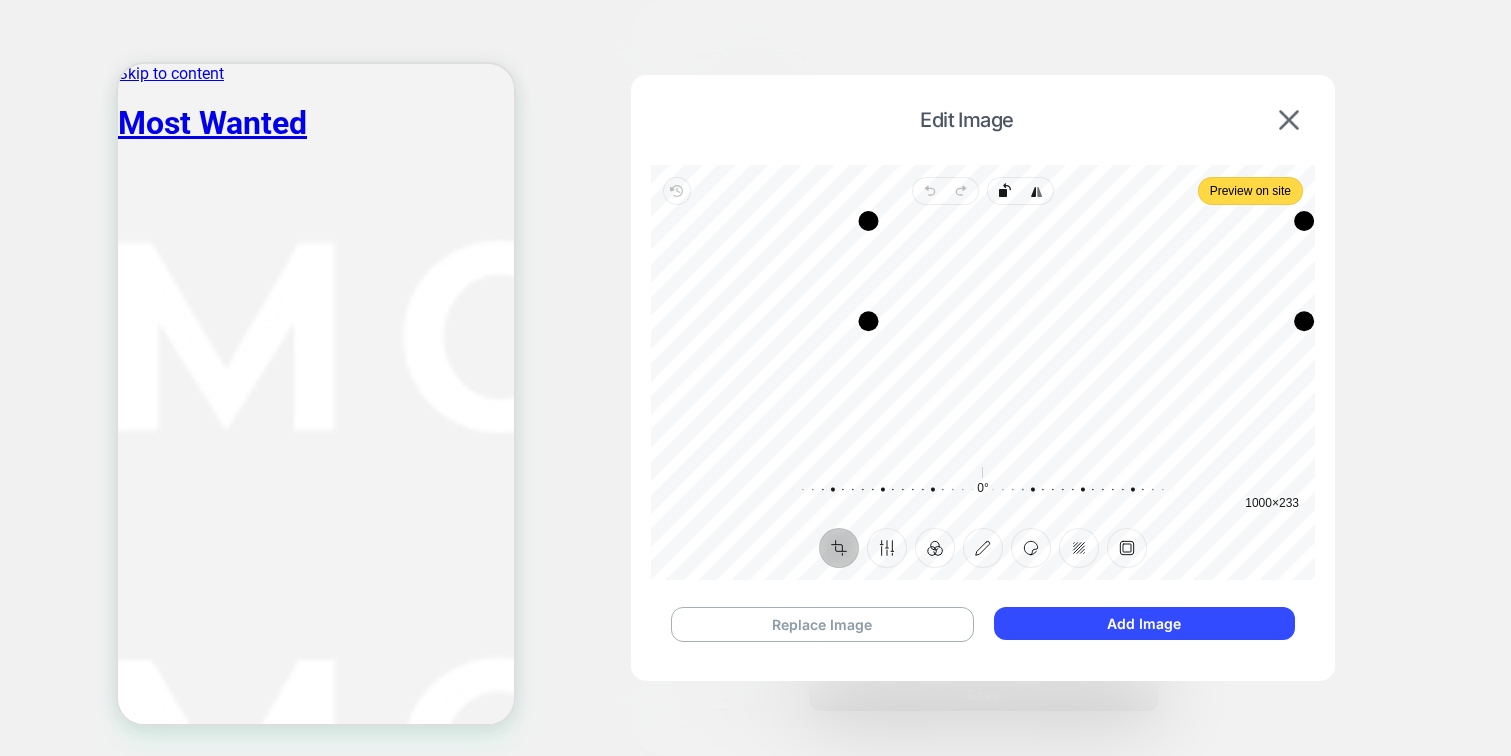 drag, startPoint x: 1102, startPoint y: 455, endPoint x: 1326, endPoint y: 326, distance: 258.48984 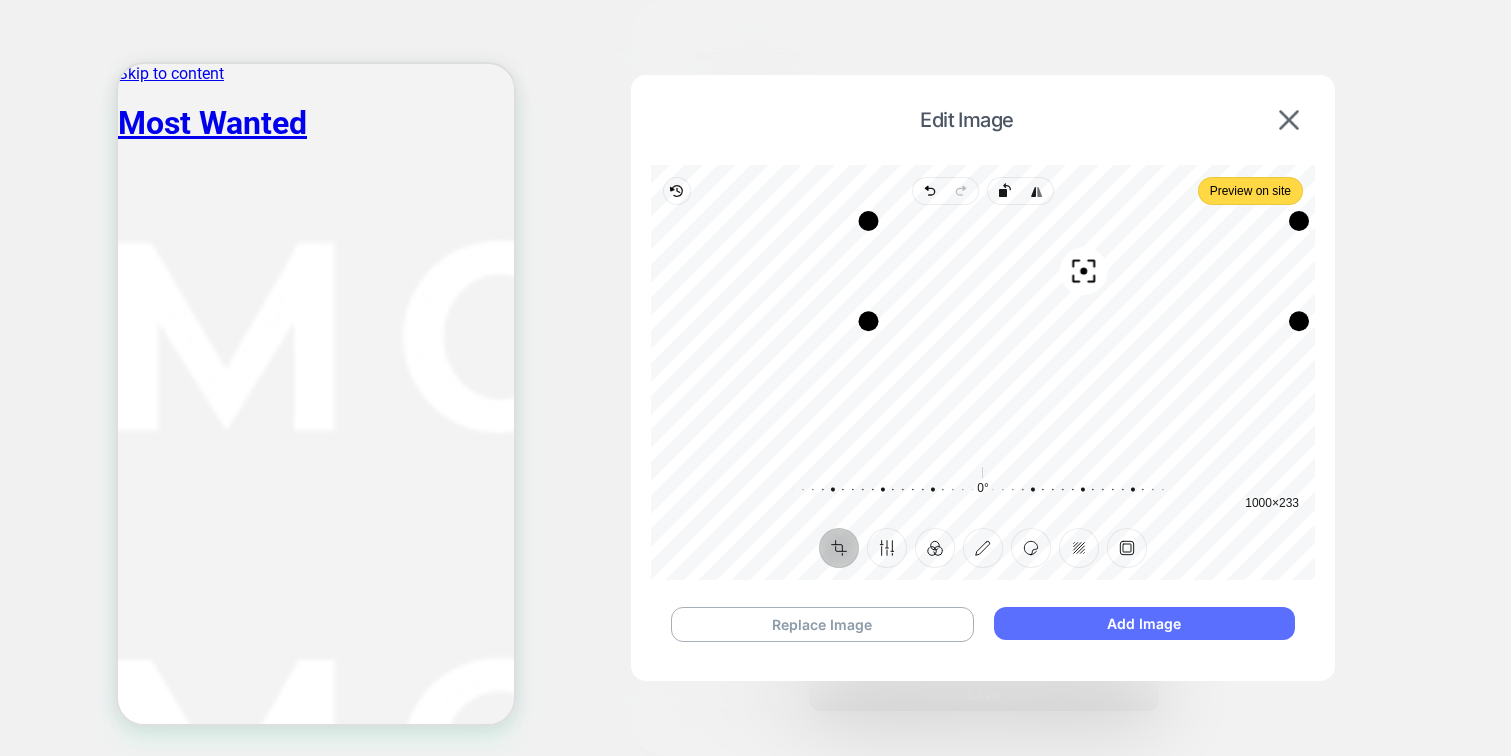 click on "Add Image" at bounding box center (1144, 623) 